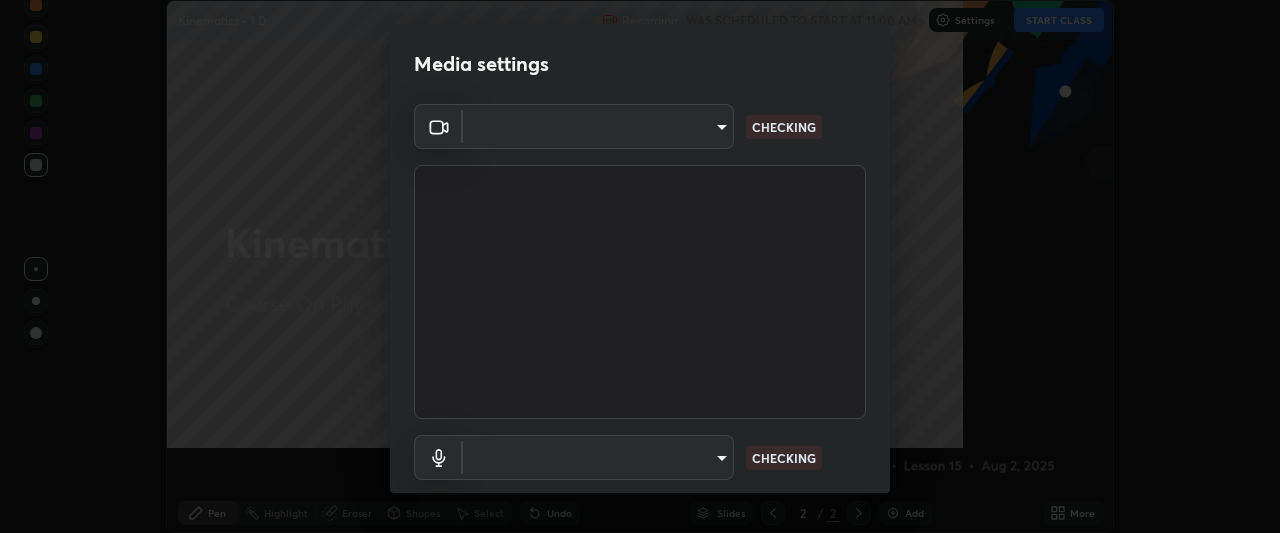 scroll, scrollTop: 0, scrollLeft: 0, axis: both 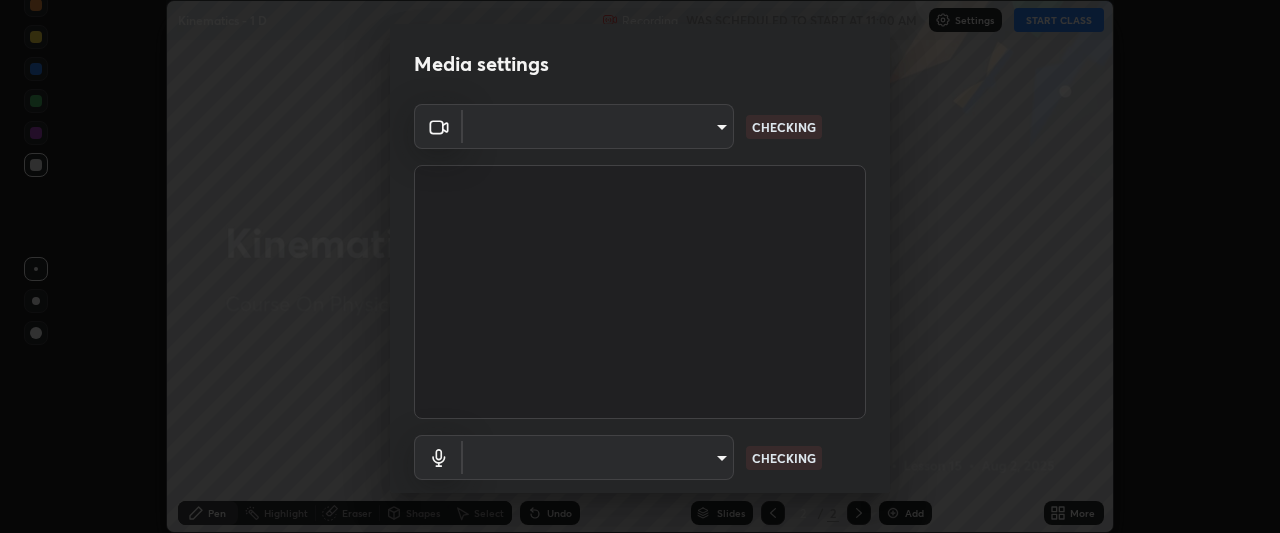 type on "[HASH]" 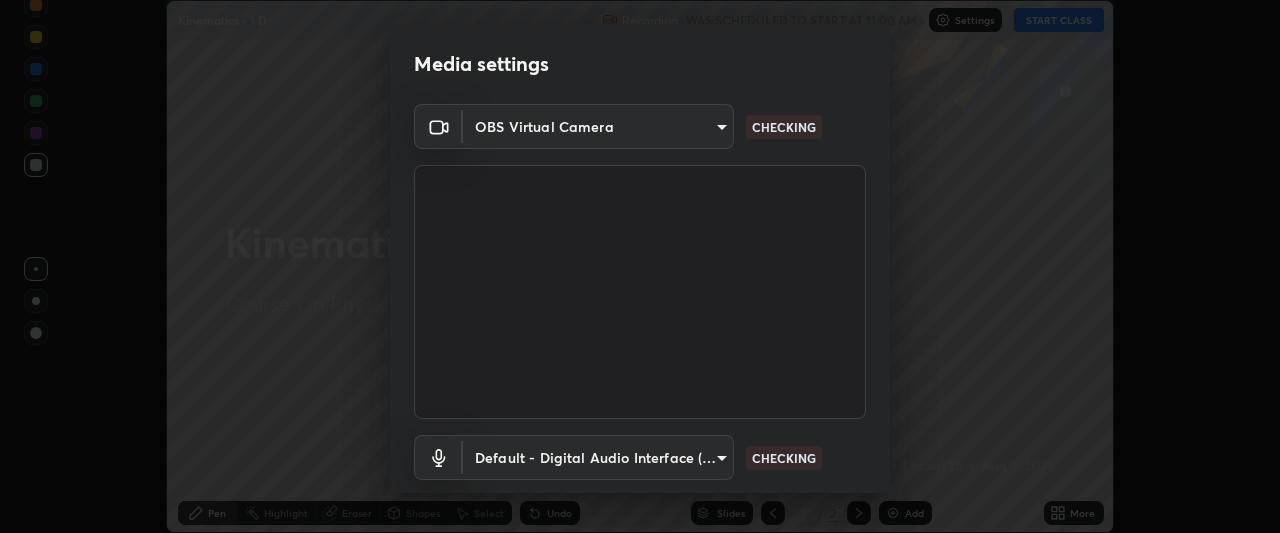 click on "Erase all Kinematics - 1 D Recording WAS SCHEDULED TO START AT  11:00 AM Settings START CLASS Setting up your live class Kinematics - 1 D • L15 of Course On Physics for NEET Growth 2 2027 [FIRST] [LAST] Pen Highlight Eraser Shapes Select Undo Slides 2 / 2 Add More No doubts shared Encourage your learners to ask a doubt for better clarity Report an issue Reason for reporting Buffering Chat not working Audio - Video sync issue Educator video quality low ​ Attach an image Report Media settings OBS Virtual Camera [HASH] CHECKING Default - Digital Audio Interface (2- Cam Link 4K) default CHECKING 1 / 5 Next" at bounding box center [640, 266] 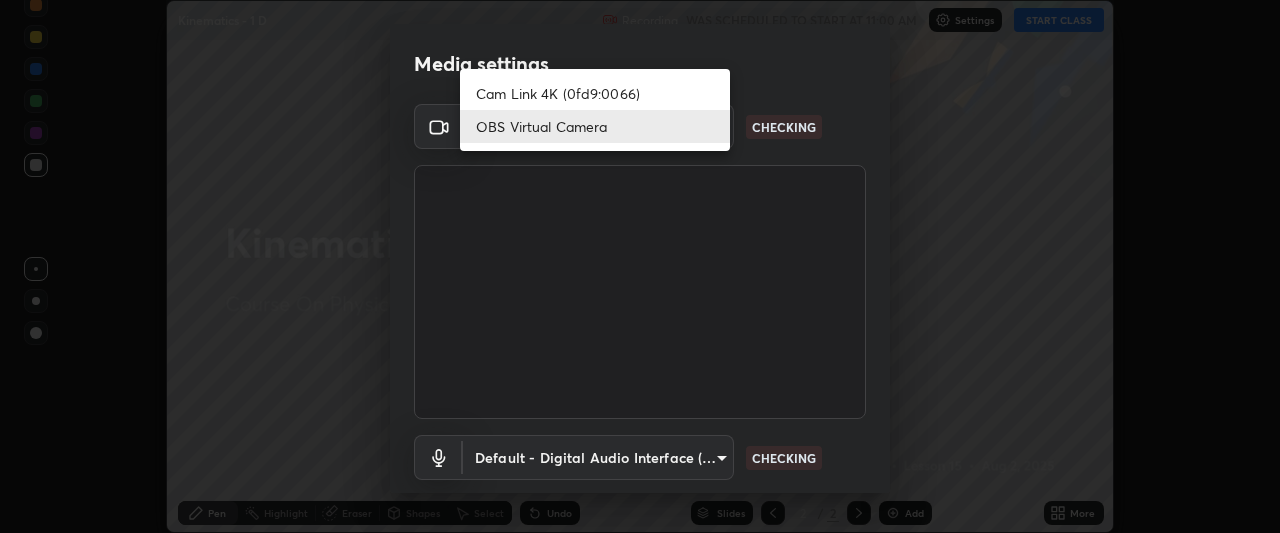 click at bounding box center [640, 266] 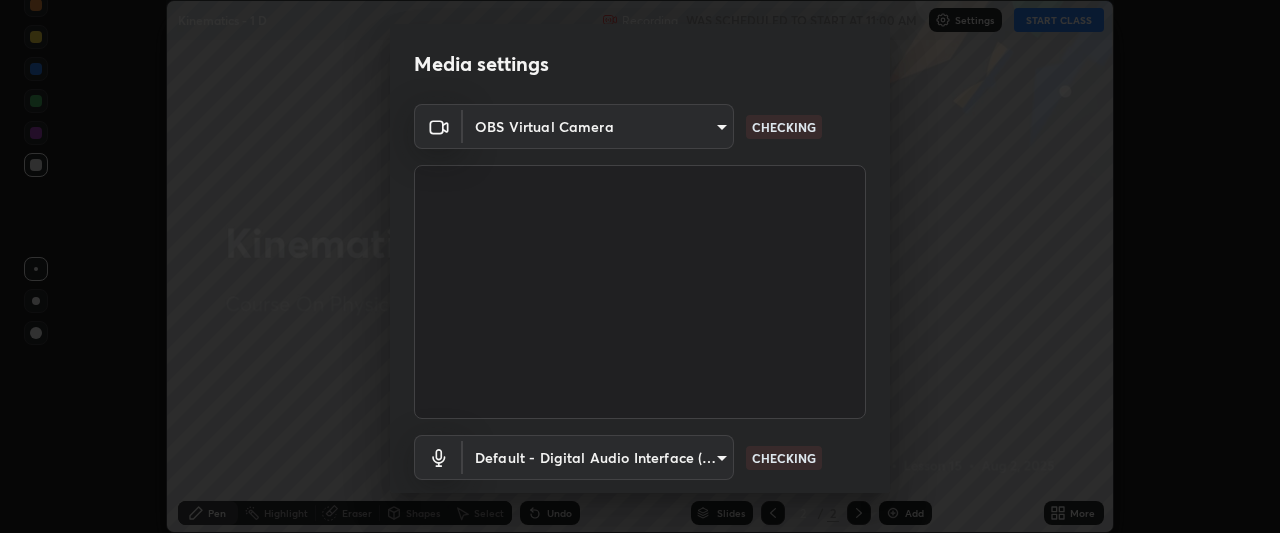 scroll, scrollTop: 123, scrollLeft: 0, axis: vertical 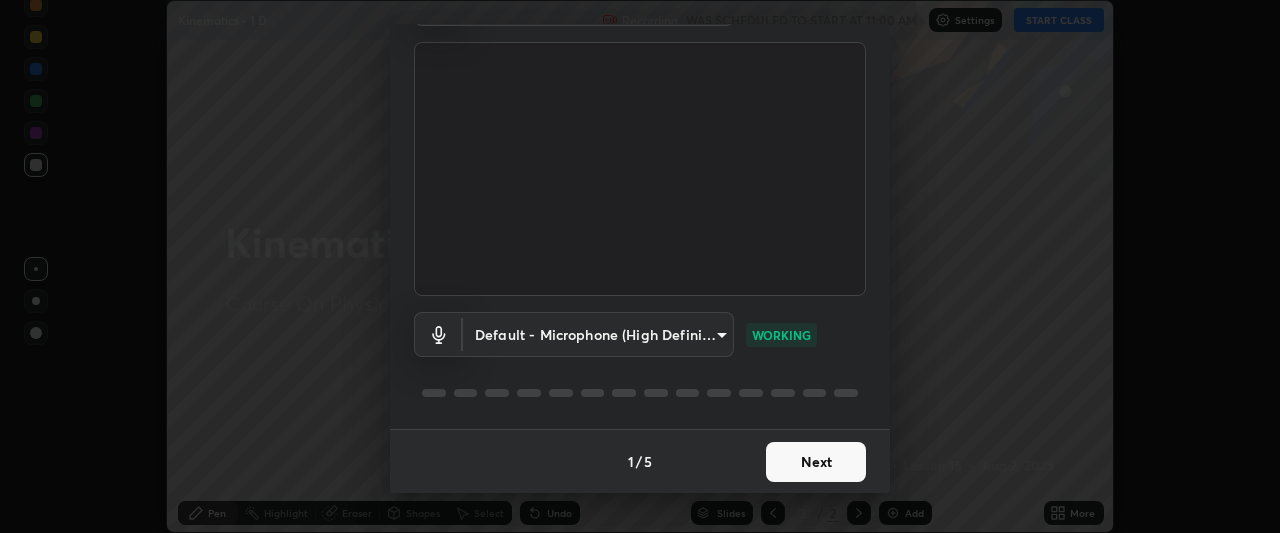 click on "Next" at bounding box center [816, 462] 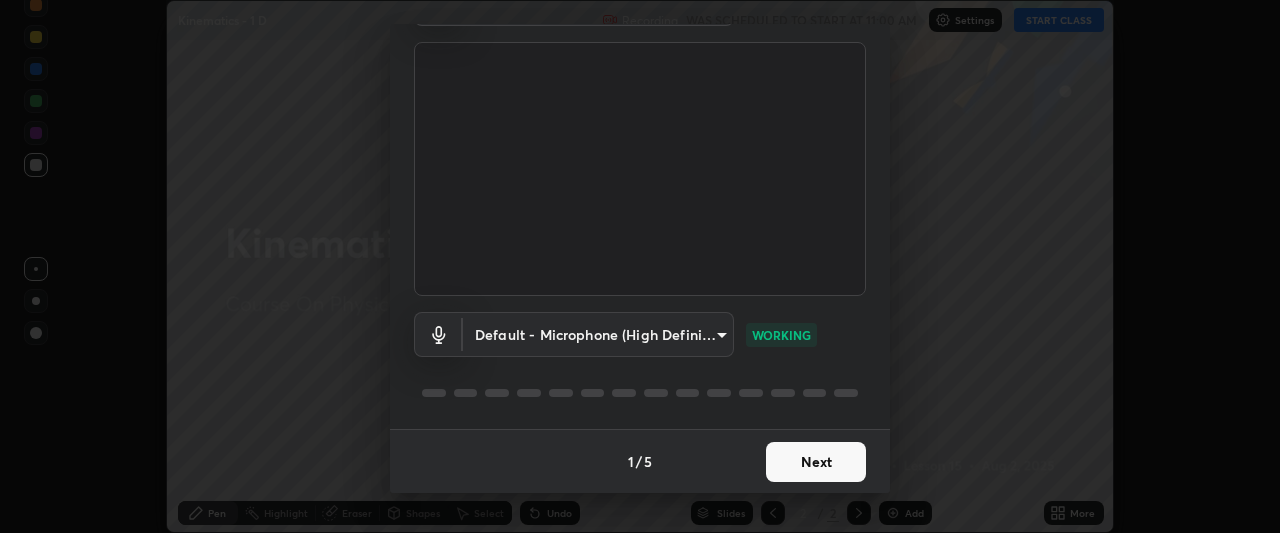 scroll, scrollTop: 0, scrollLeft: 0, axis: both 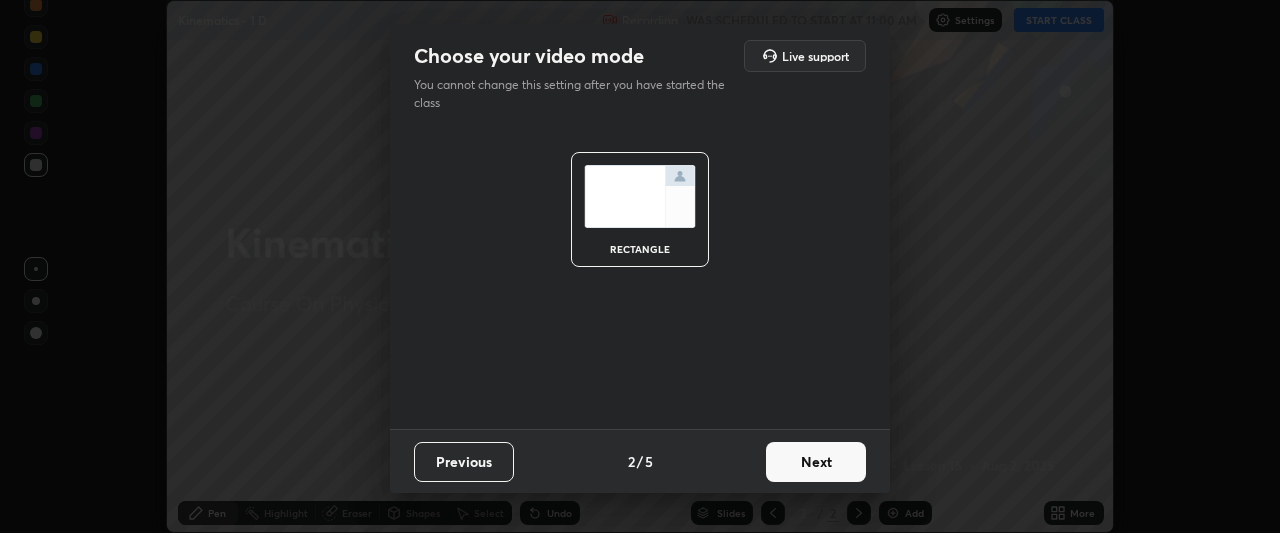 click on "Next" at bounding box center (816, 462) 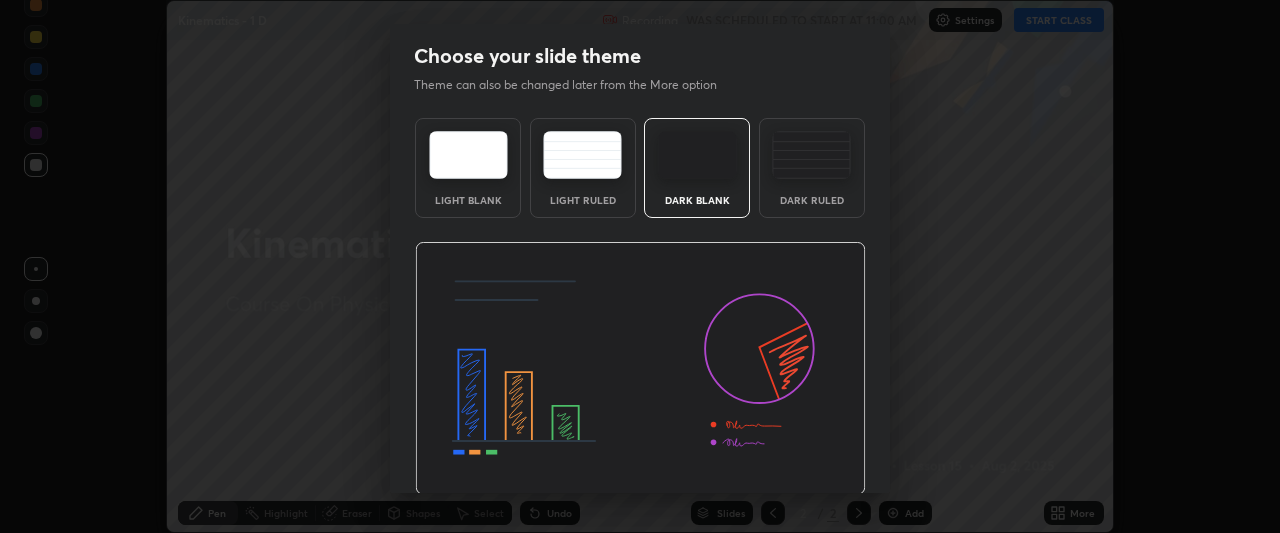 click at bounding box center [640, 369] 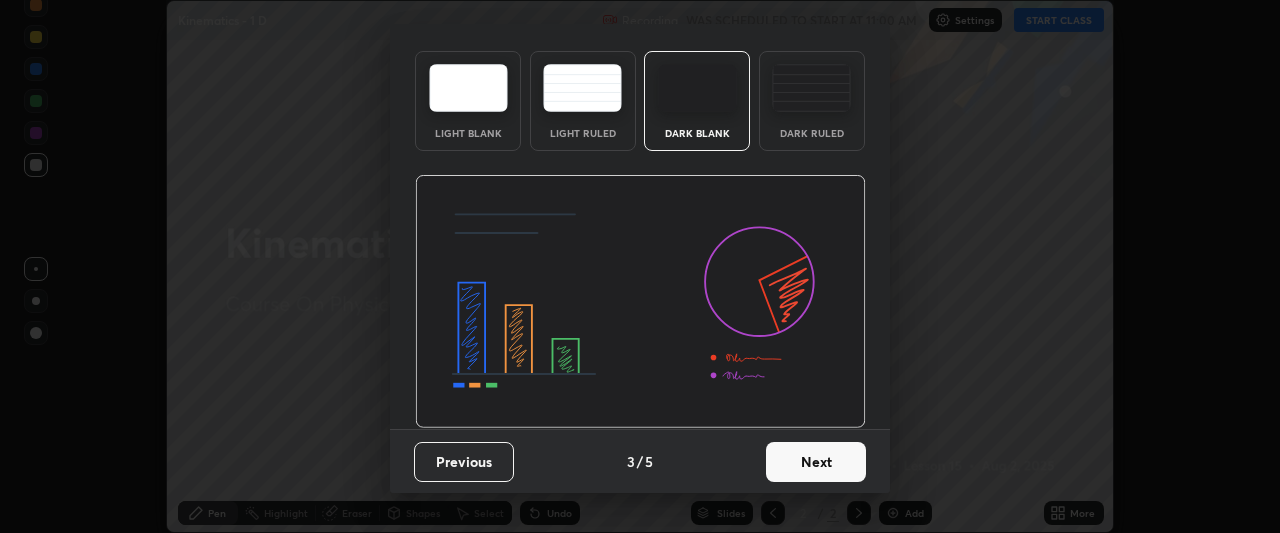 click on "Next" at bounding box center [816, 462] 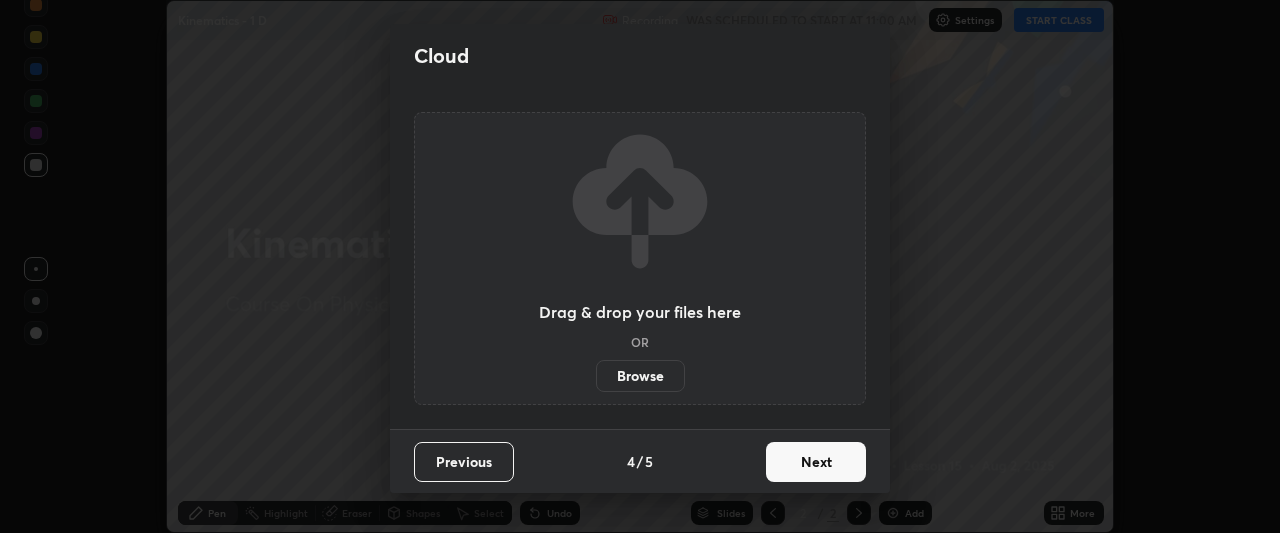 click on "Next" at bounding box center [816, 462] 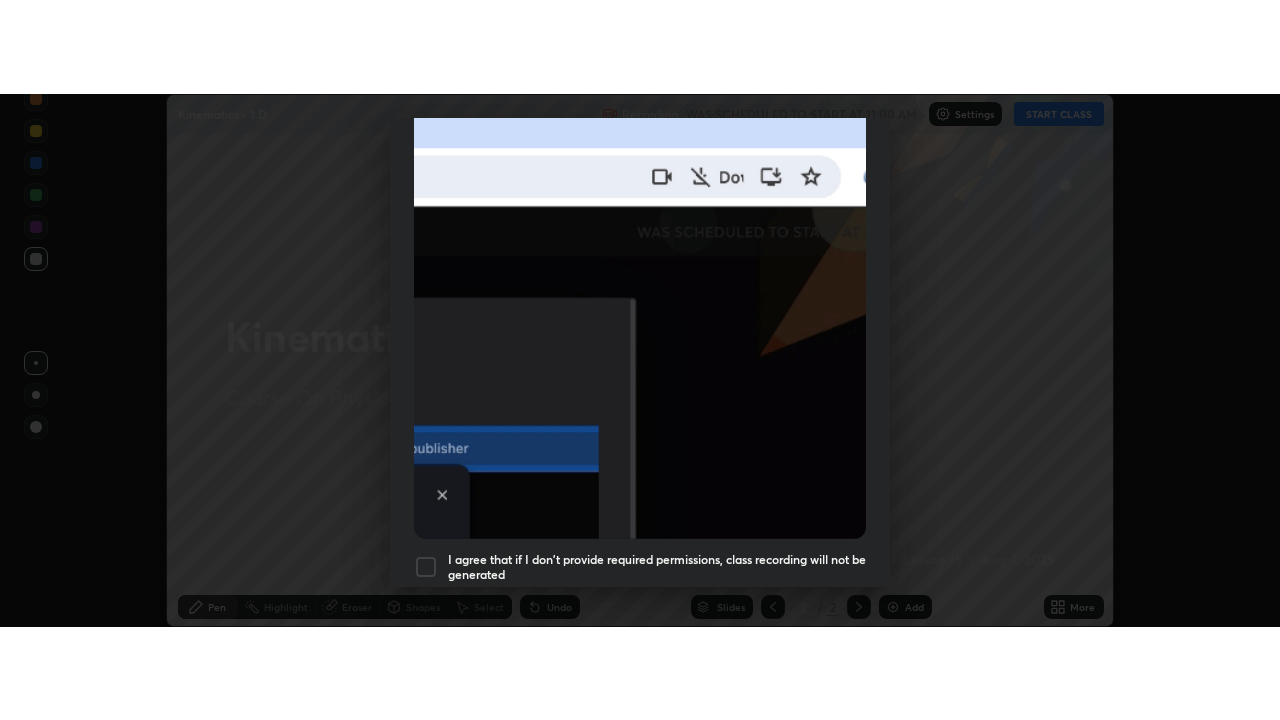 scroll, scrollTop: 531, scrollLeft: 0, axis: vertical 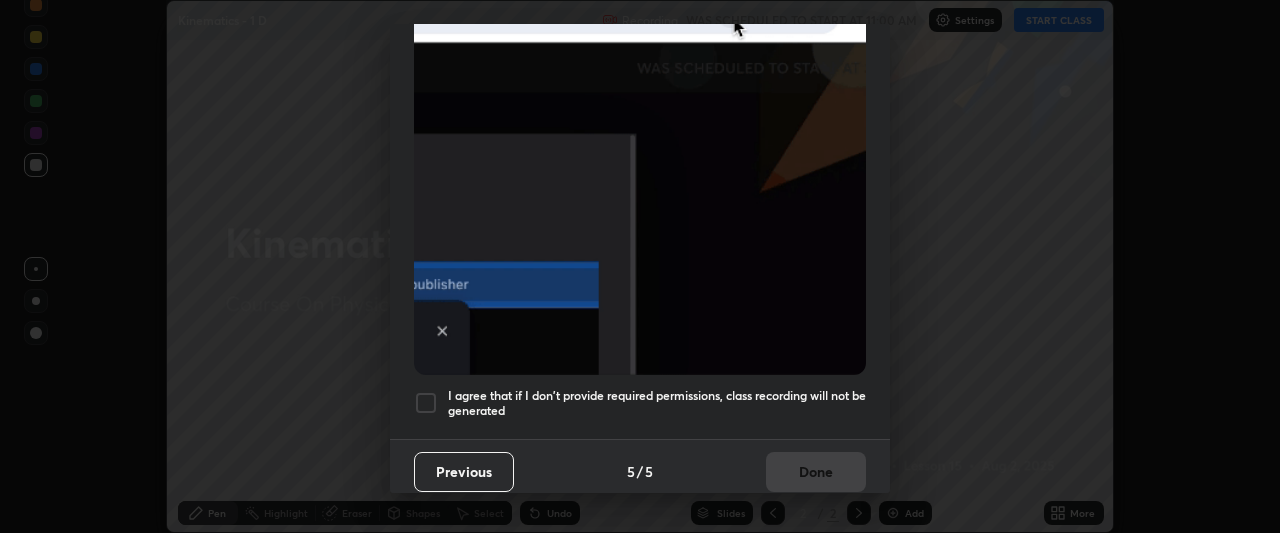 click at bounding box center (426, 403) 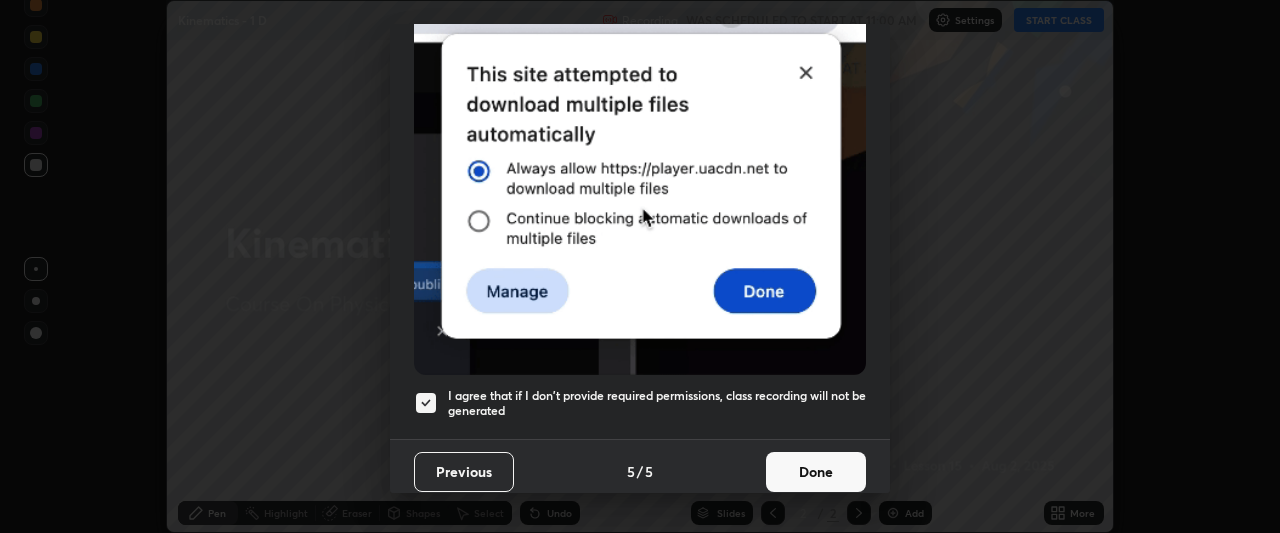 click on "Done" at bounding box center [816, 472] 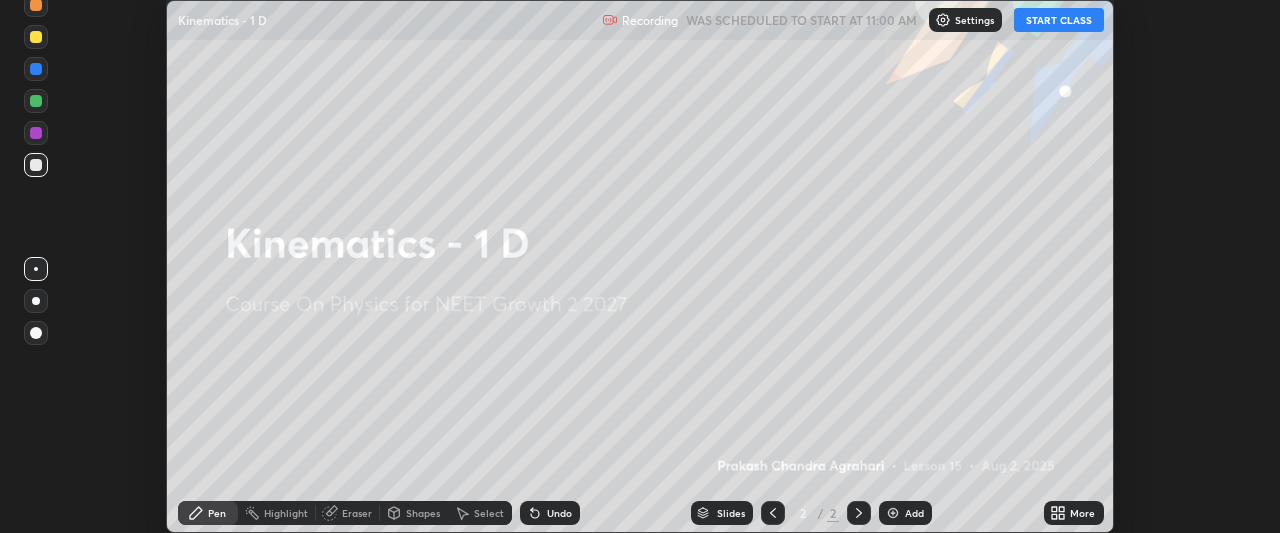 click on "START CLASS" at bounding box center [1059, 20] 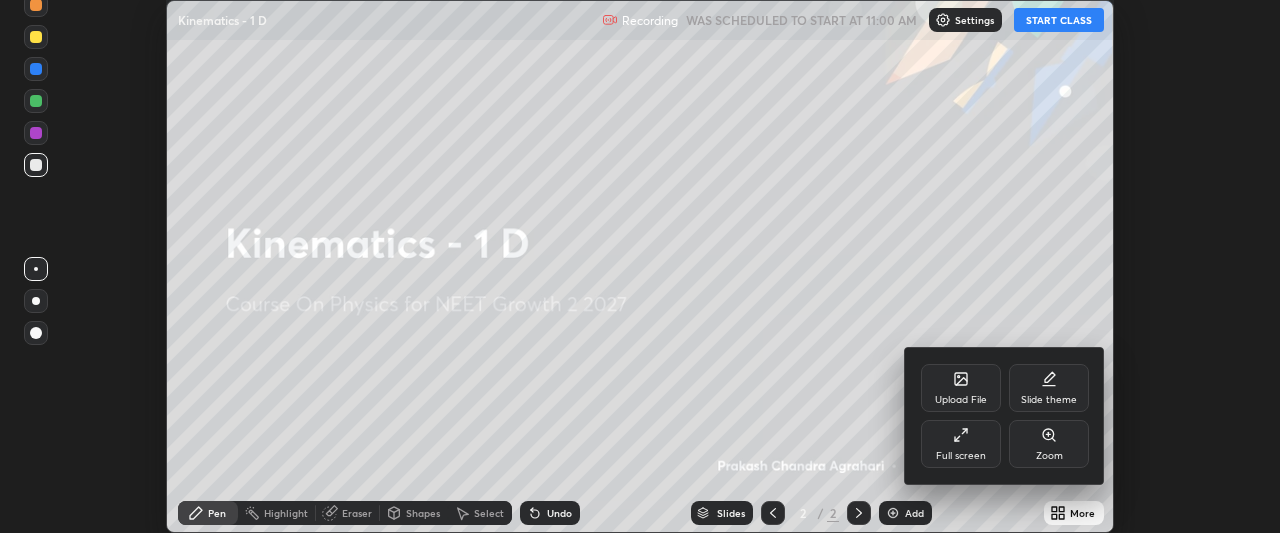 click on "Full screen" at bounding box center [961, 444] 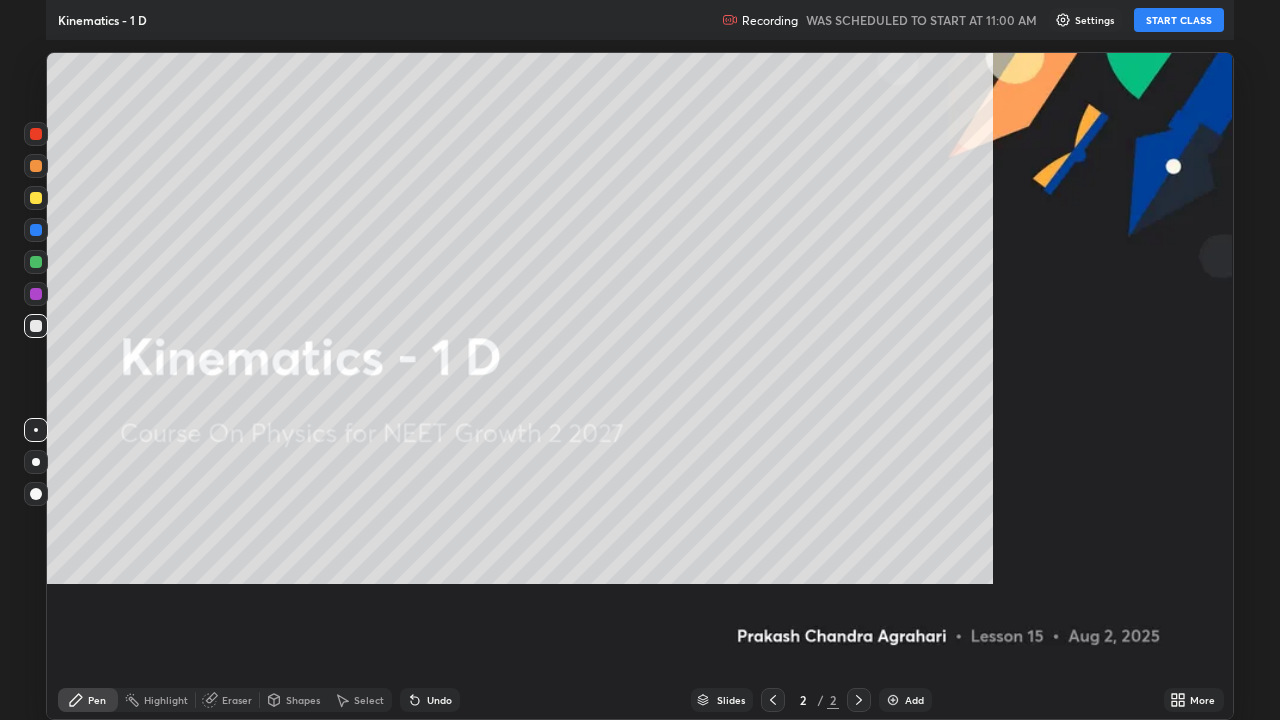 scroll, scrollTop: 99280, scrollLeft: 98720, axis: both 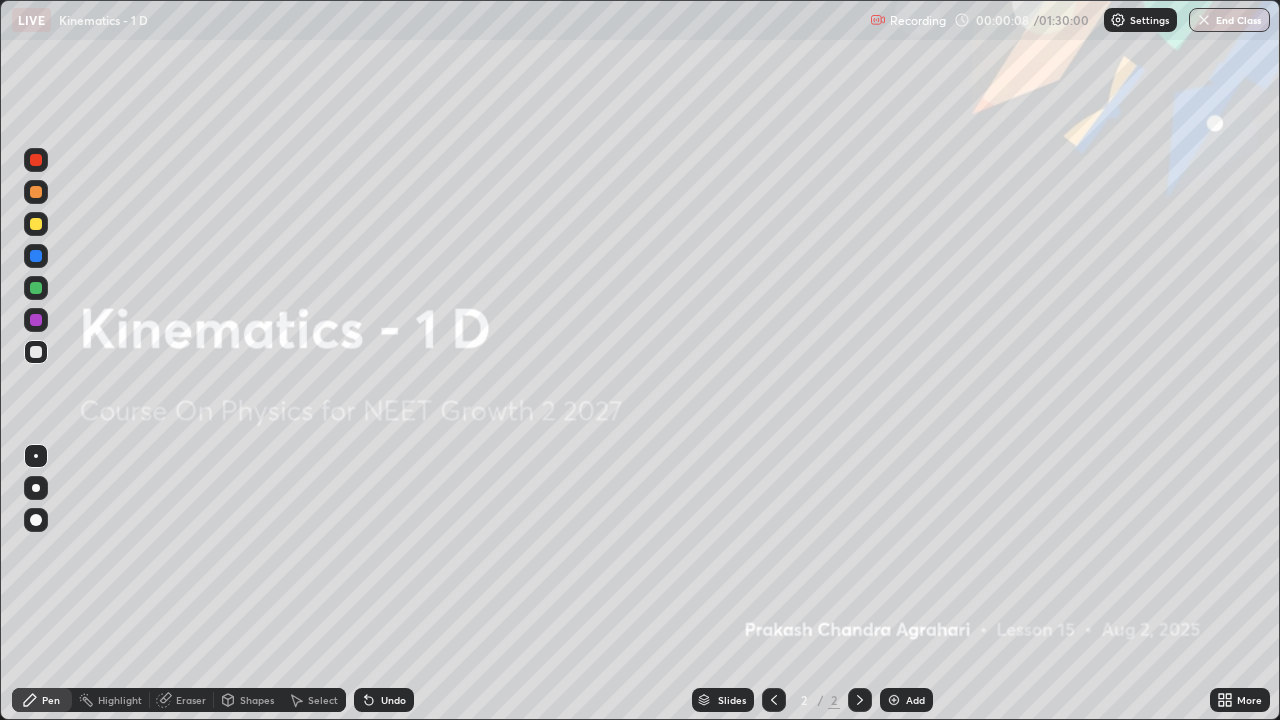 click on "Add" at bounding box center [915, 700] 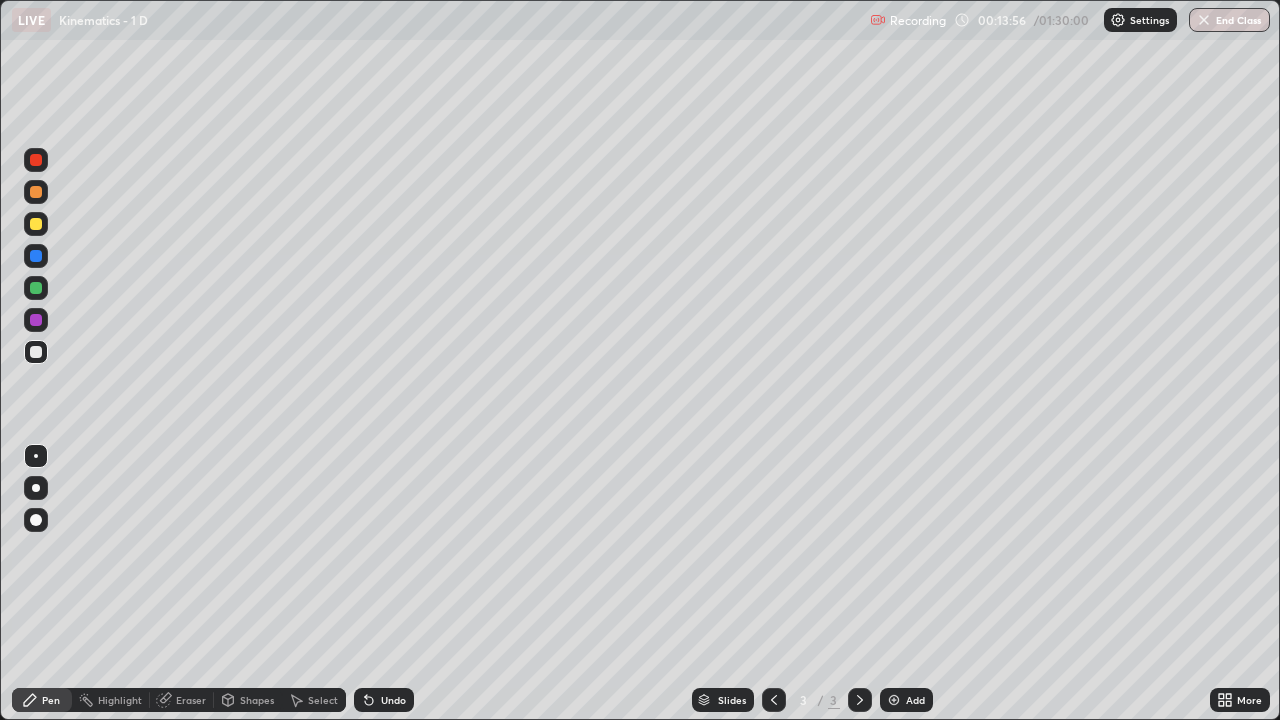 click at bounding box center (36, 224) 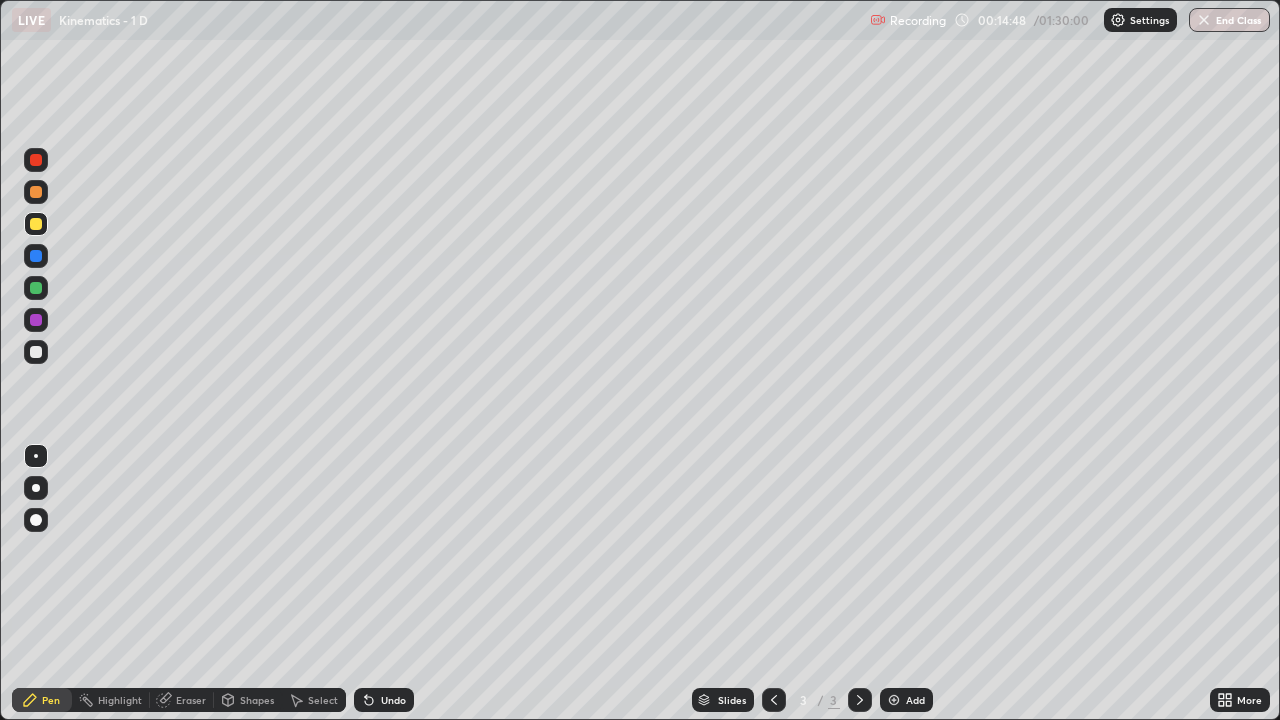 click on "Undo" at bounding box center (384, 700) 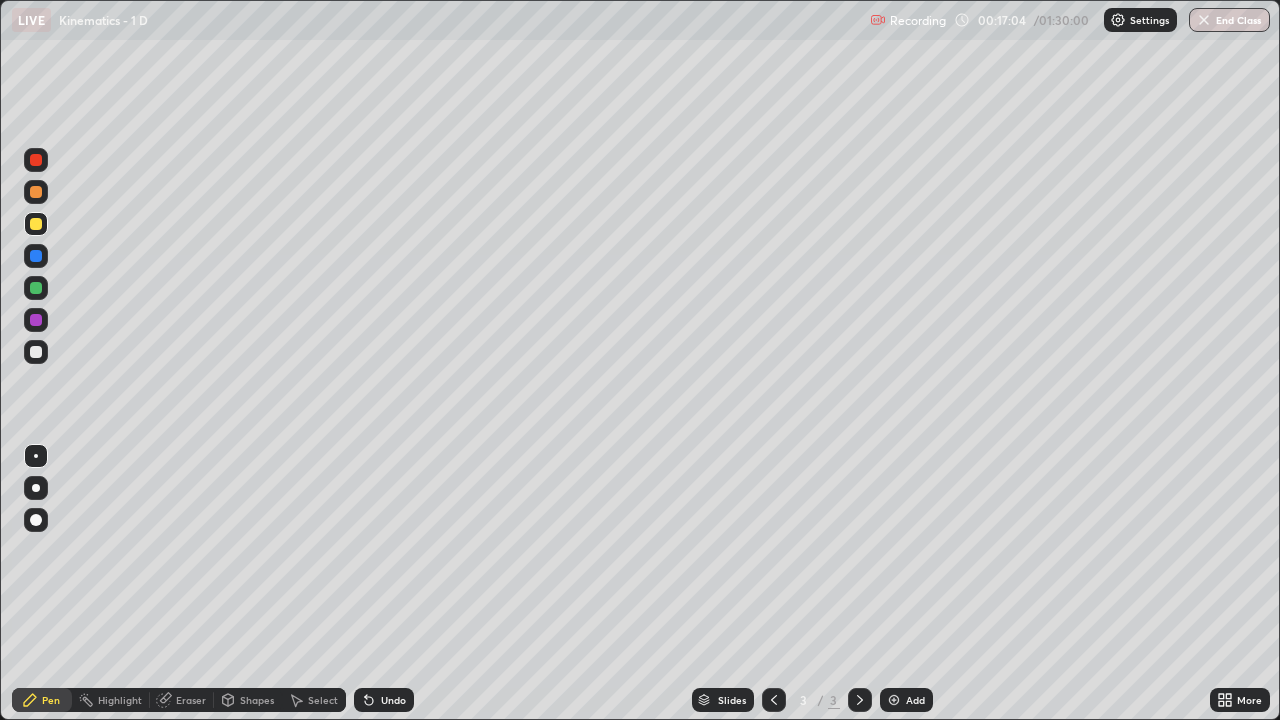 click on "Add" at bounding box center (906, 700) 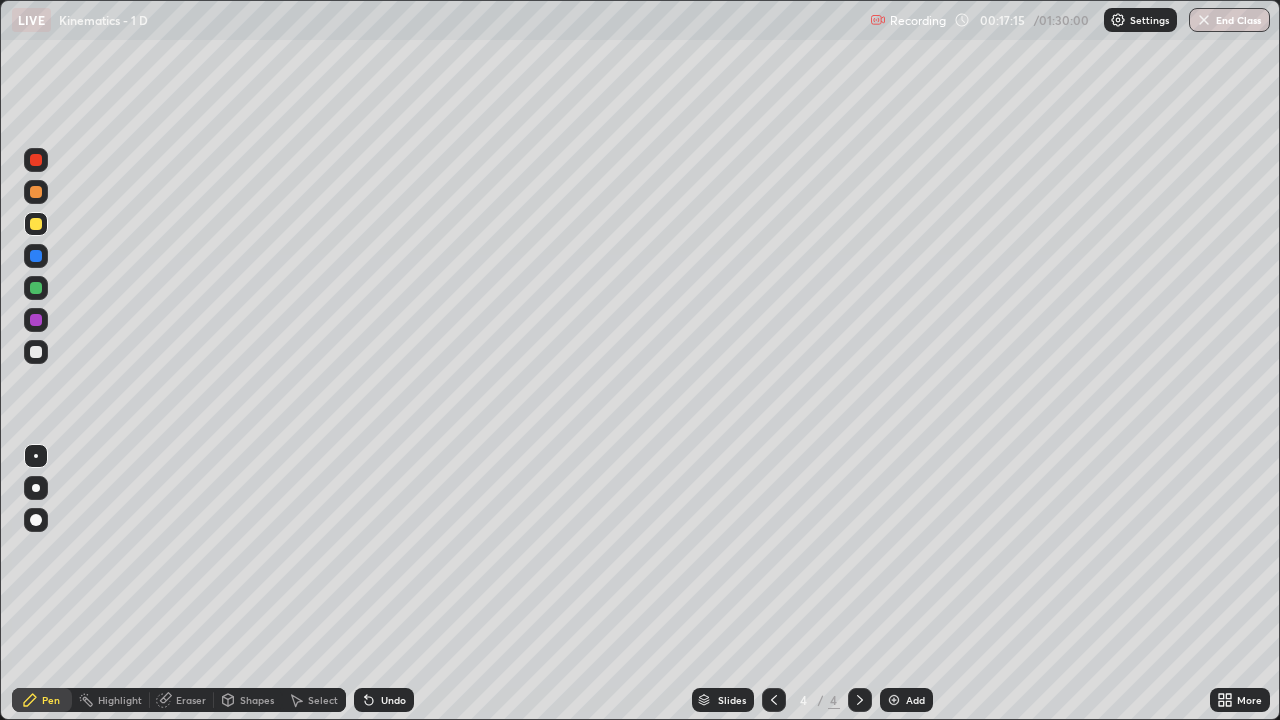 click at bounding box center [36, 288] 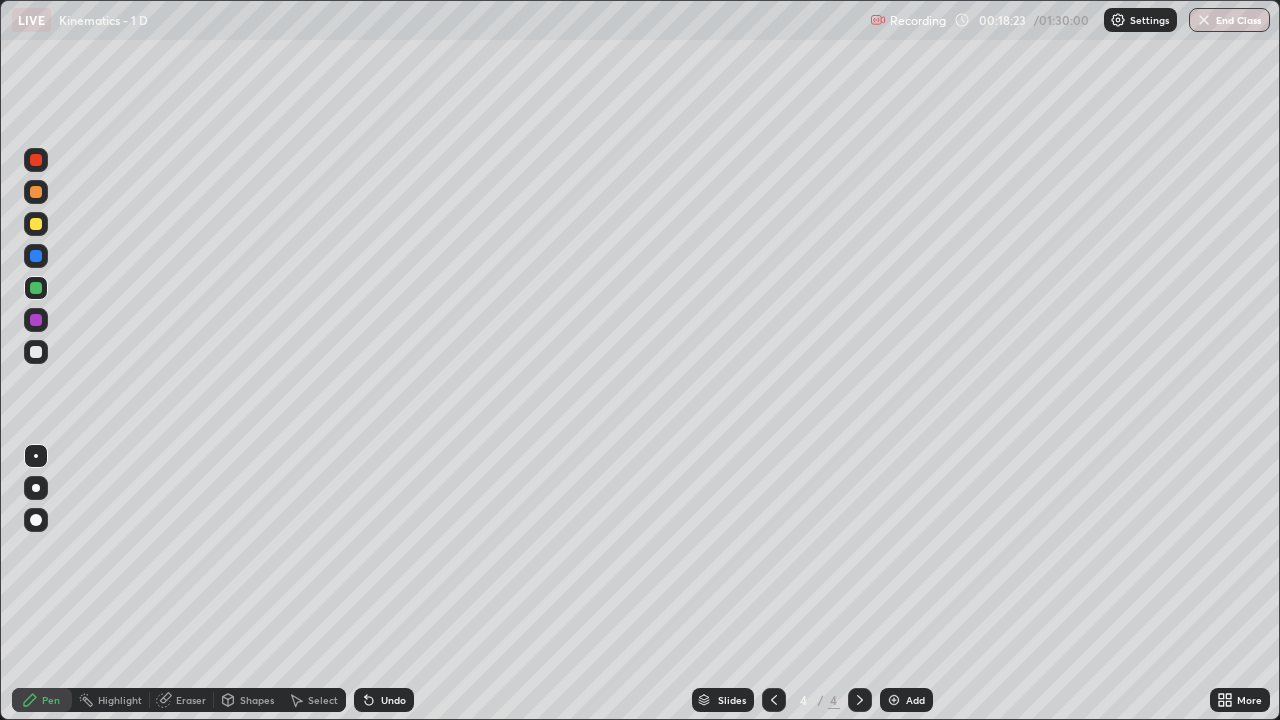 click on "Undo" at bounding box center [384, 700] 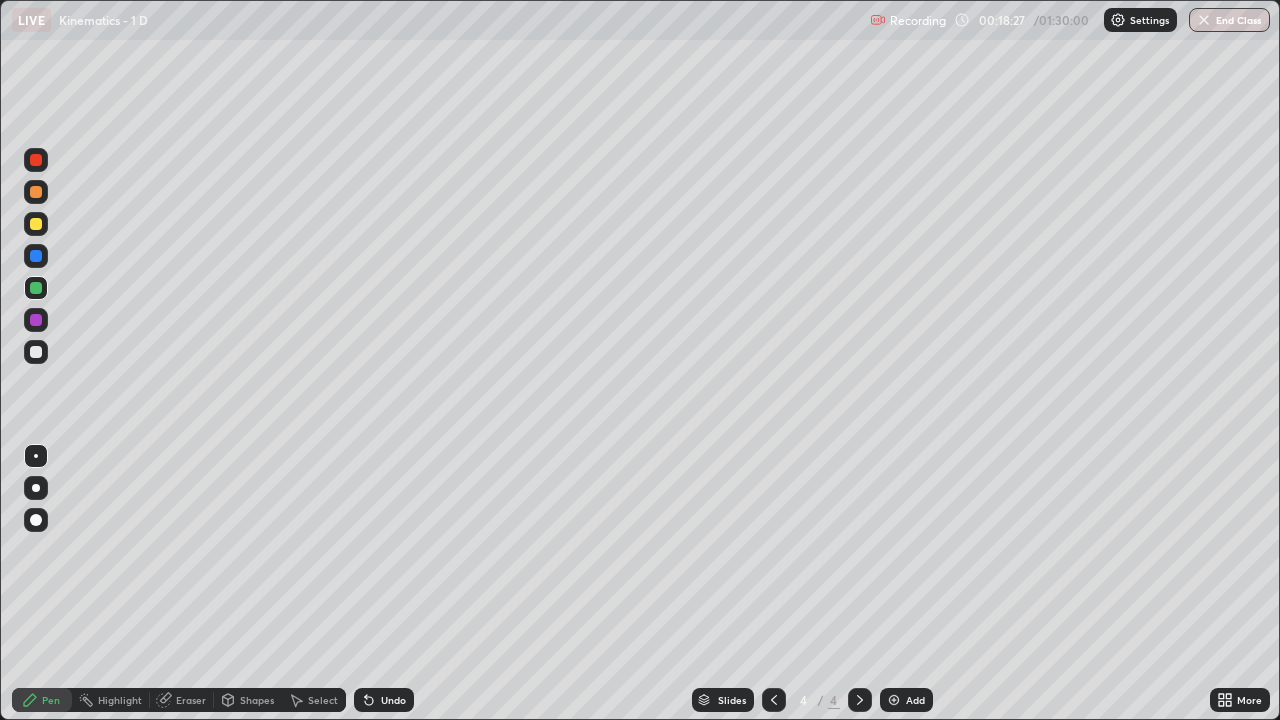 click 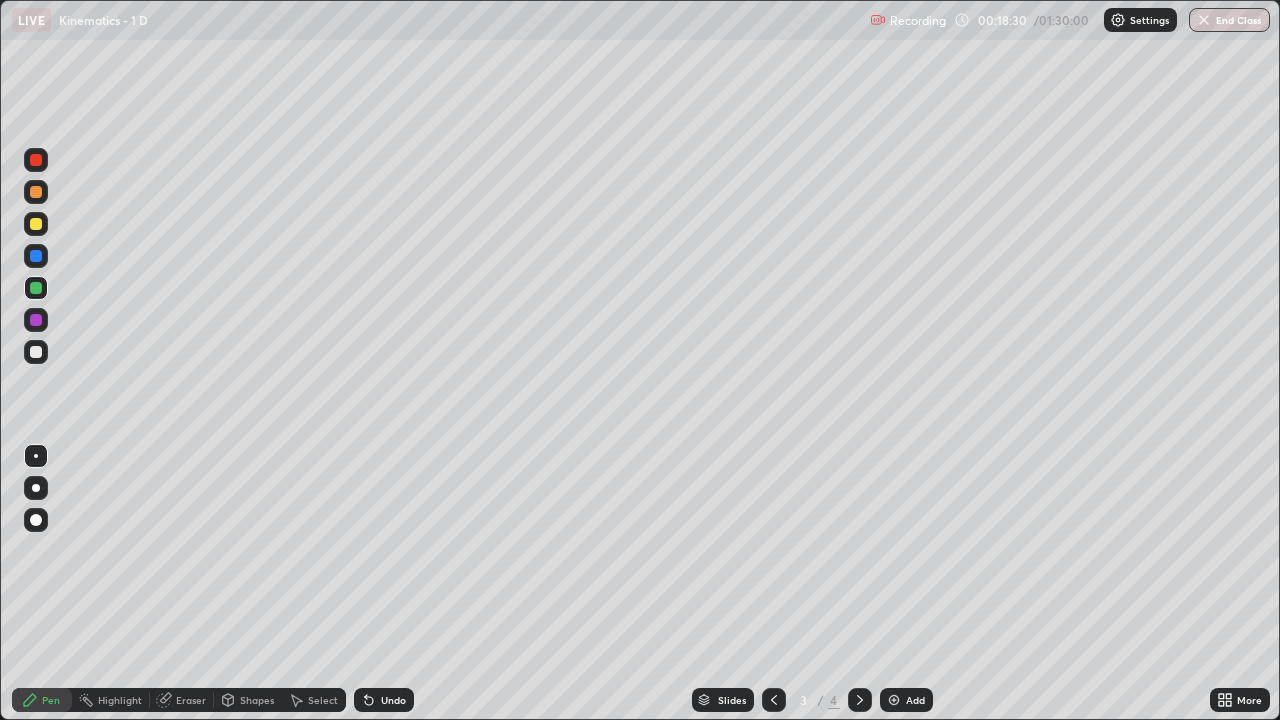 click 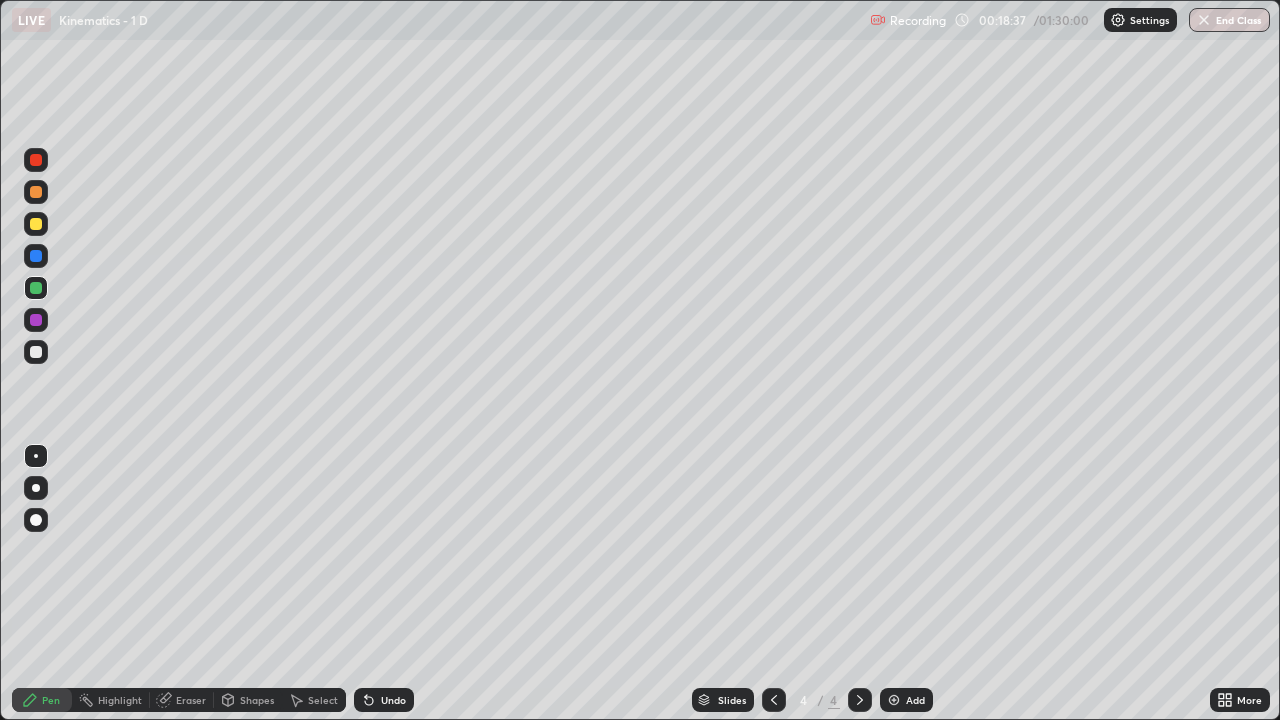 click on "Eraser" at bounding box center [191, 700] 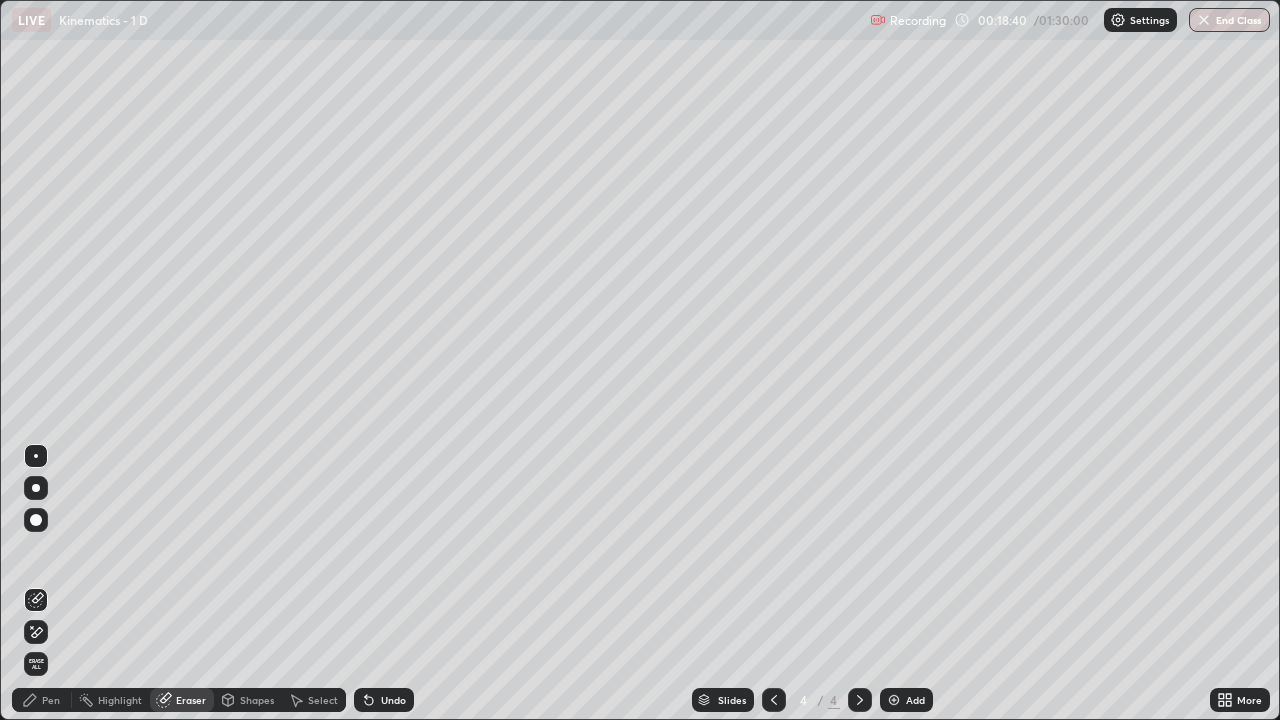 click on "Pen" at bounding box center (51, 700) 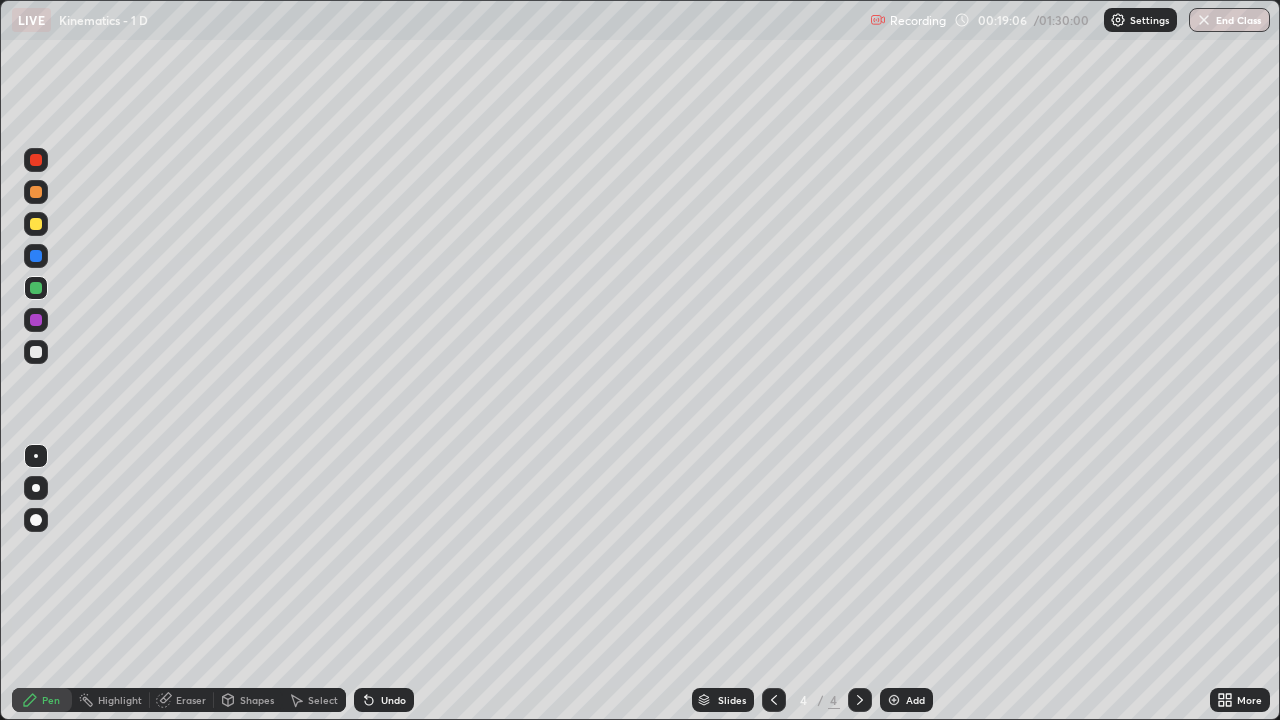 click on "Add" at bounding box center (906, 700) 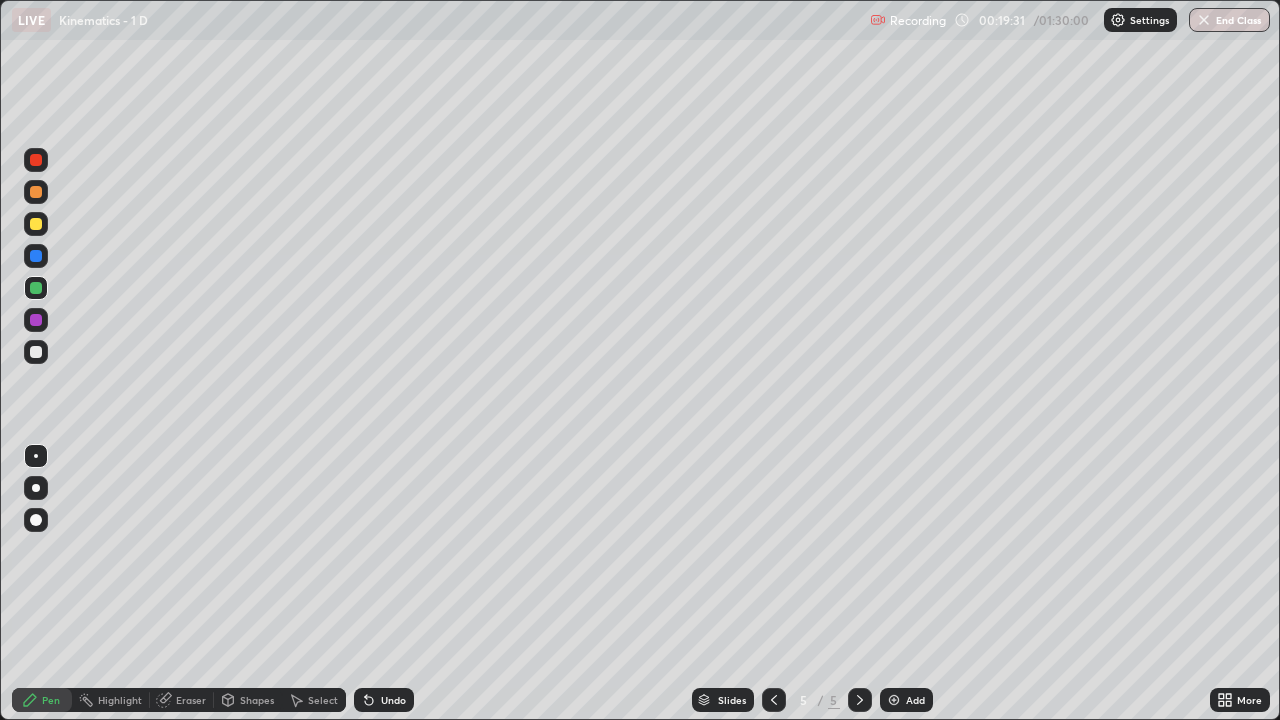 click on "Shapes" at bounding box center (257, 700) 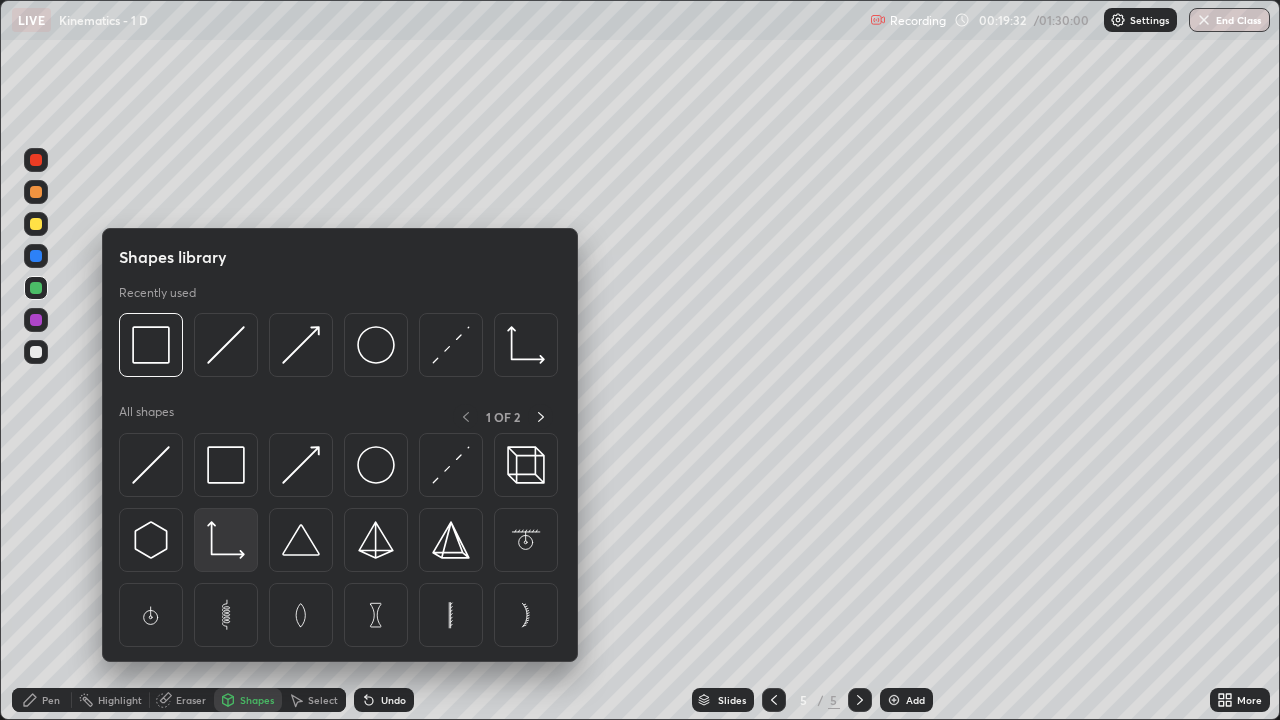 click at bounding box center (226, 540) 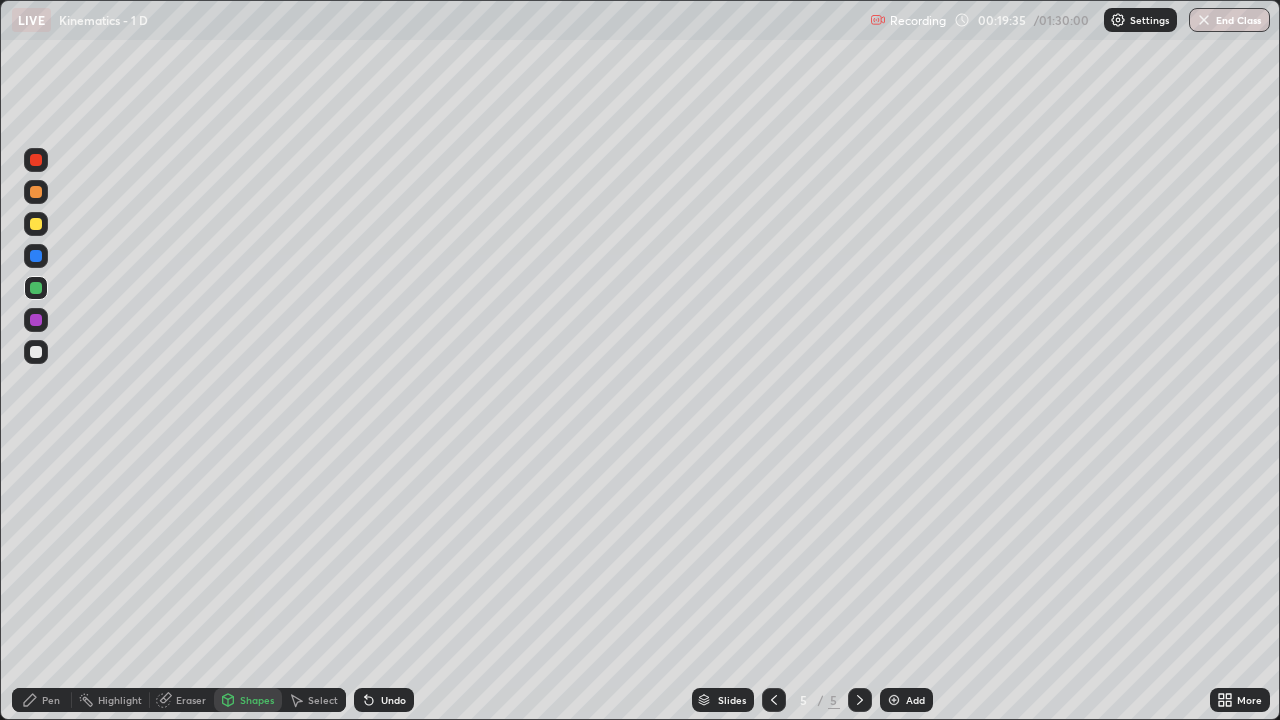 click on "Eraser" at bounding box center (191, 700) 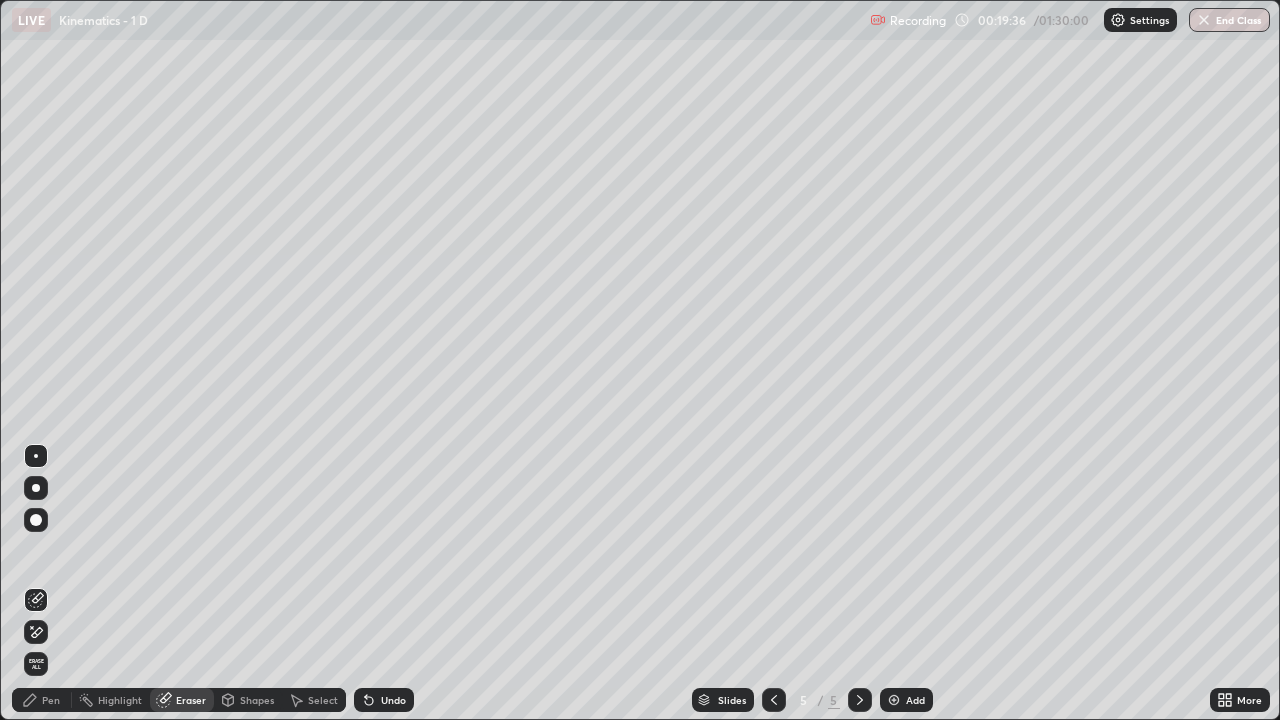 click on "Shapes" at bounding box center [257, 700] 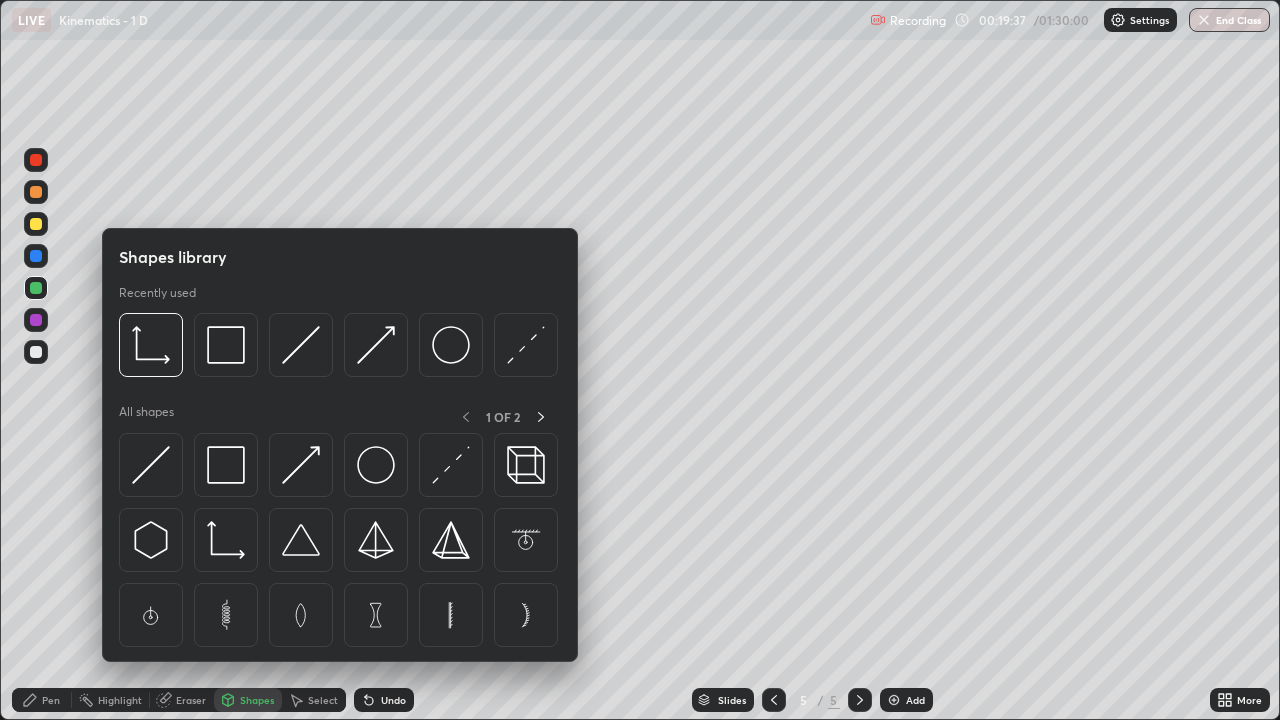 click at bounding box center [301, 465] 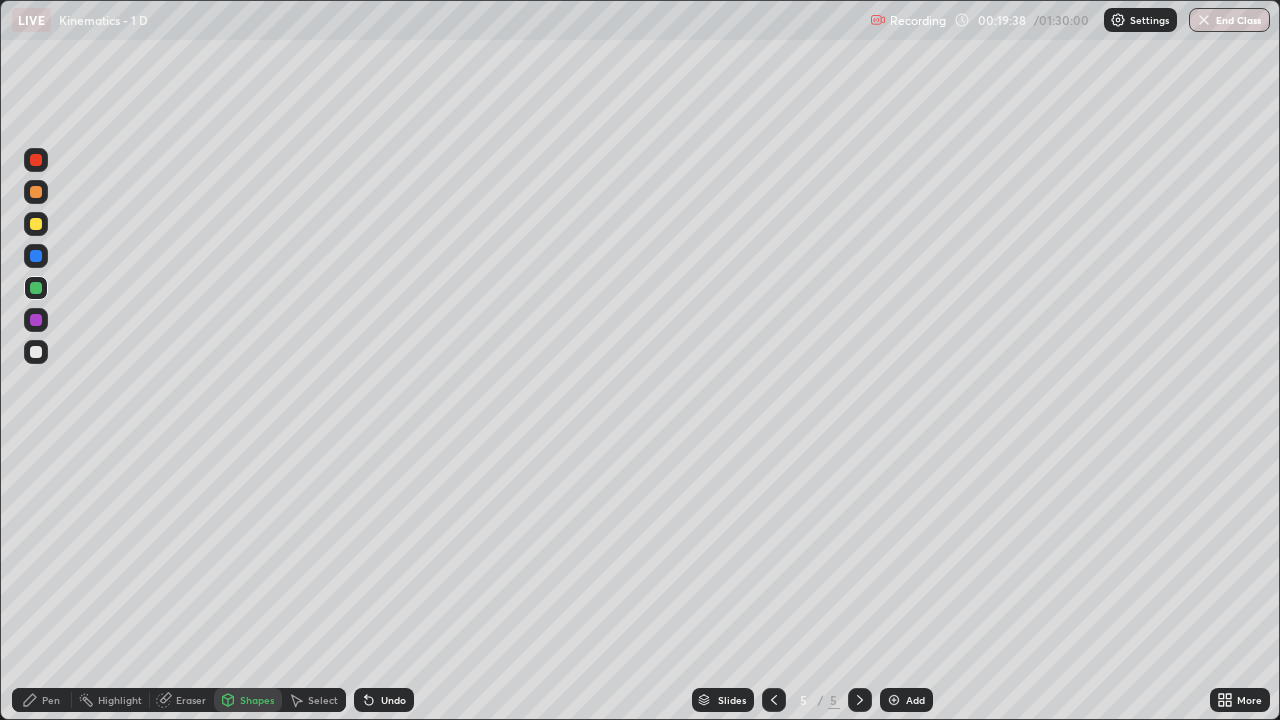 click at bounding box center (36, 352) 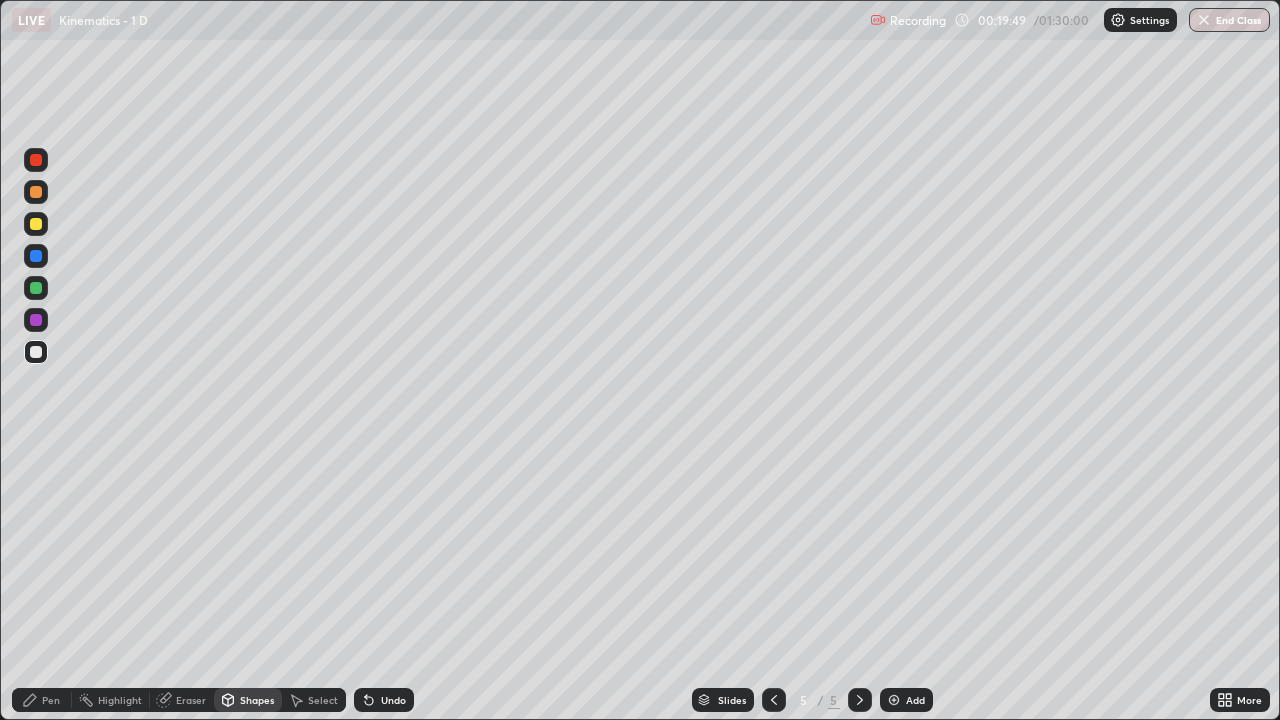 click on "Undo" at bounding box center (393, 700) 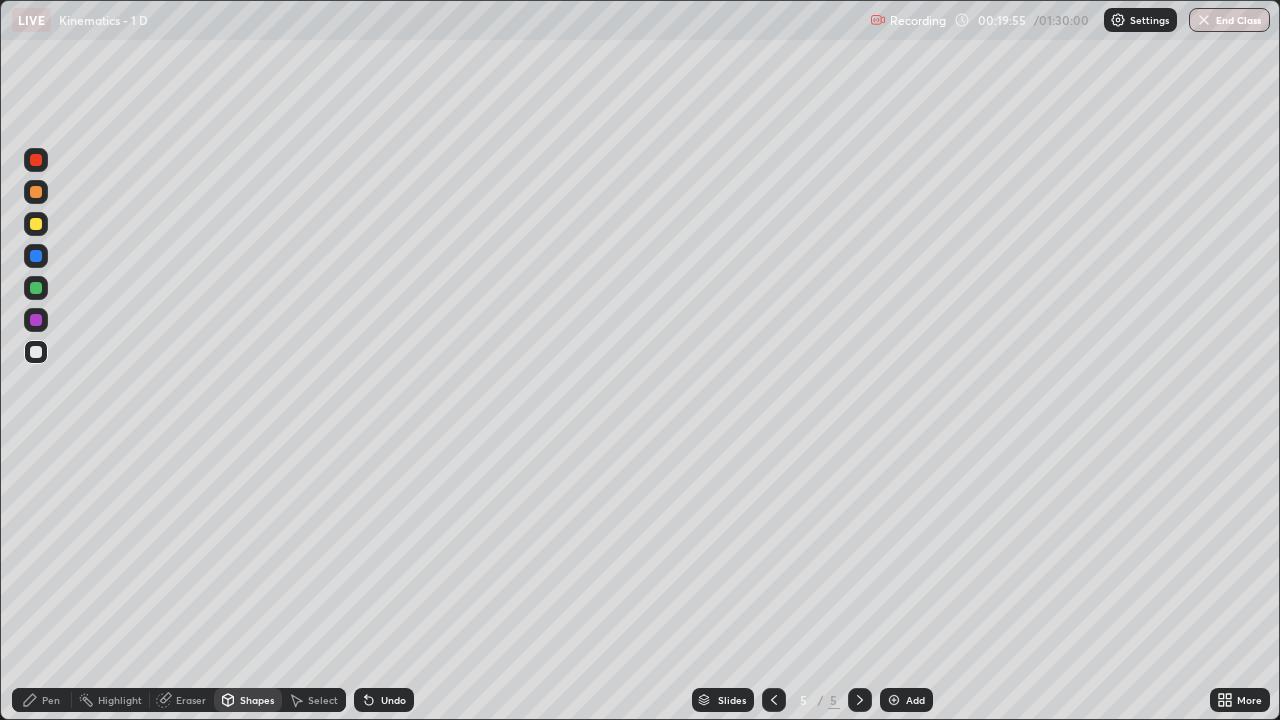 click on "Undo" at bounding box center (384, 700) 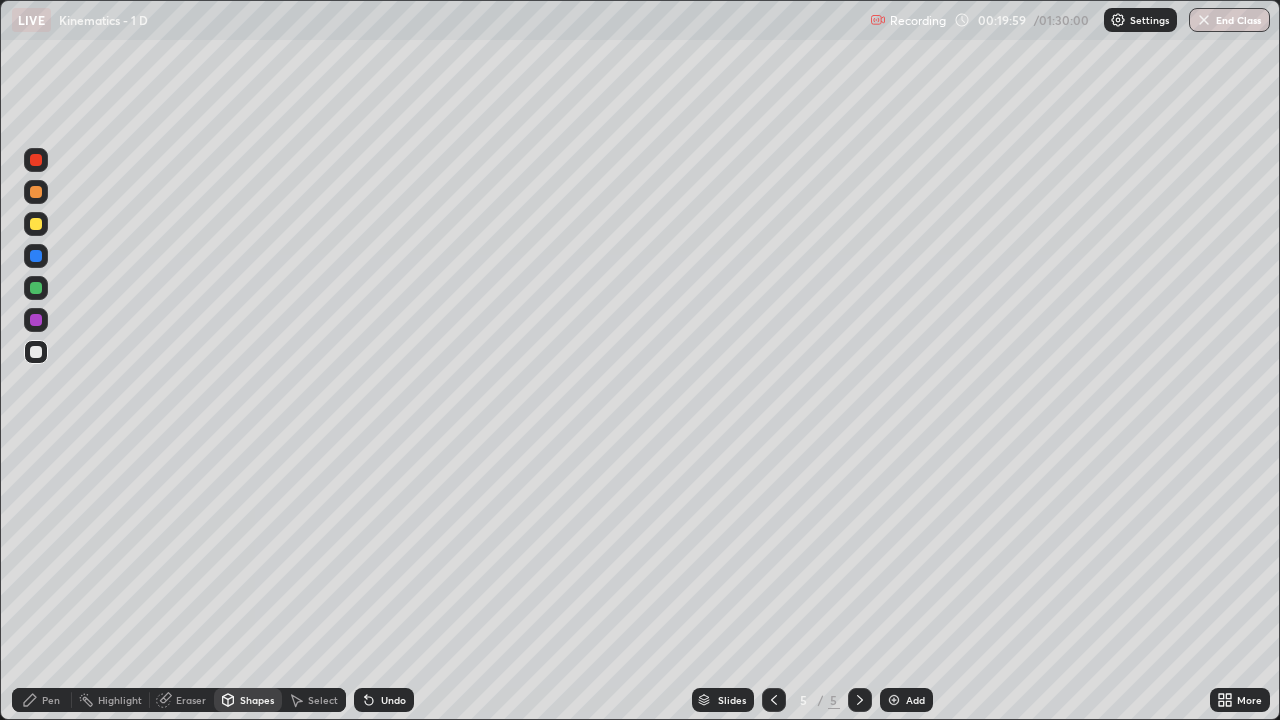 click on "Pen" at bounding box center [42, 700] 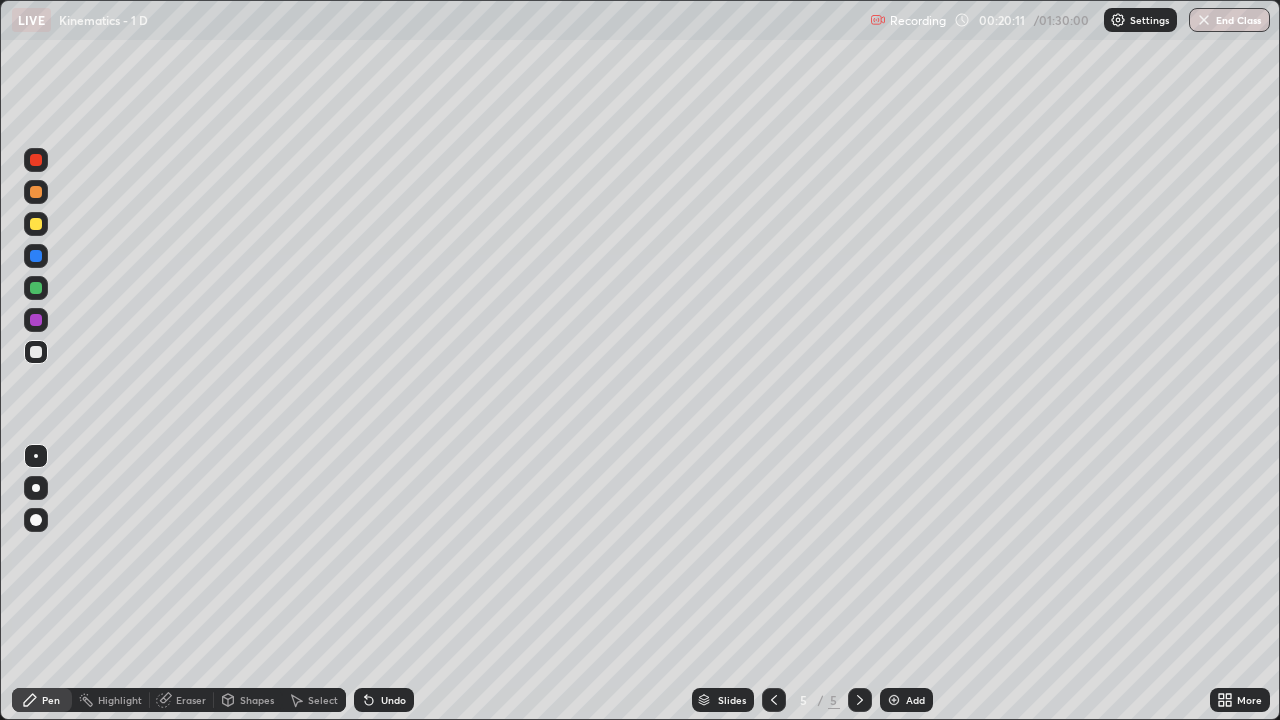 click at bounding box center (36, 320) 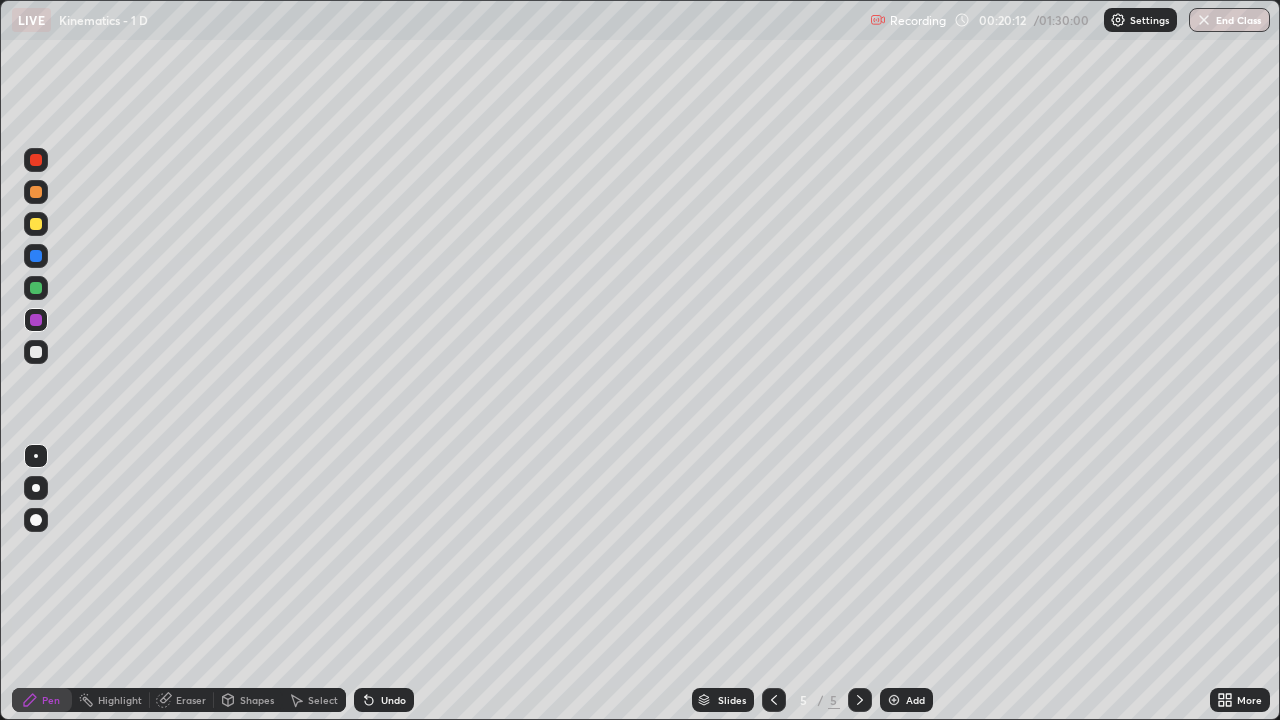 click on "Shapes" at bounding box center [248, 700] 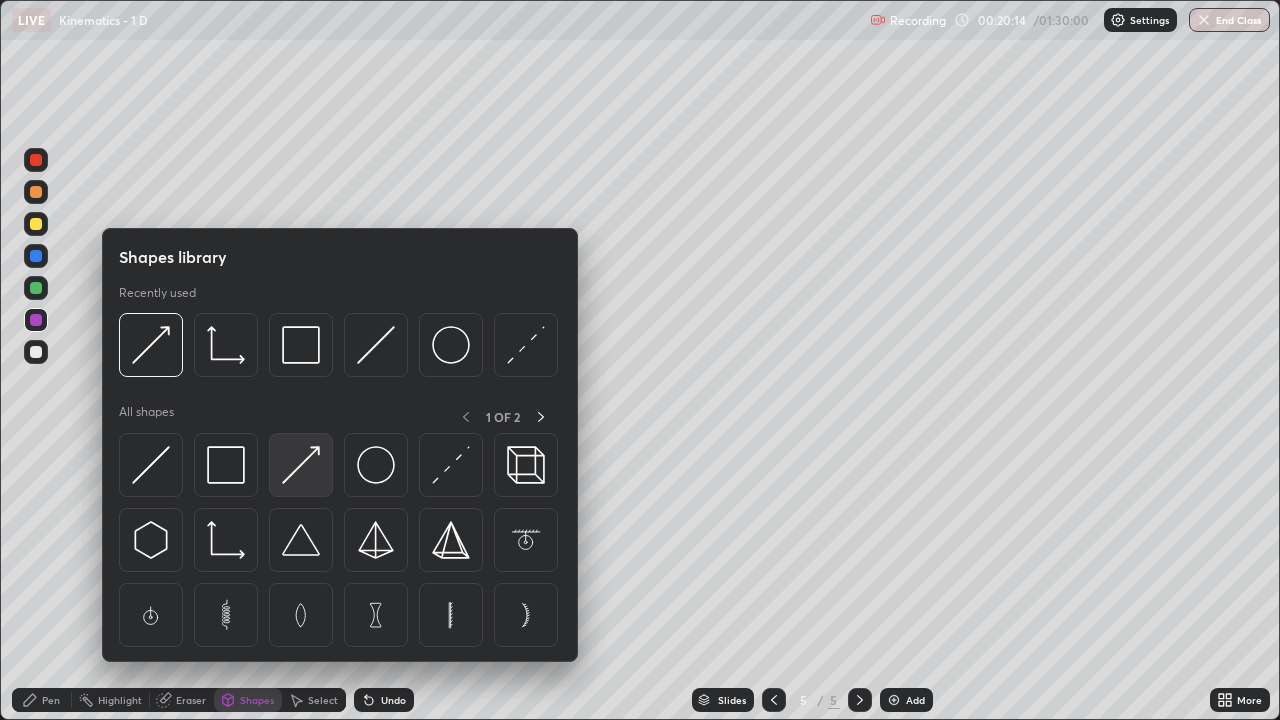 click at bounding box center (301, 465) 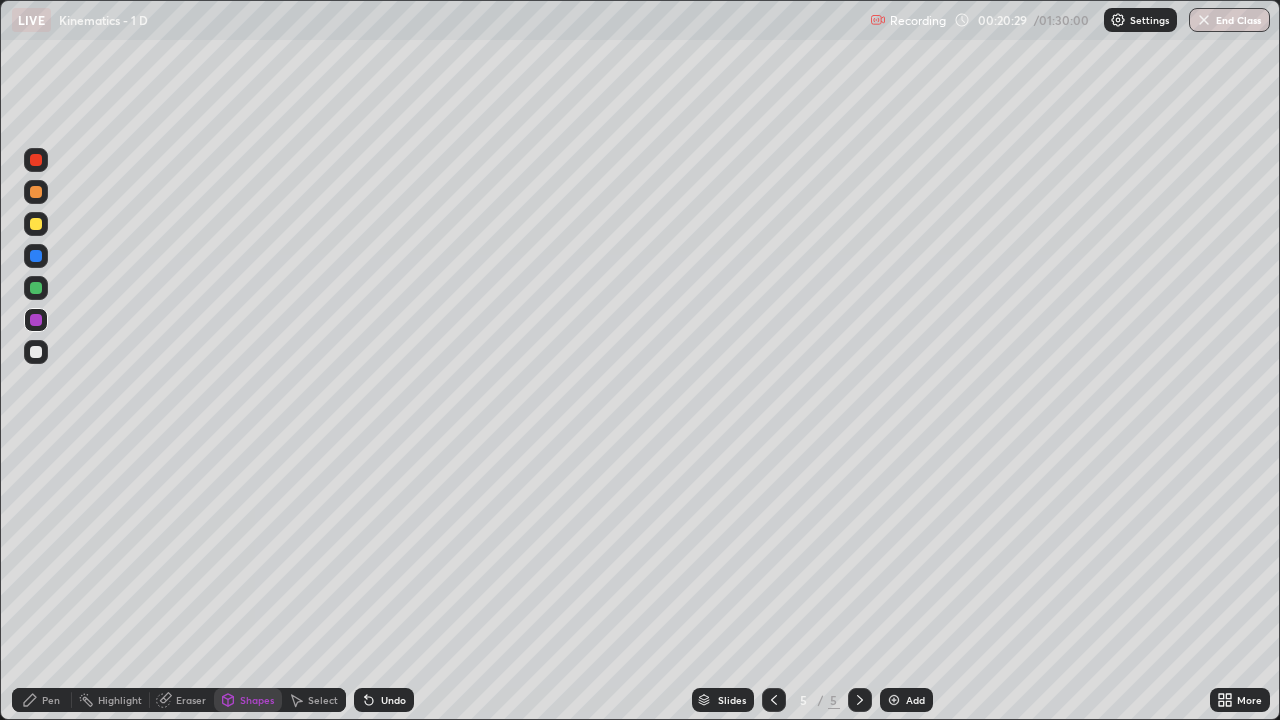 click on "Pen" at bounding box center (51, 700) 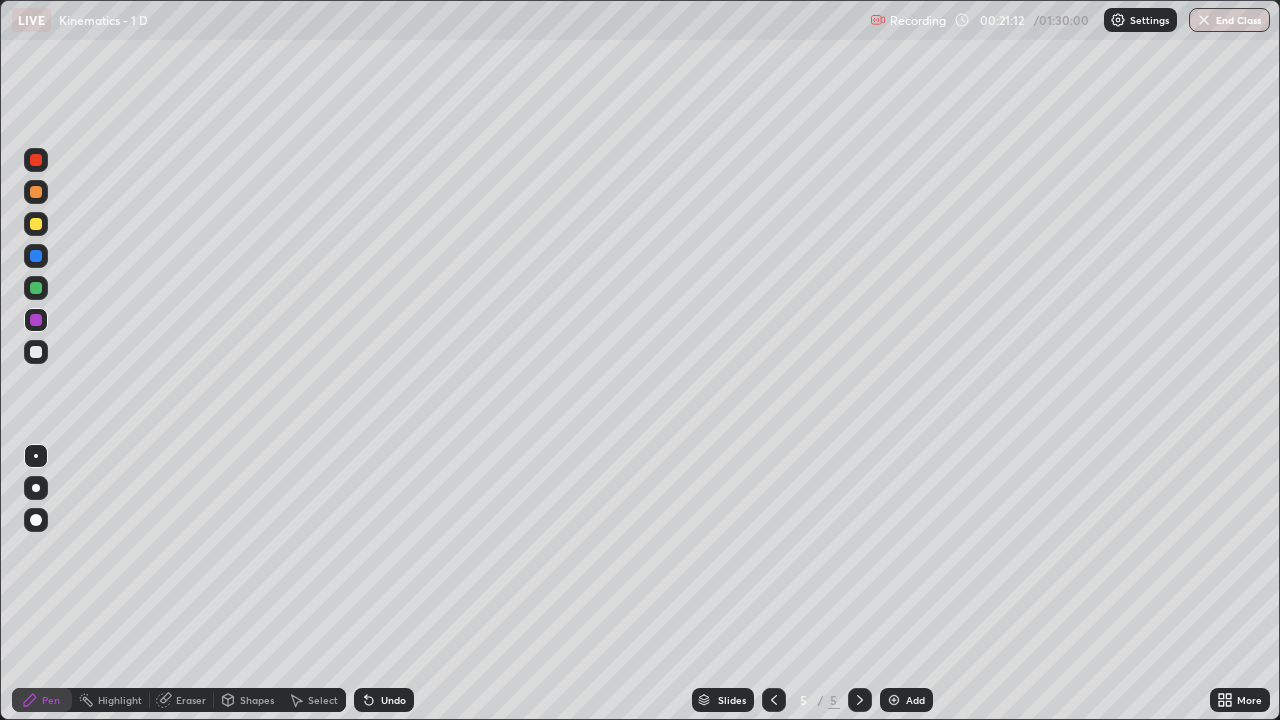 click at bounding box center (36, 224) 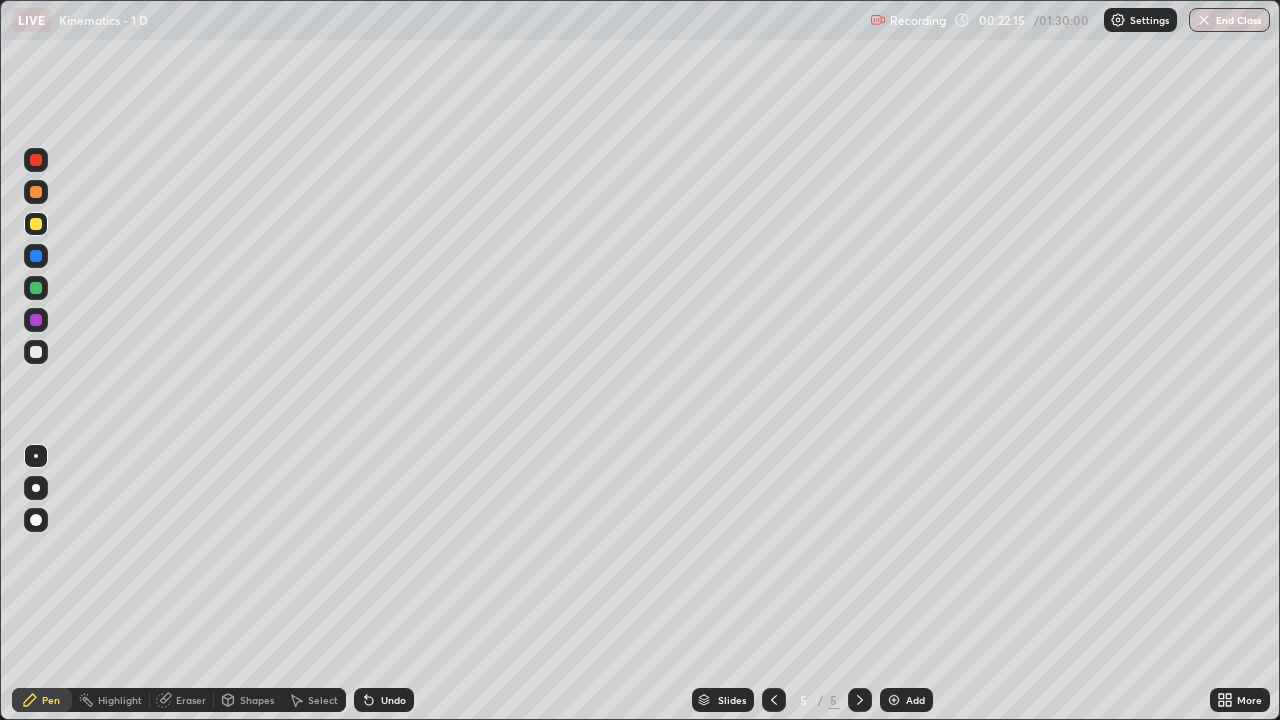 click on "Eraser" at bounding box center (191, 700) 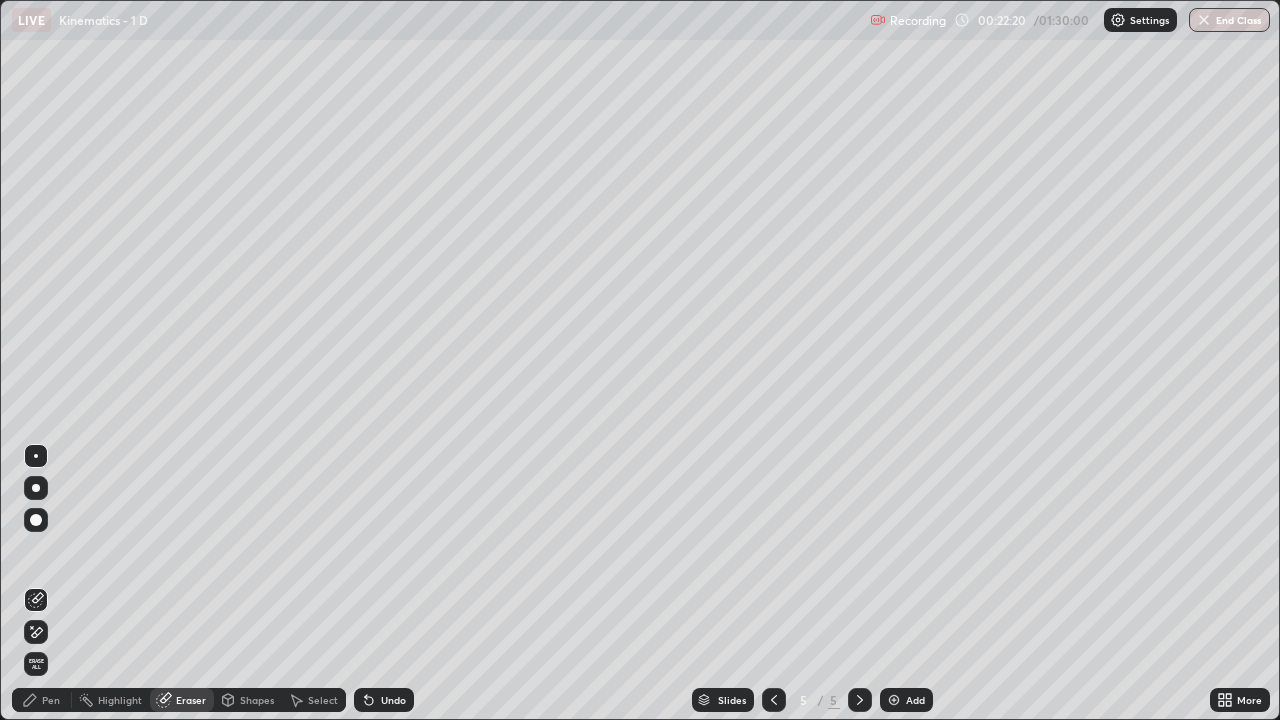 click on "Pen" at bounding box center [51, 700] 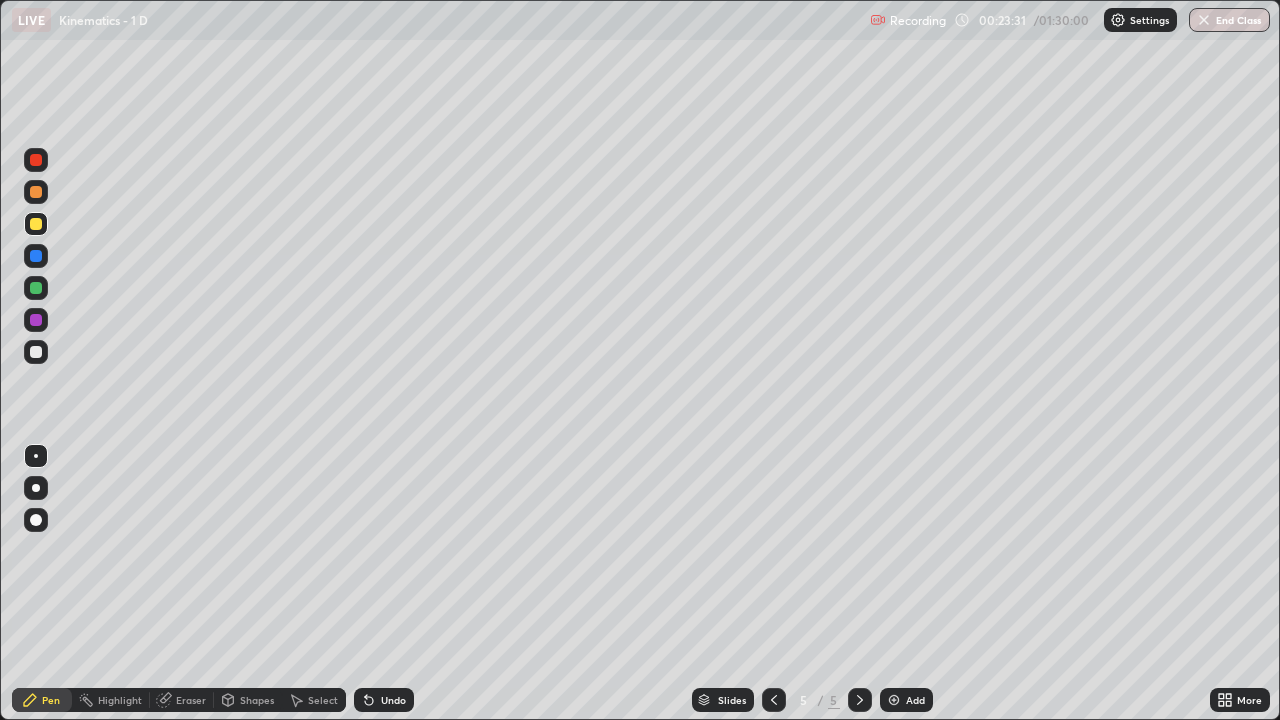 click at bounding box center [36, 320] 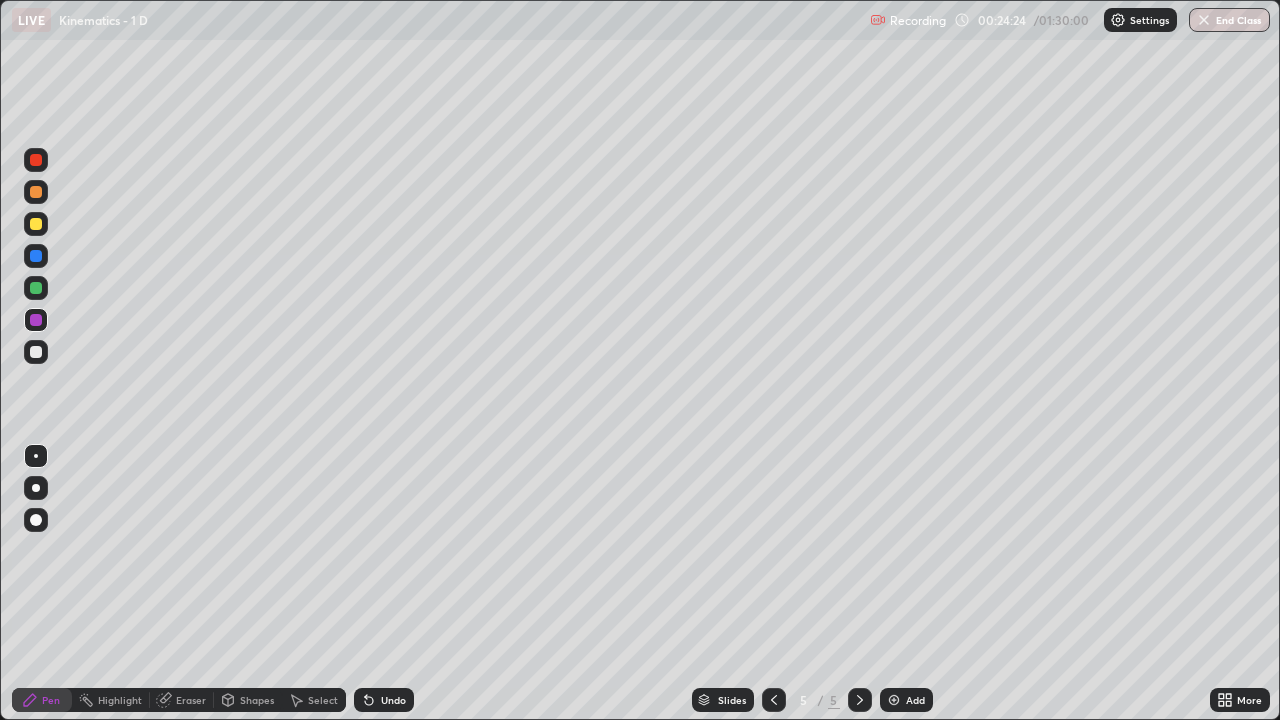 click on "Select" at bounding box center [314, 700] 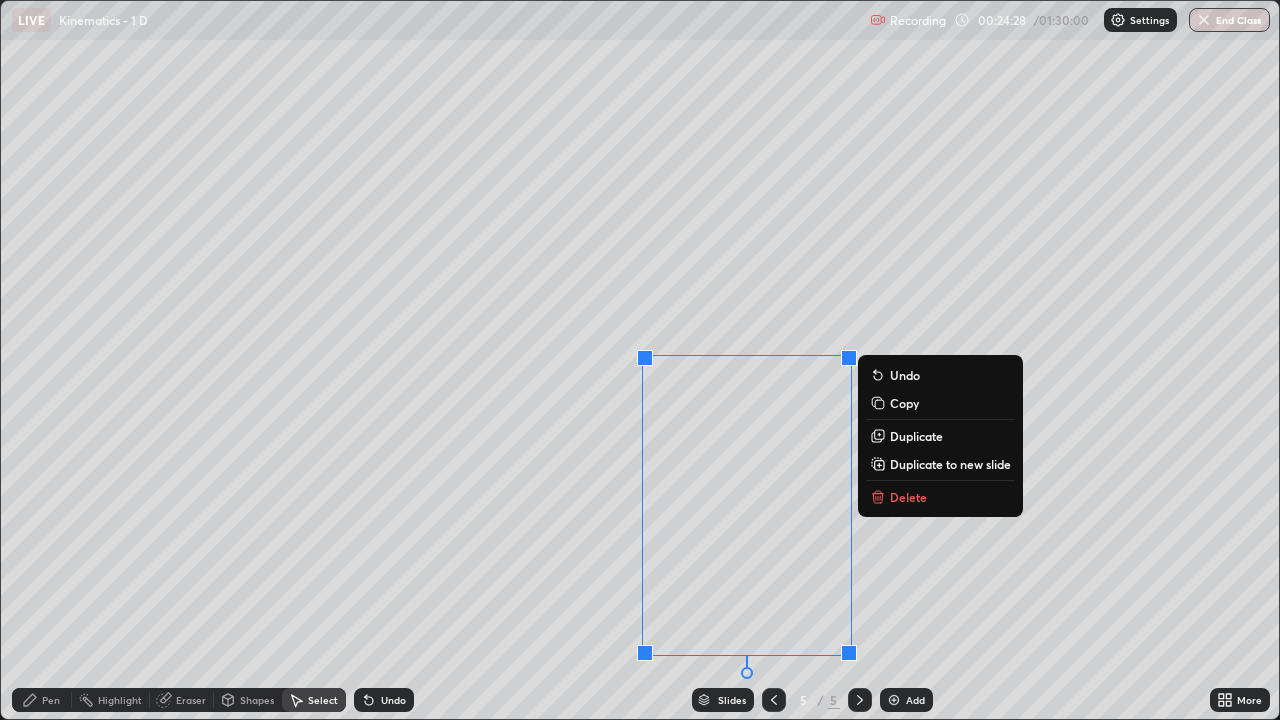 click on "0 ° Undo Copy Duplicate Duplicate to new slide Delete" at bounding box center [640, 360] 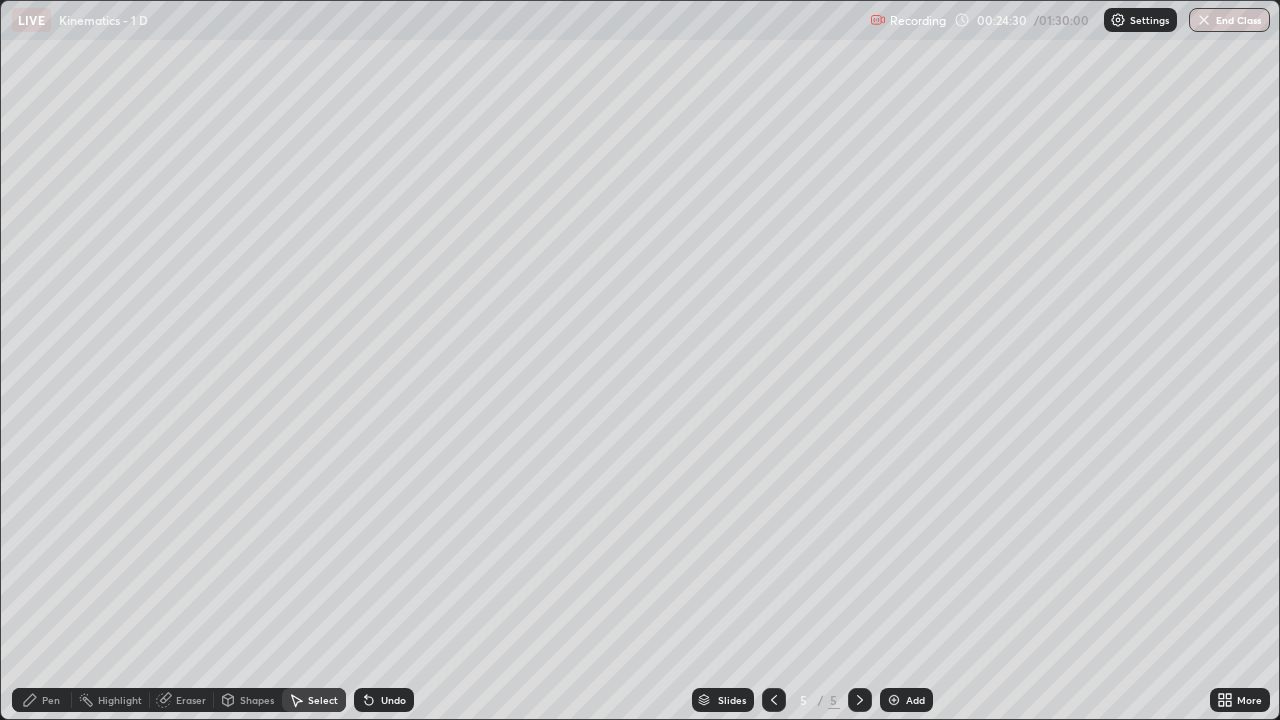 click on "Pen" at bounding box center [51, 700] 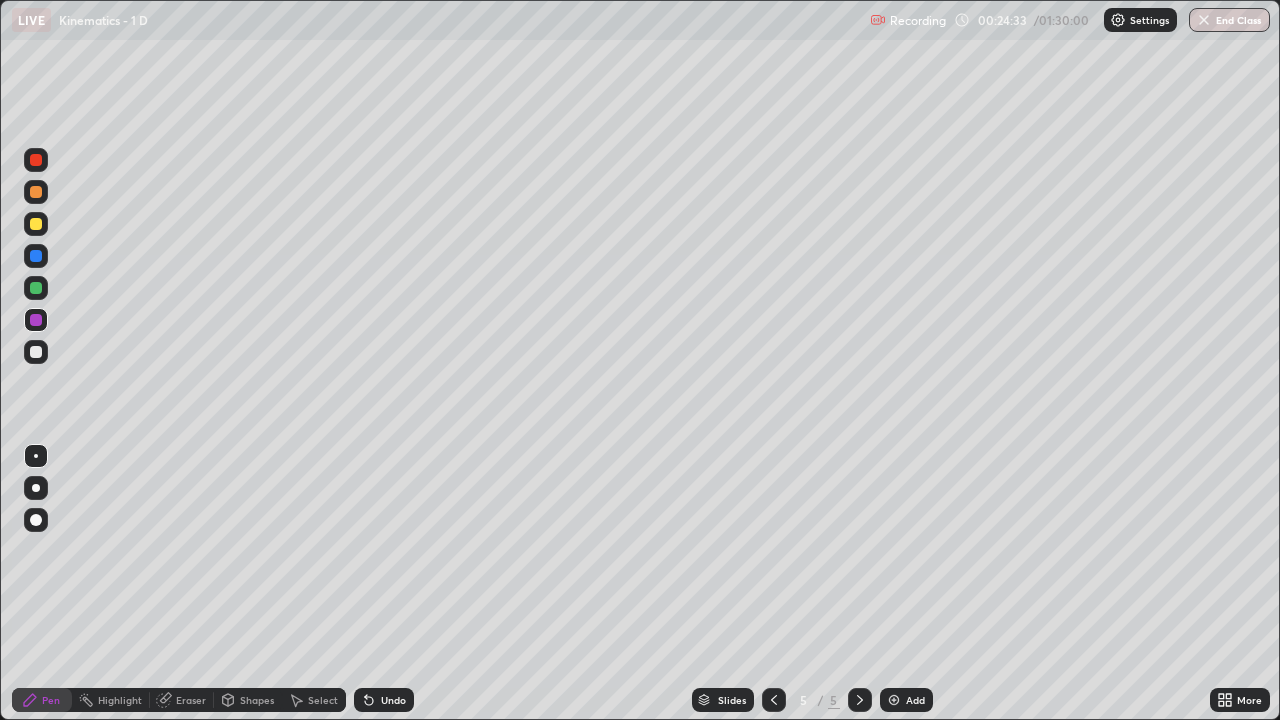 click at bounding box center (36, 224) 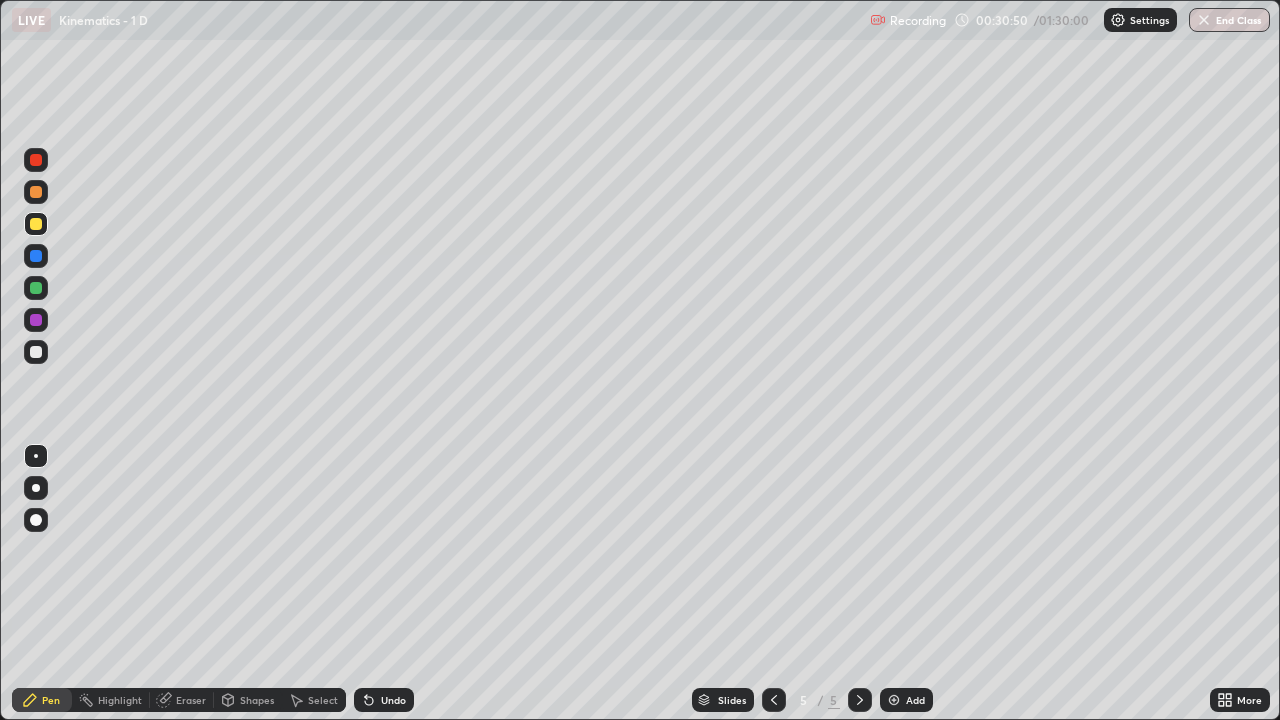 click at bounding box center (894, 700) 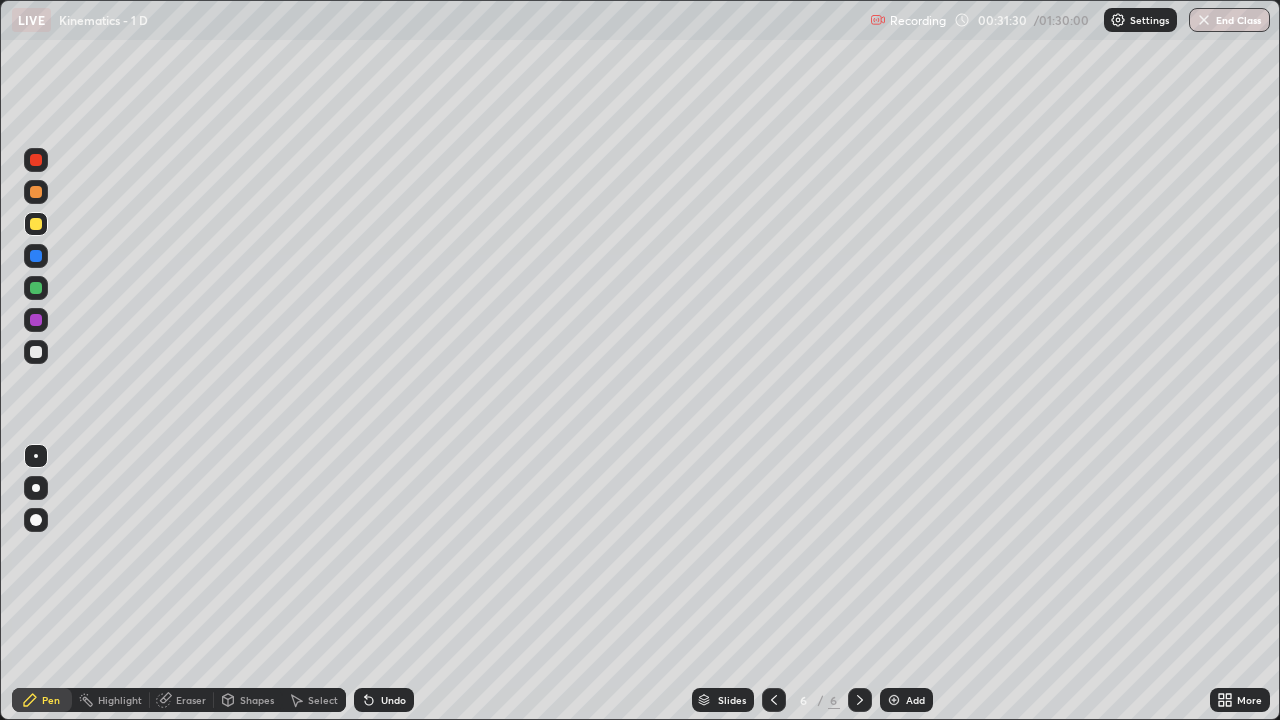 click at bounding box center [36, 320] 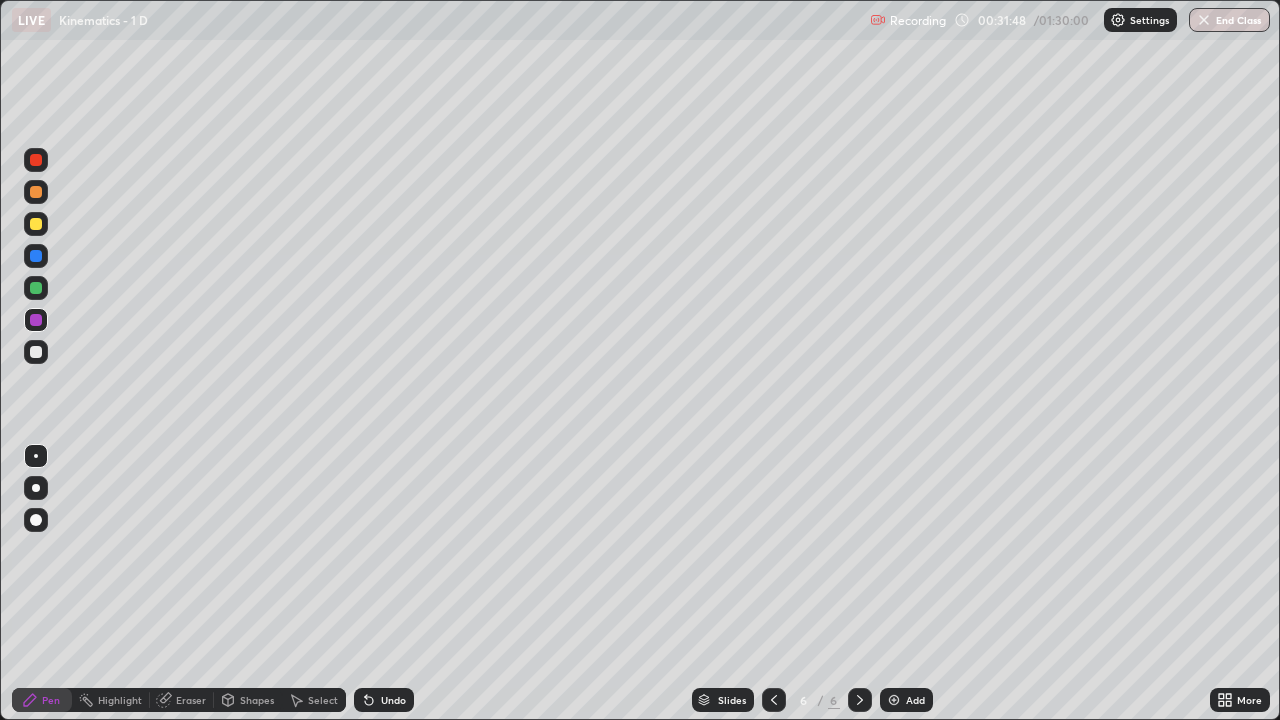 click at bounding box center (36, 288) 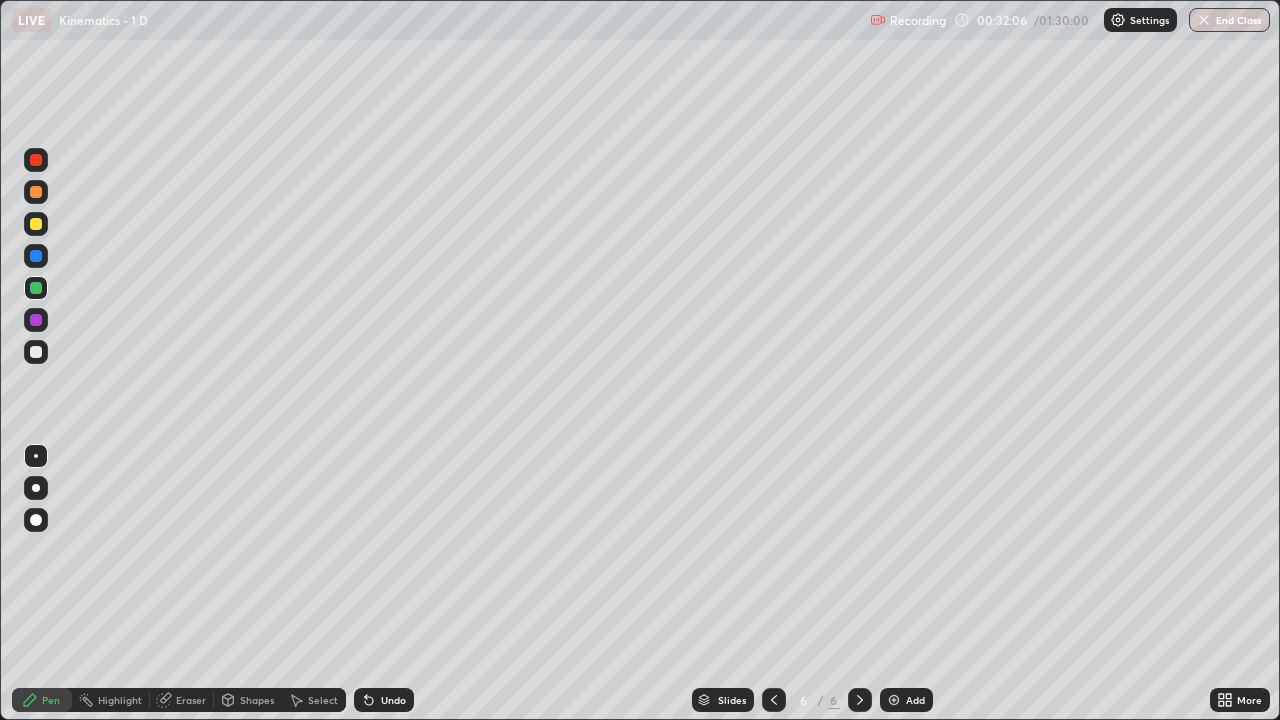 click on "Eraser" at bounding box center [182, 700] 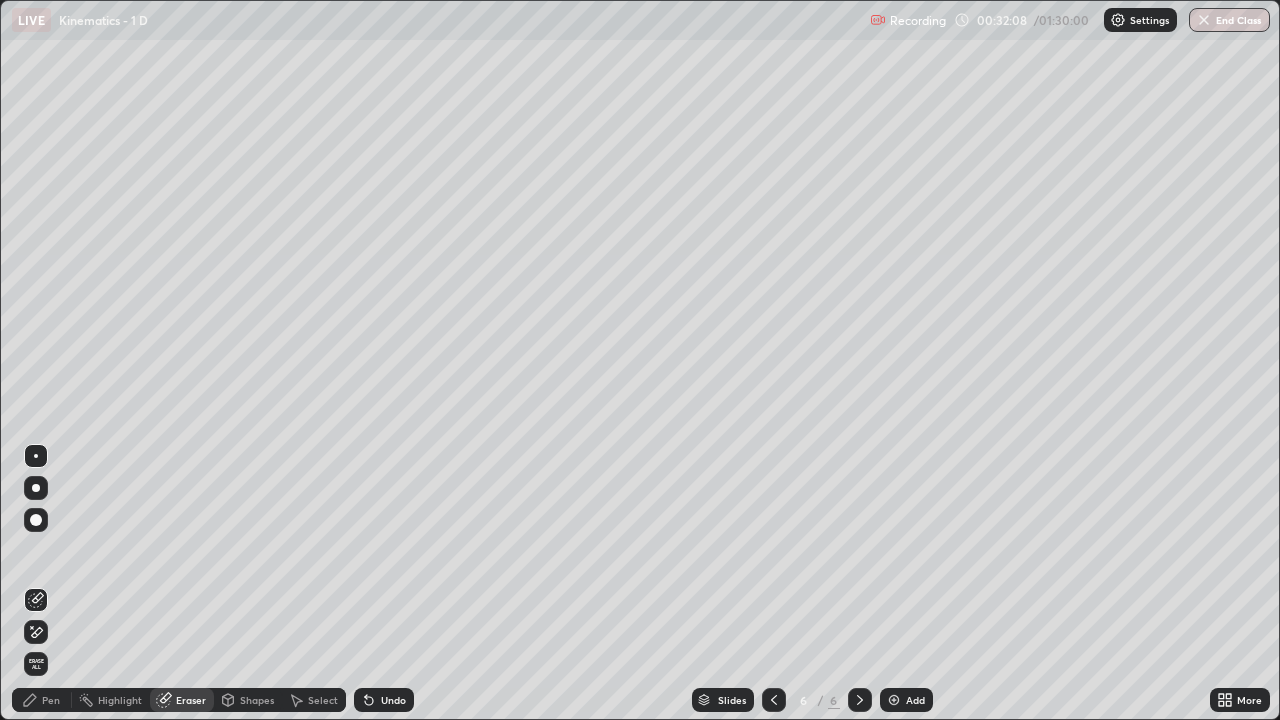 click on "Pen" at bounding box center (51, 700) 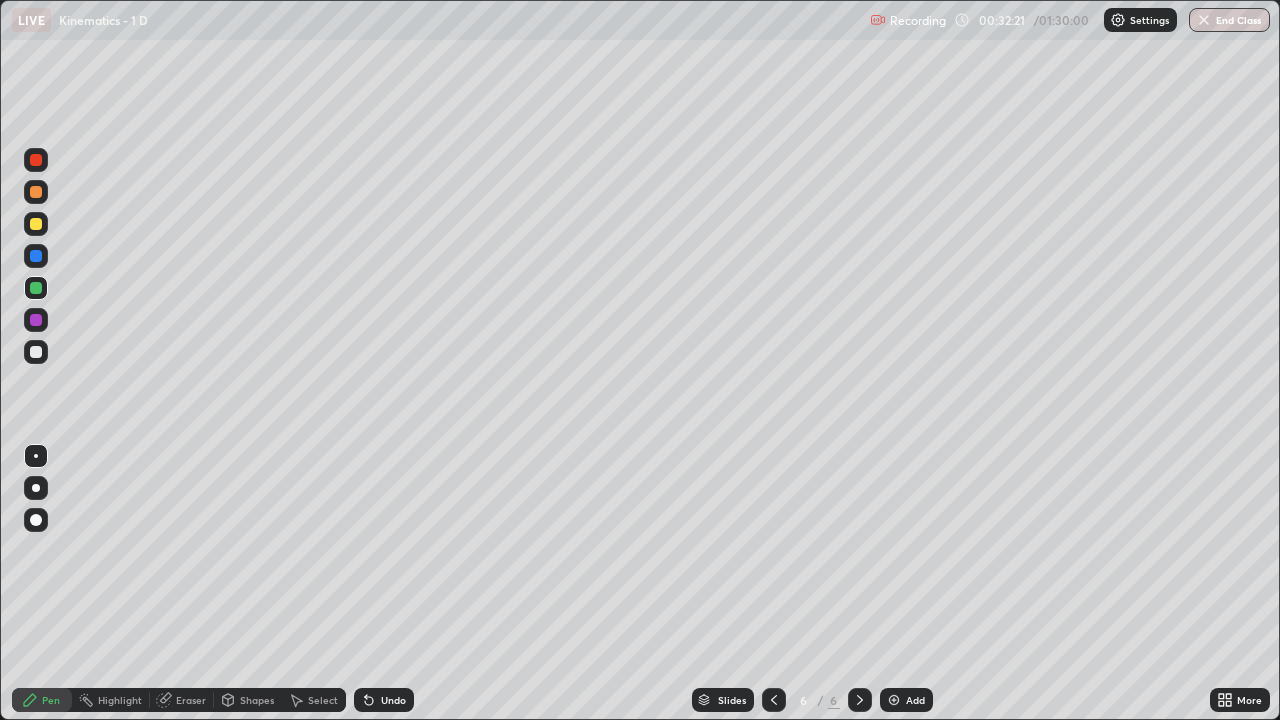click at bounding box center [36, 320] 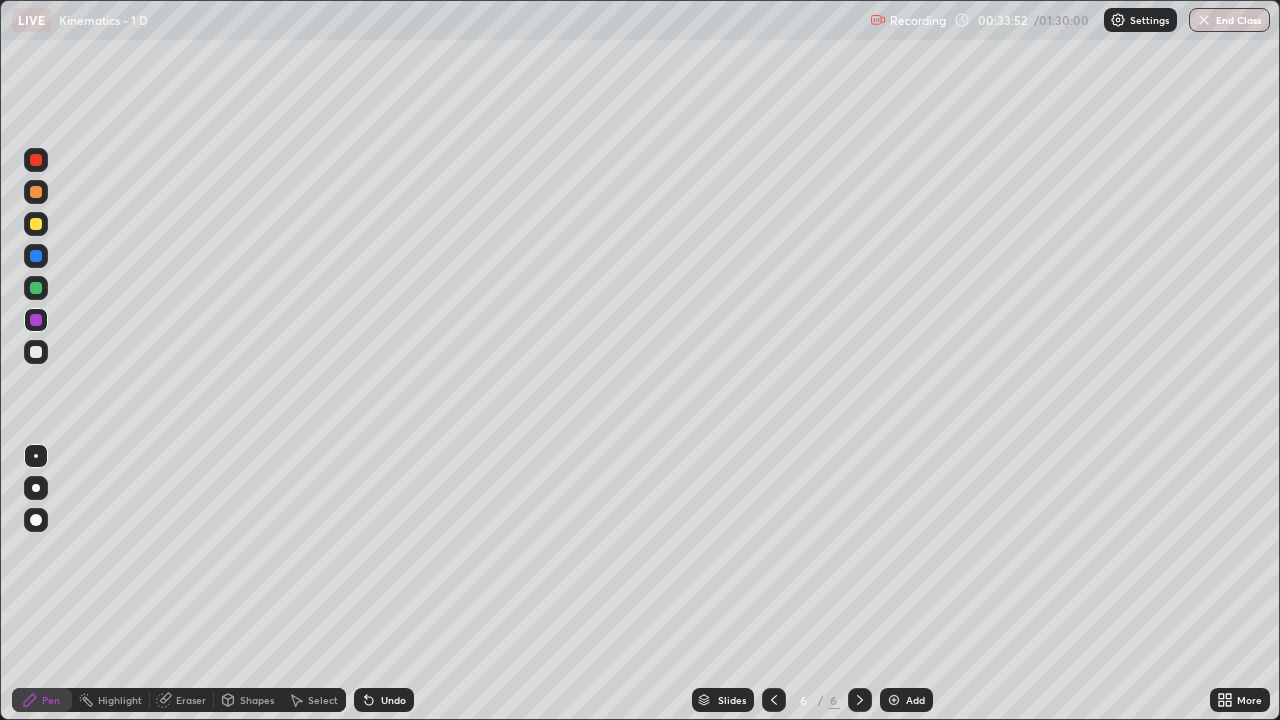 click on "Select" at bounding box center [314, 700] 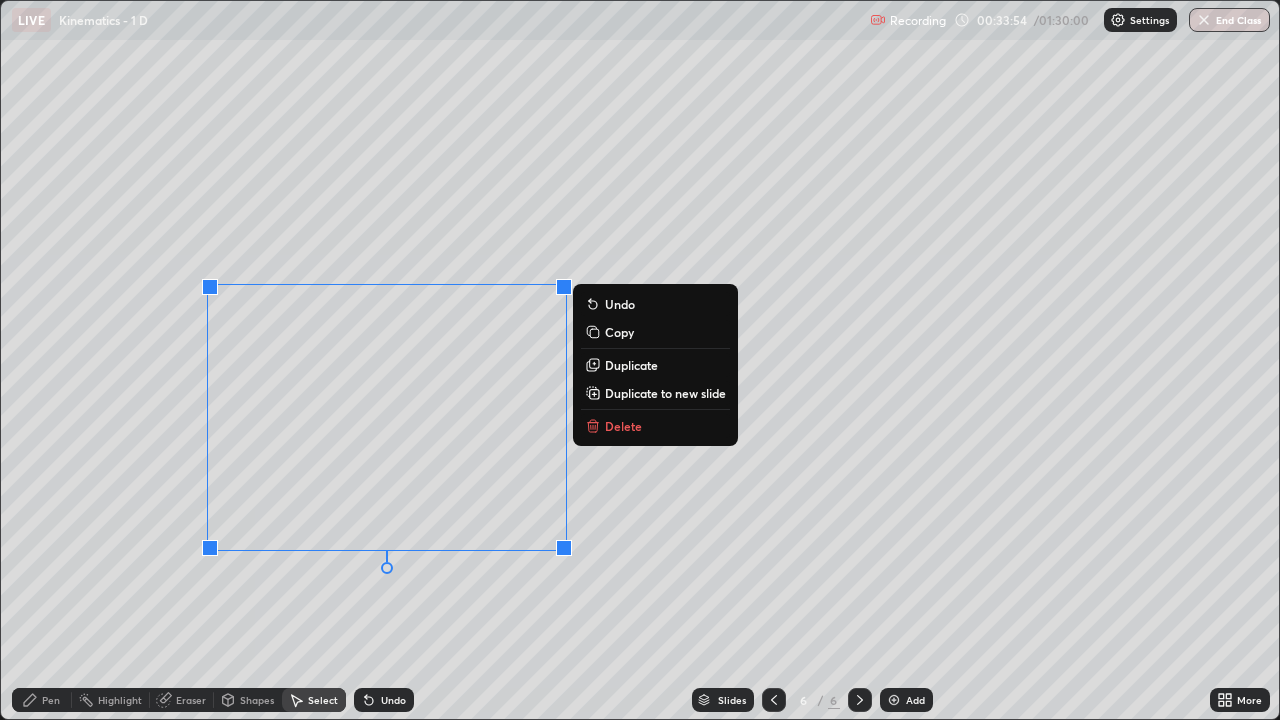 click on "Delete" at bounding box center (623, 426) 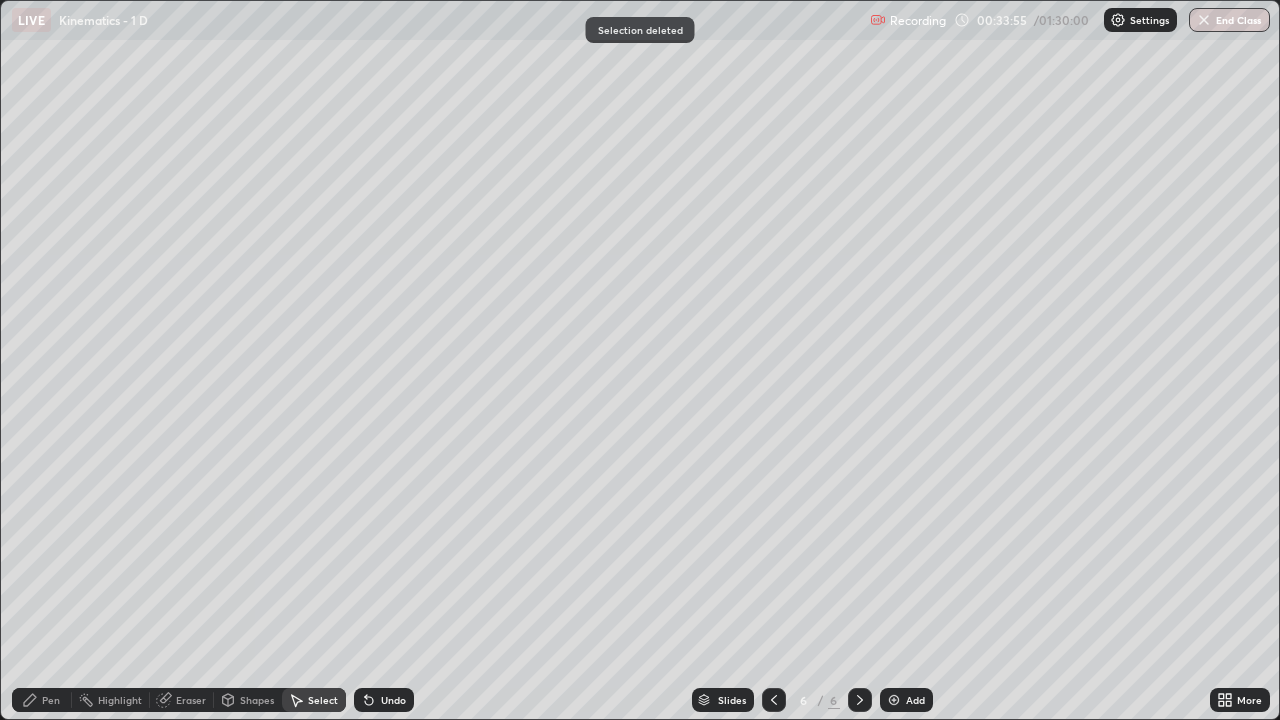 click on "Pen" at bounding box center [51, 700] 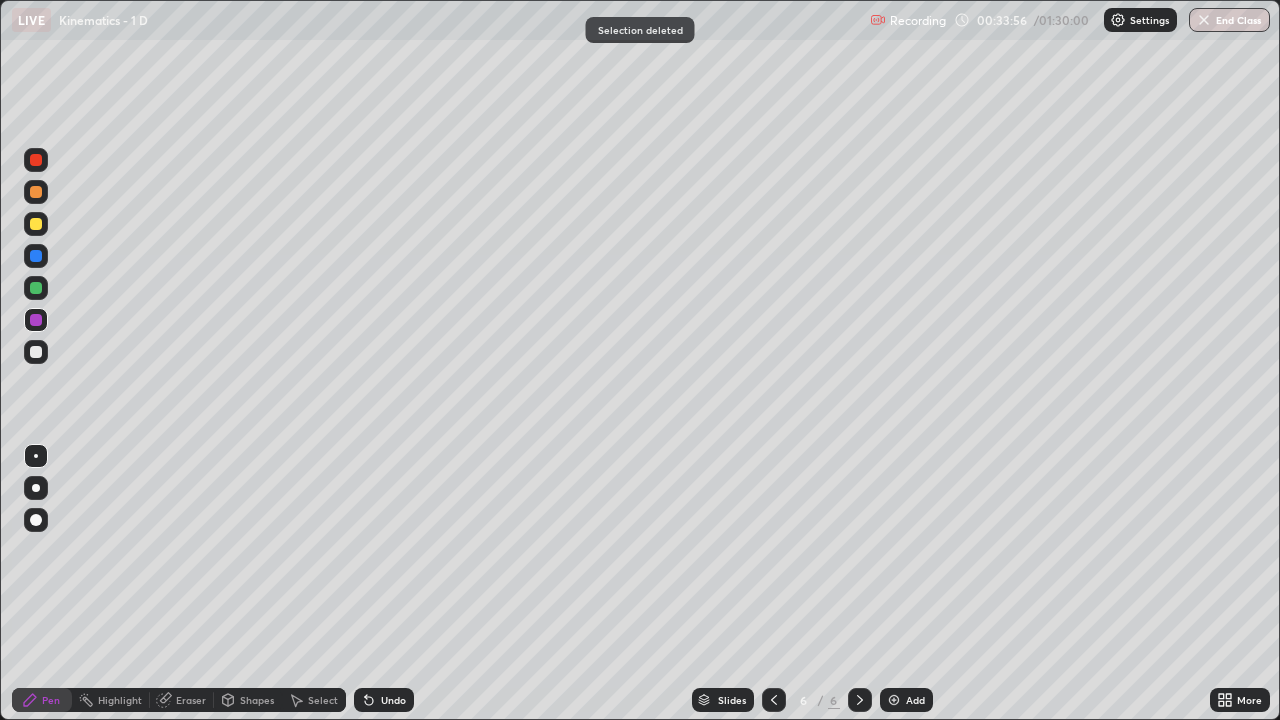 click at bounding box center (36, 320) 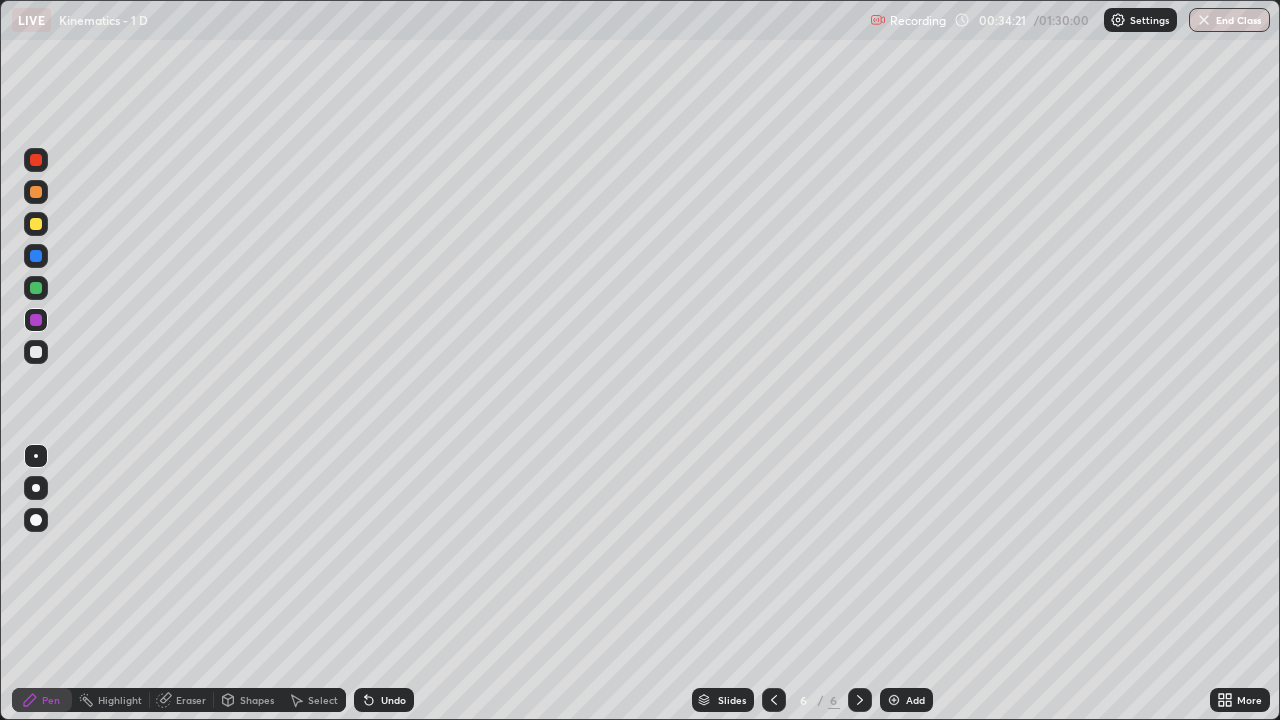 click at bounding box center [36, 288] 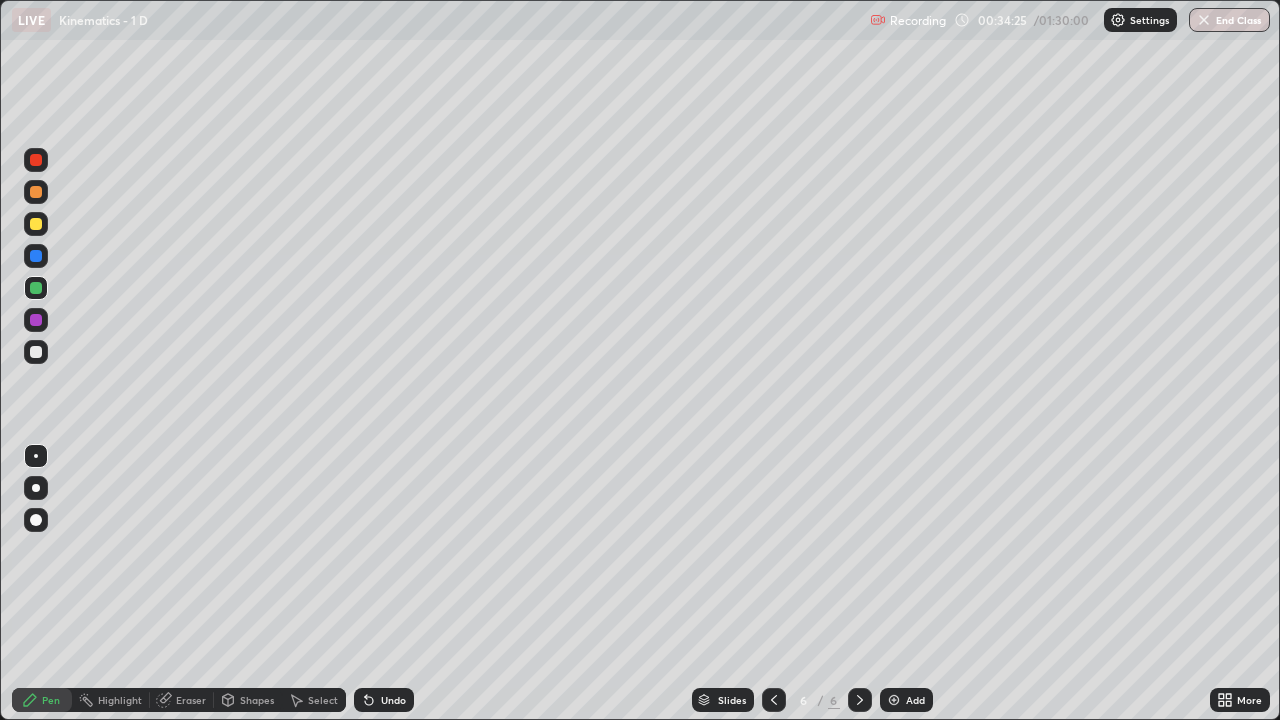 click at bounding box center [36, 224] 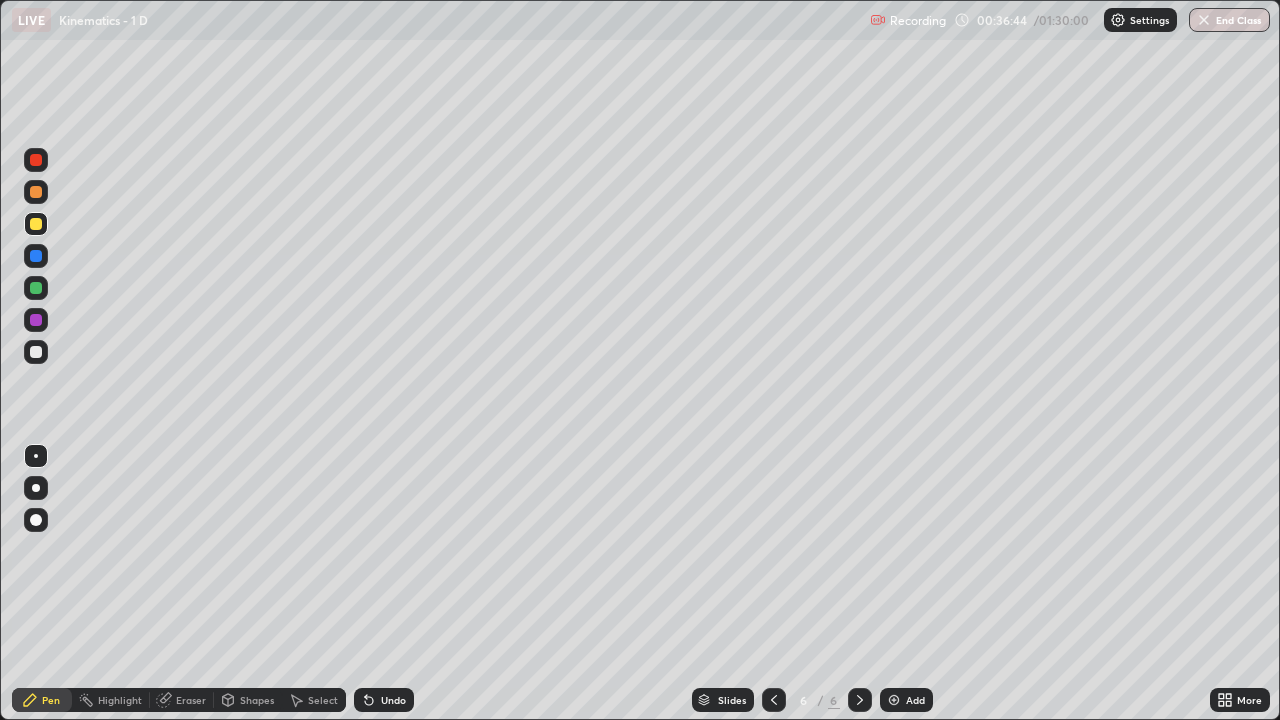 click at bounding box center (36, 320) 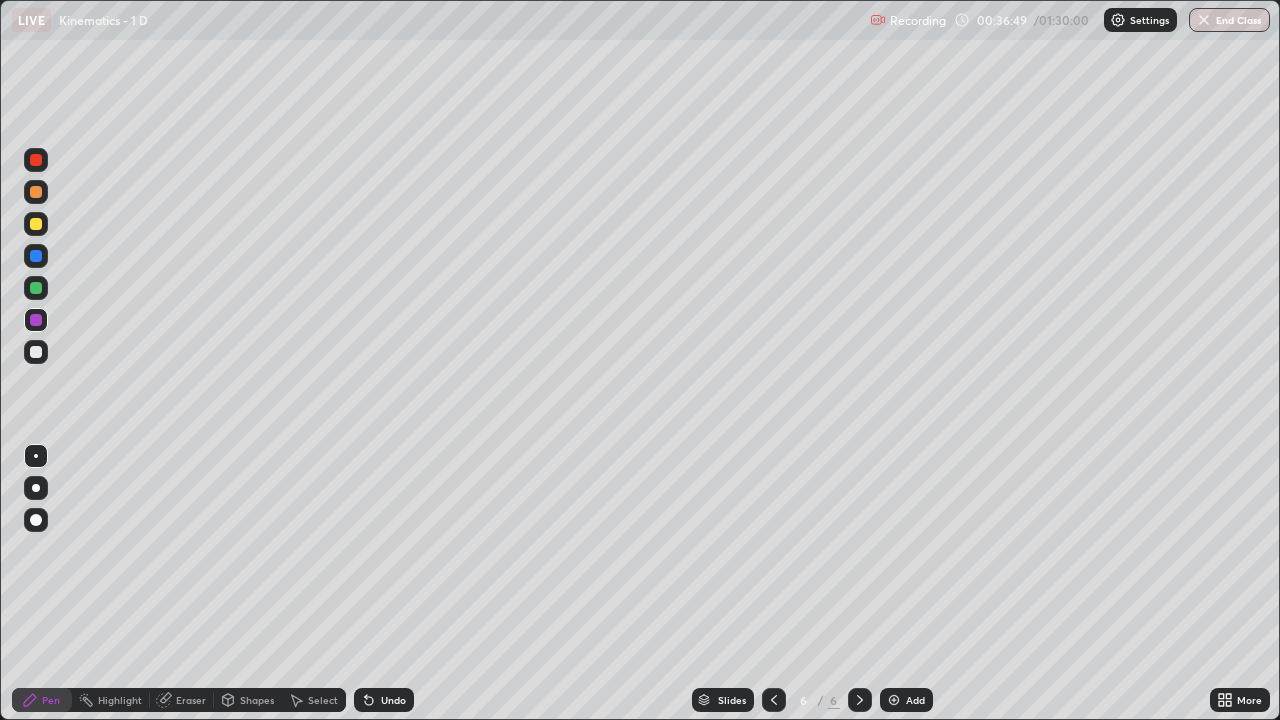 click on "Undo" at bounding box center [393, 700] 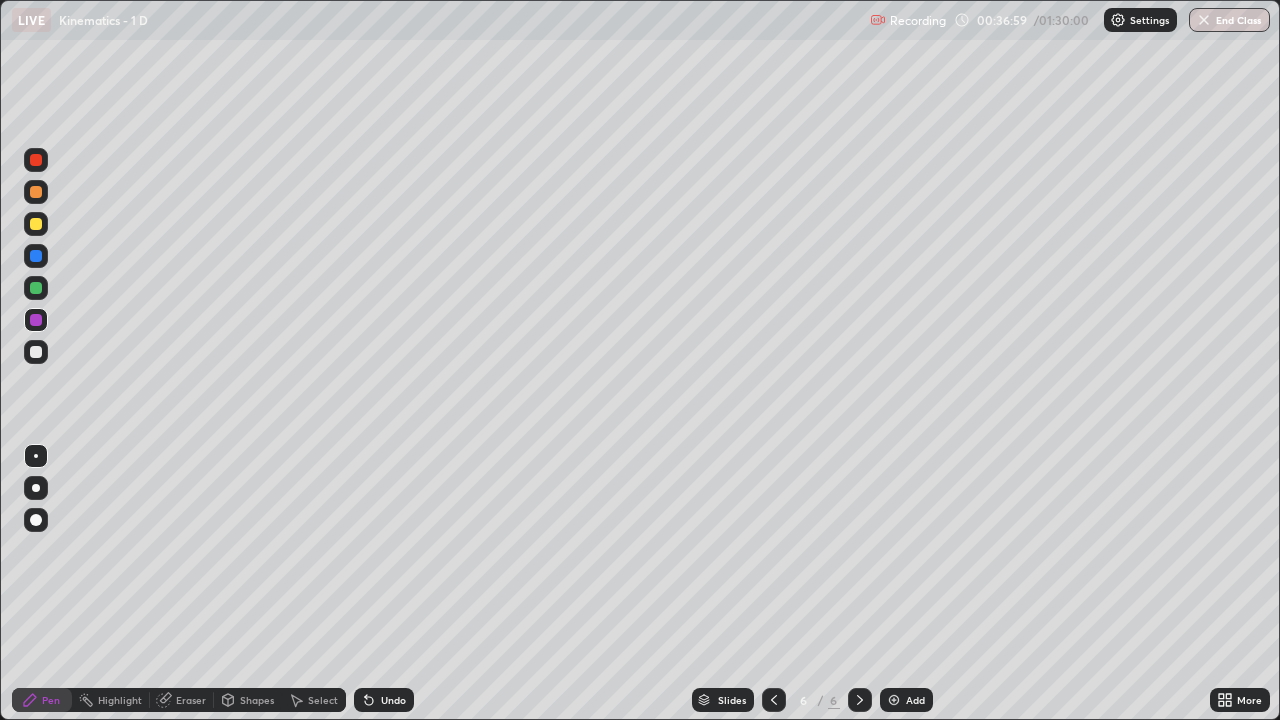 click at bounding box center [36, 288] 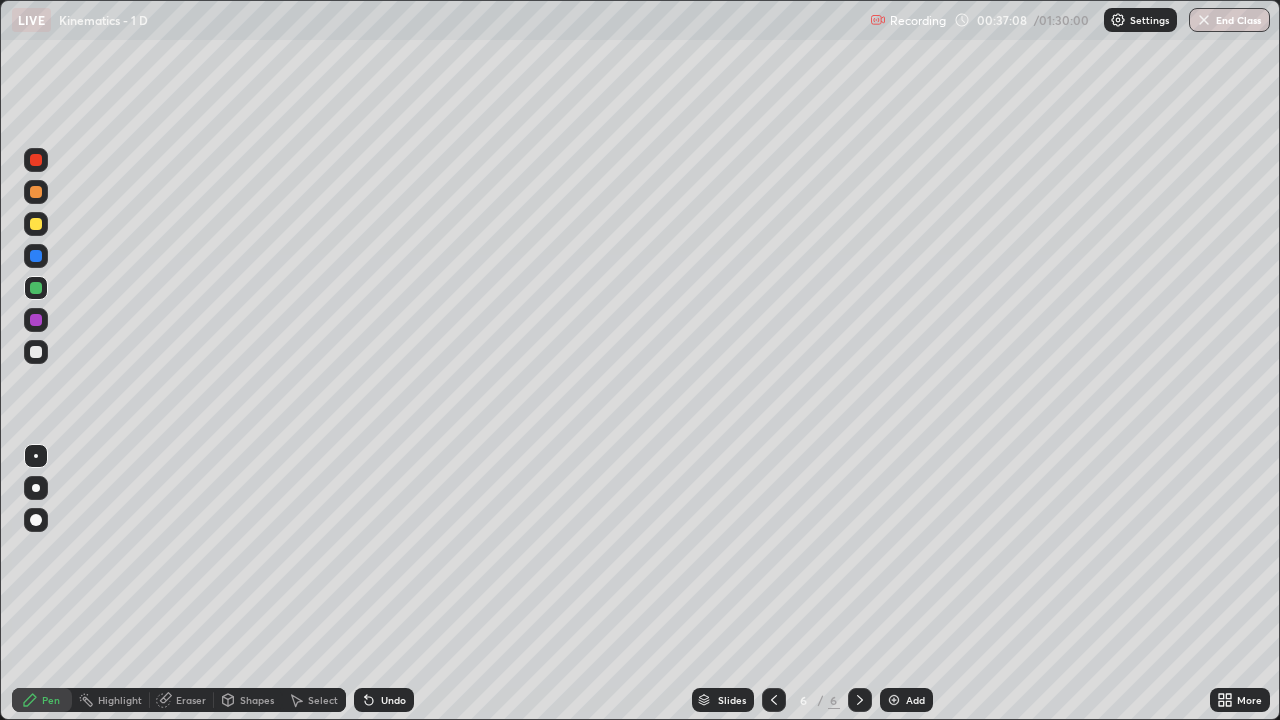 click at bounding box center [36, 224] 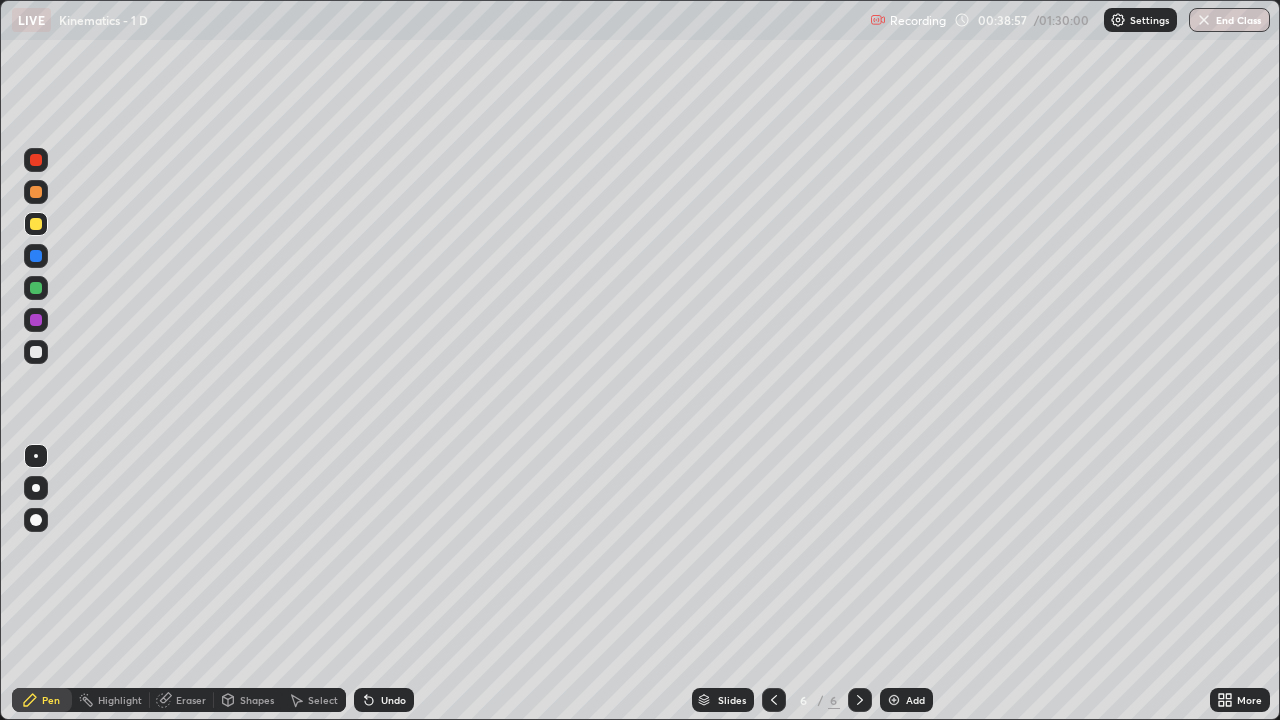 click at bounding box center (36, 320) 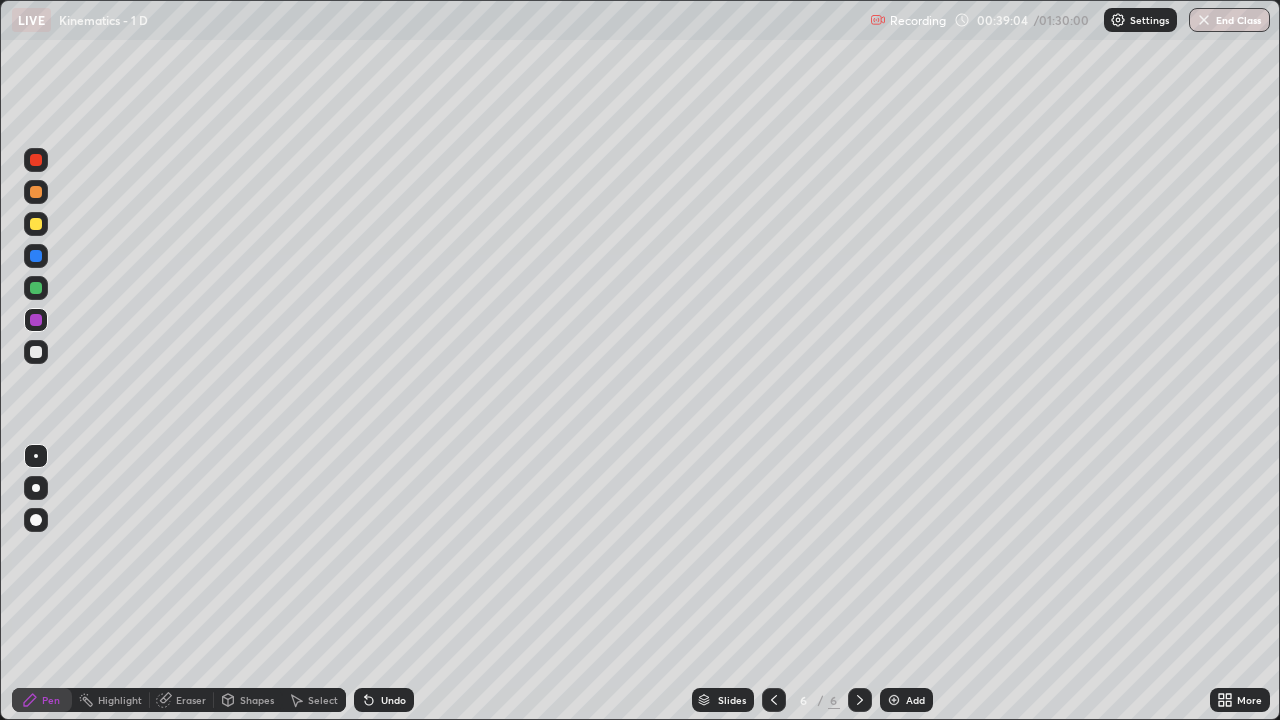 click at bounding box center [36, 352] 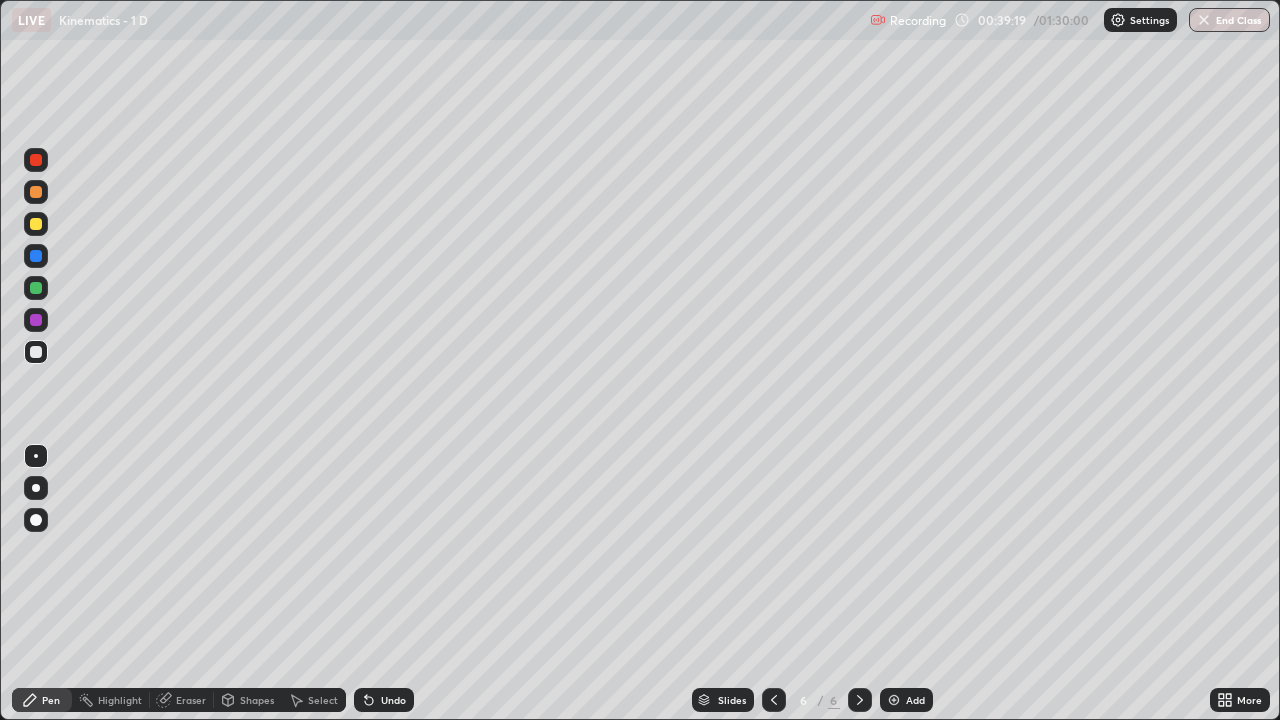 click at bounding box center [36, 224] 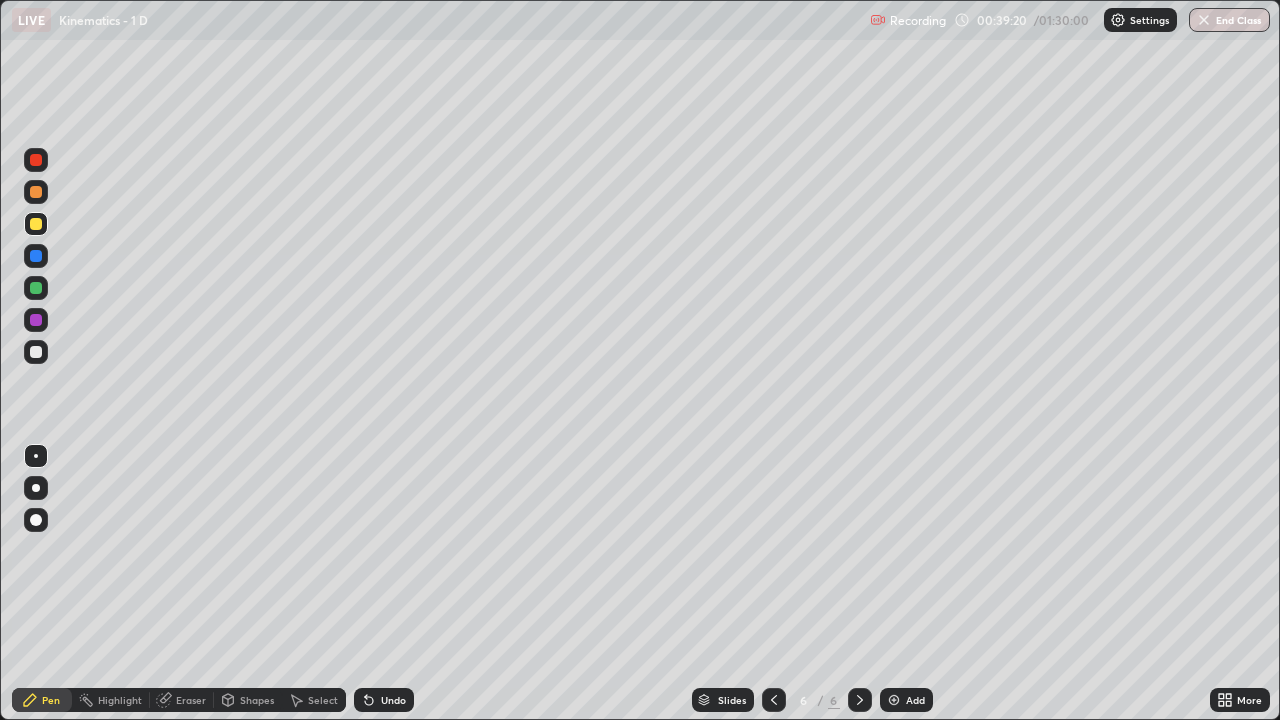 click 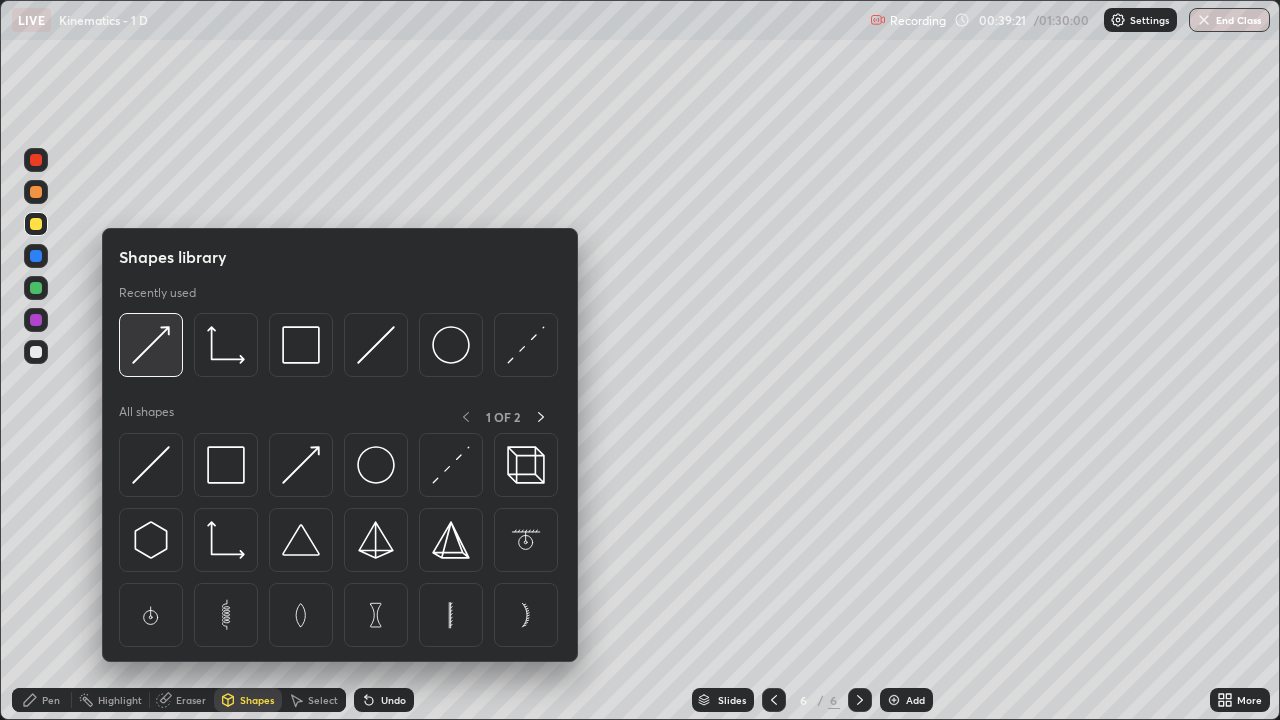 click at bounding box center (151, 345) 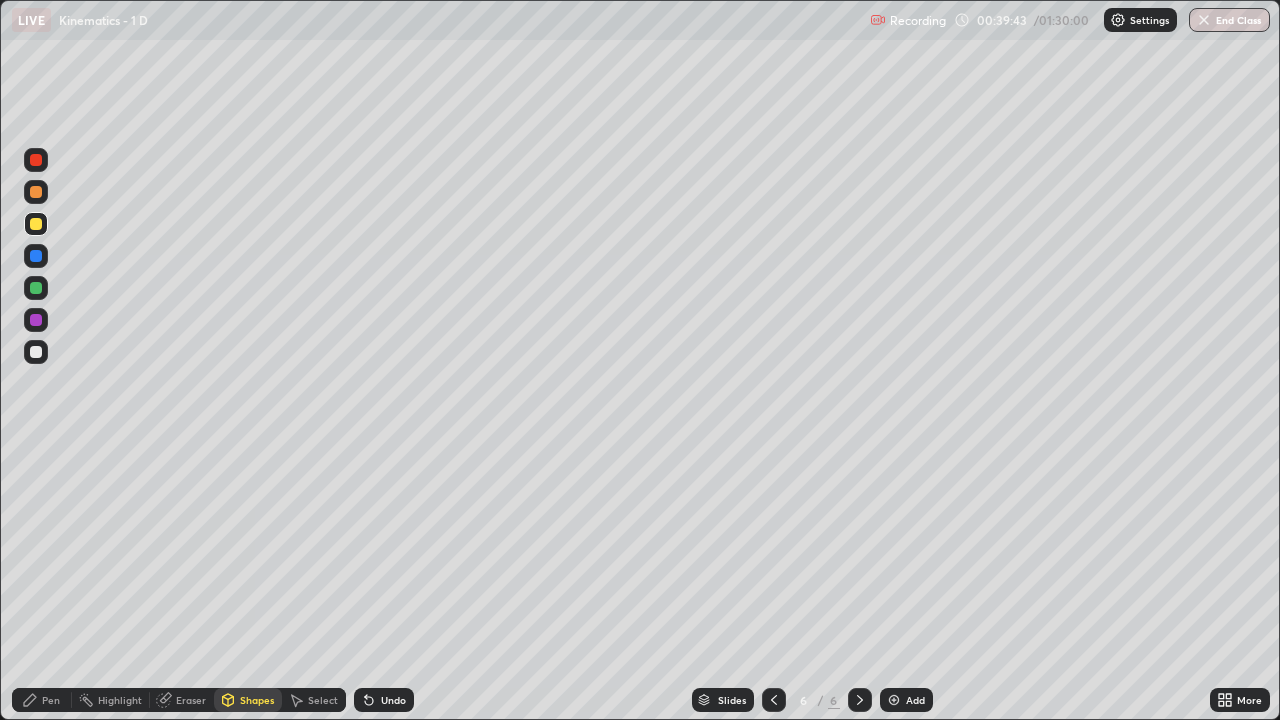 click 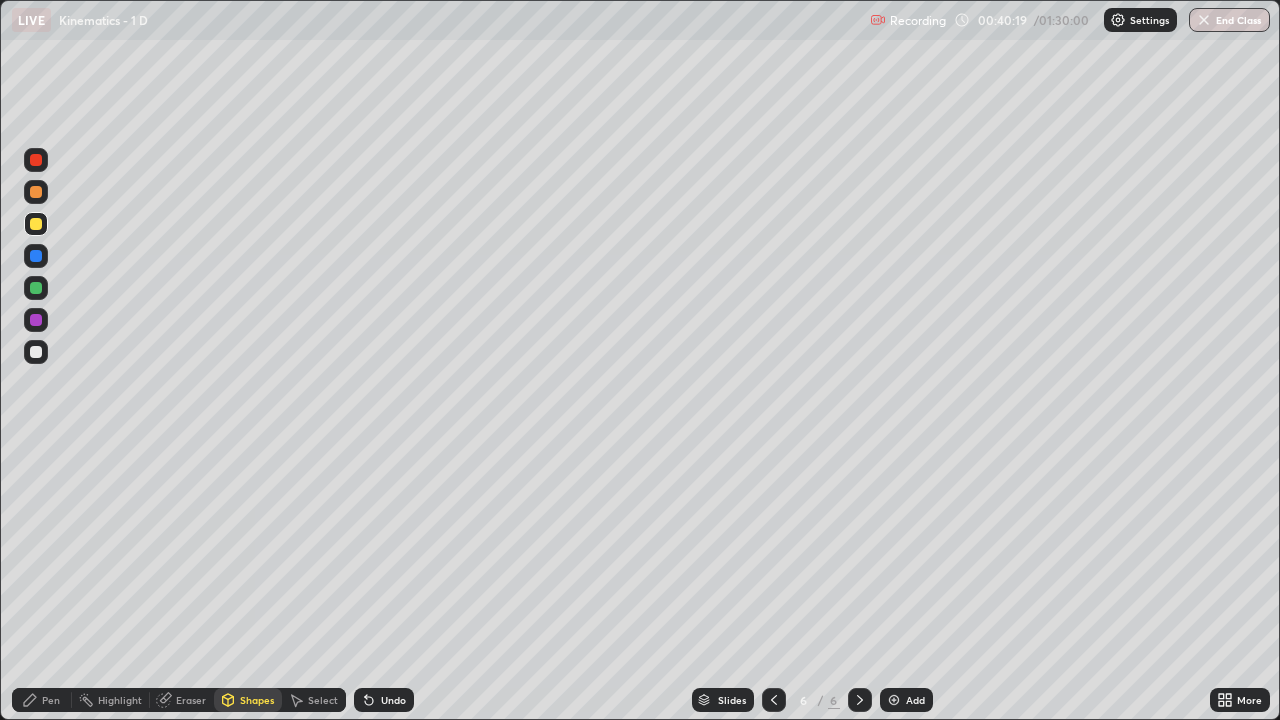 click on "Undo" at bounding box center (393, 700) 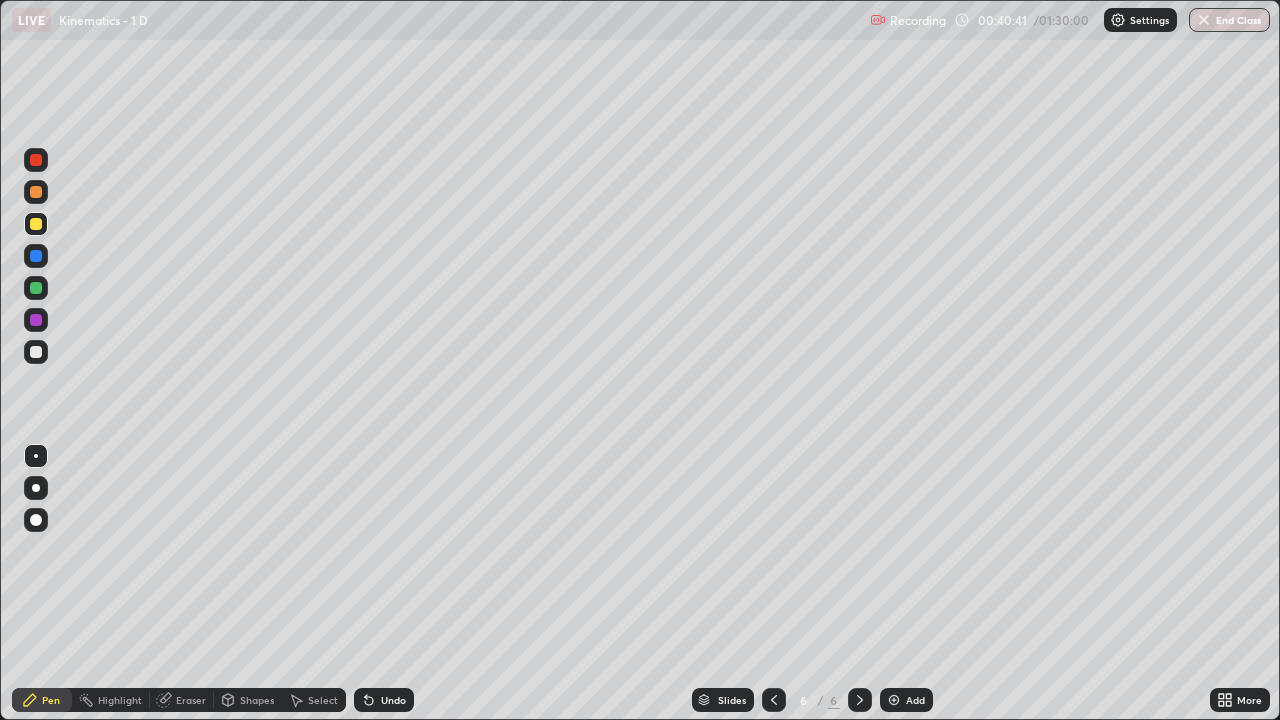 click on "Undo" at bounding box center (393, 700) 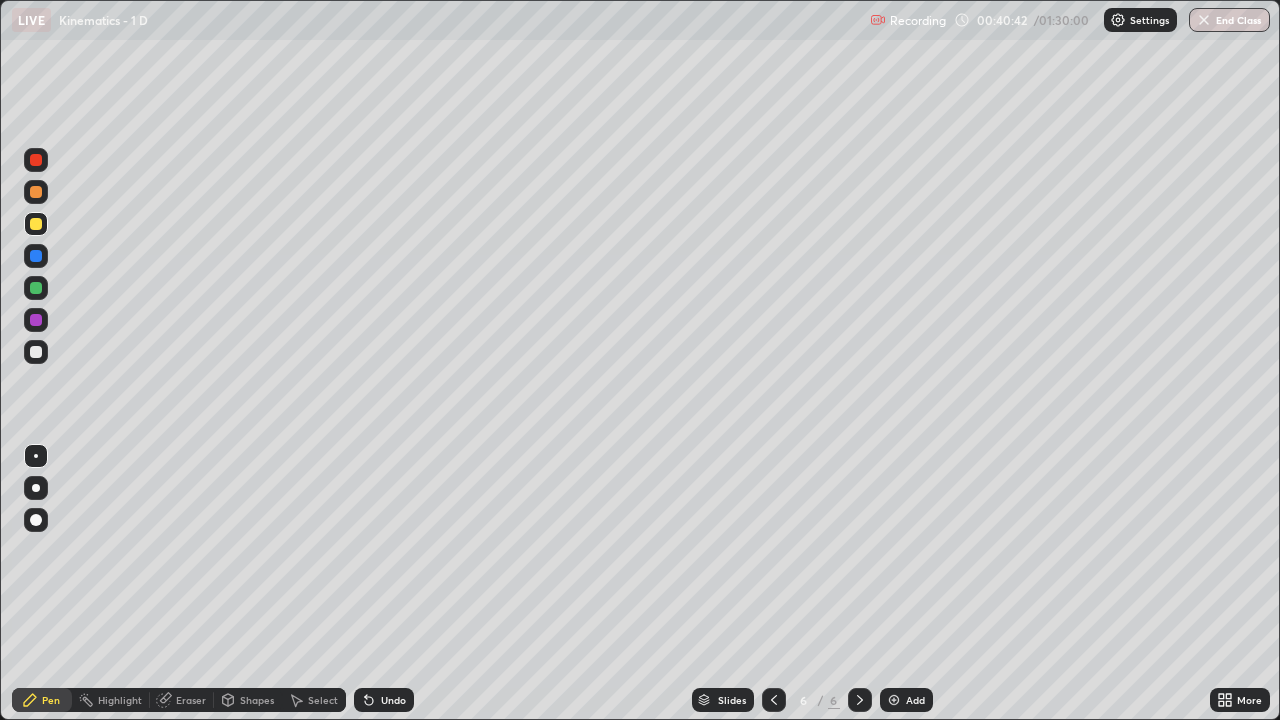 click on "Undo" at bounding box center [384, 700] 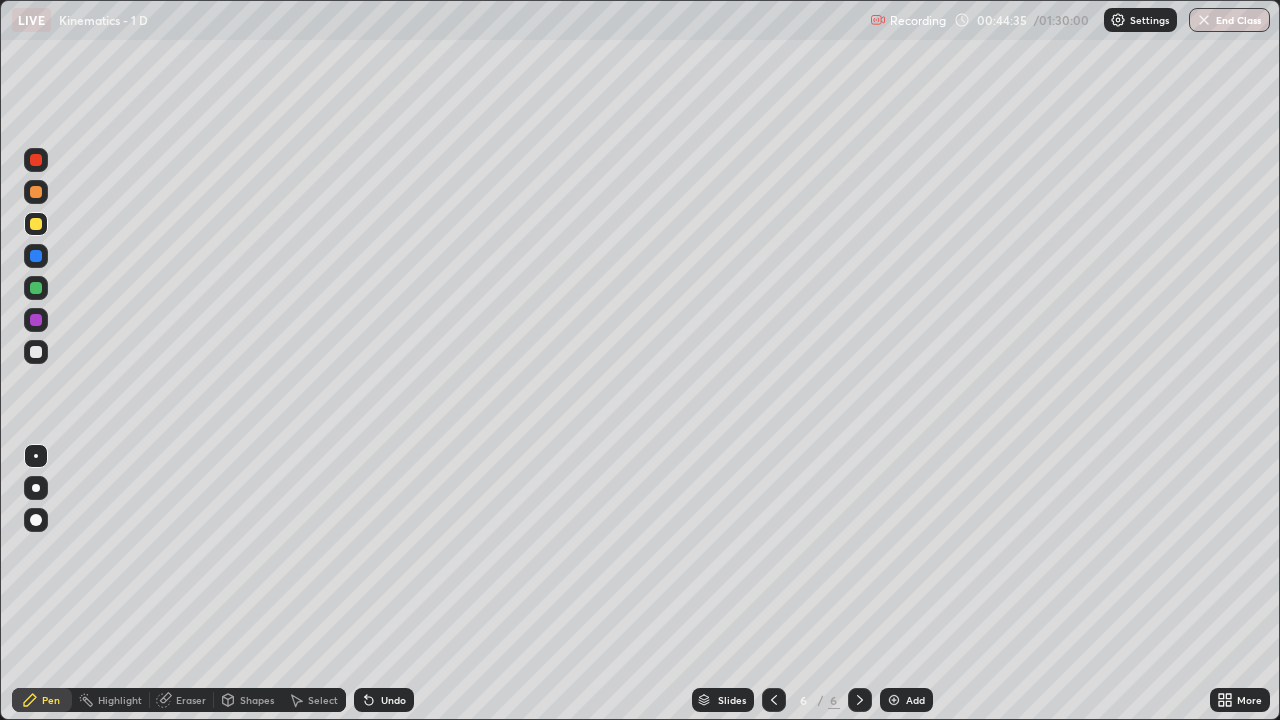 click at bounding box center (894, 700) 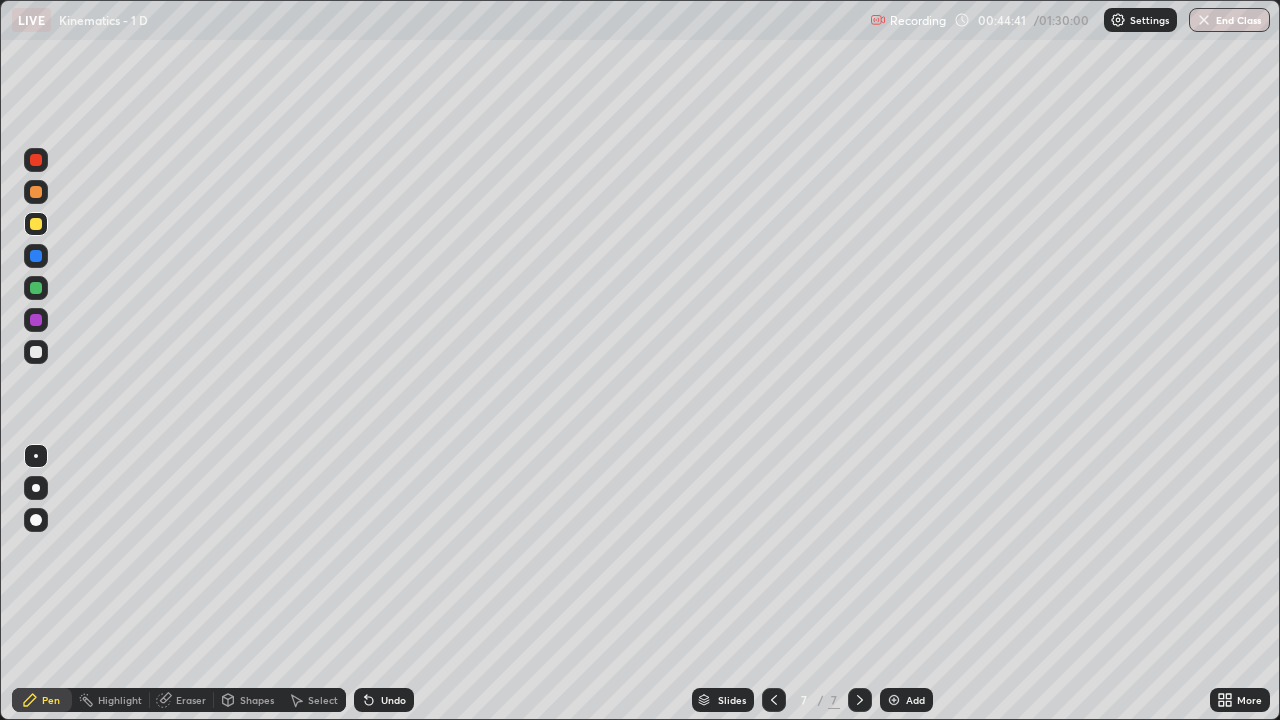 click at bounding box center [36, 256] 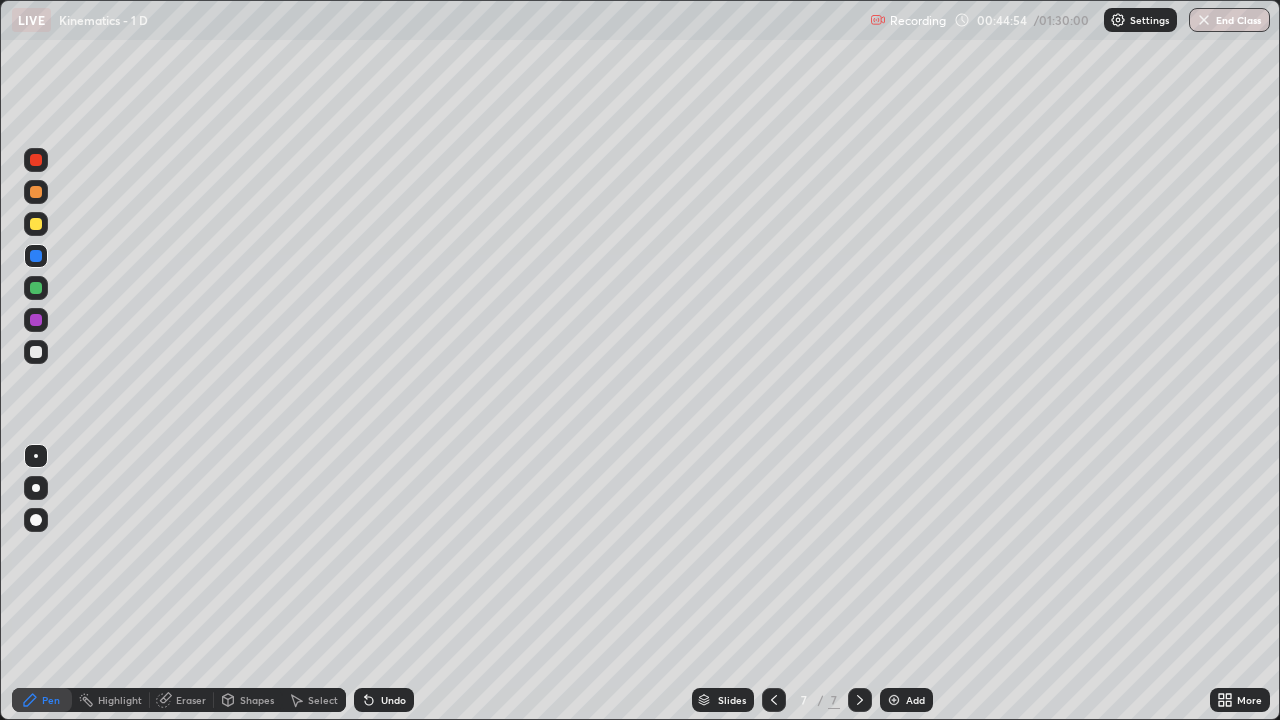 click at bounding box center (36, 224) 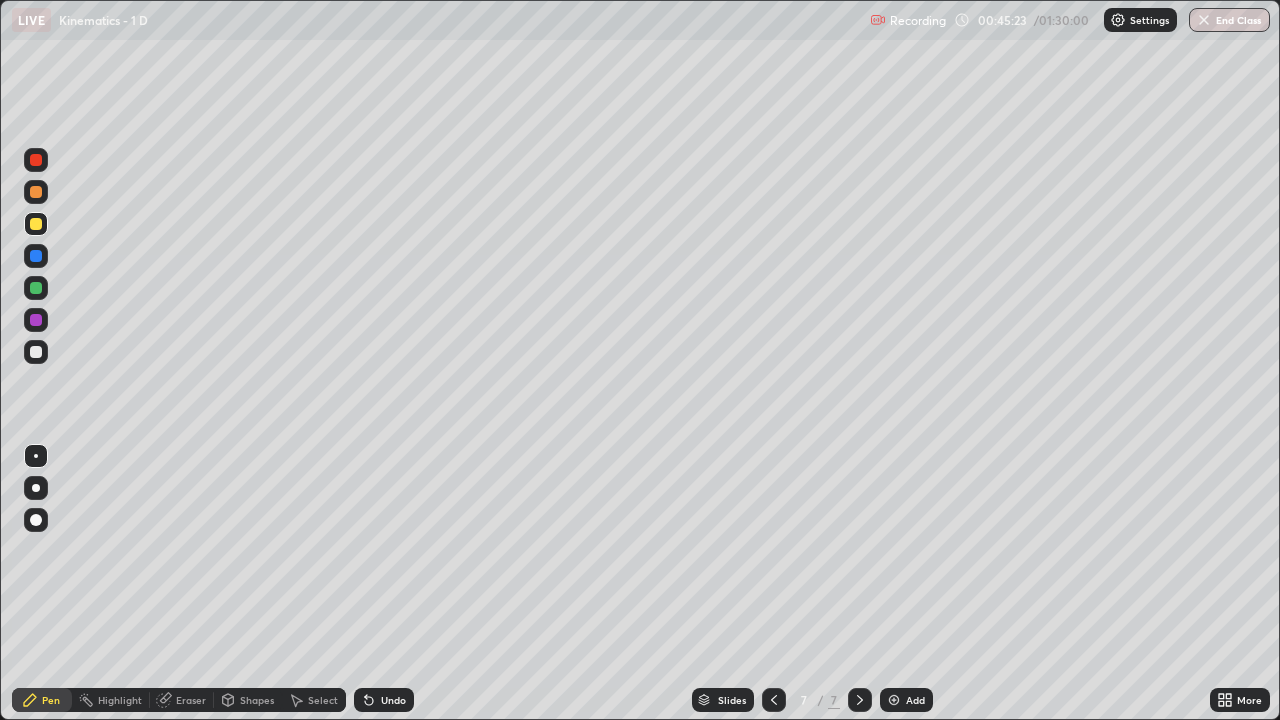 click on "Shapes" at bounding box center [248, 700] 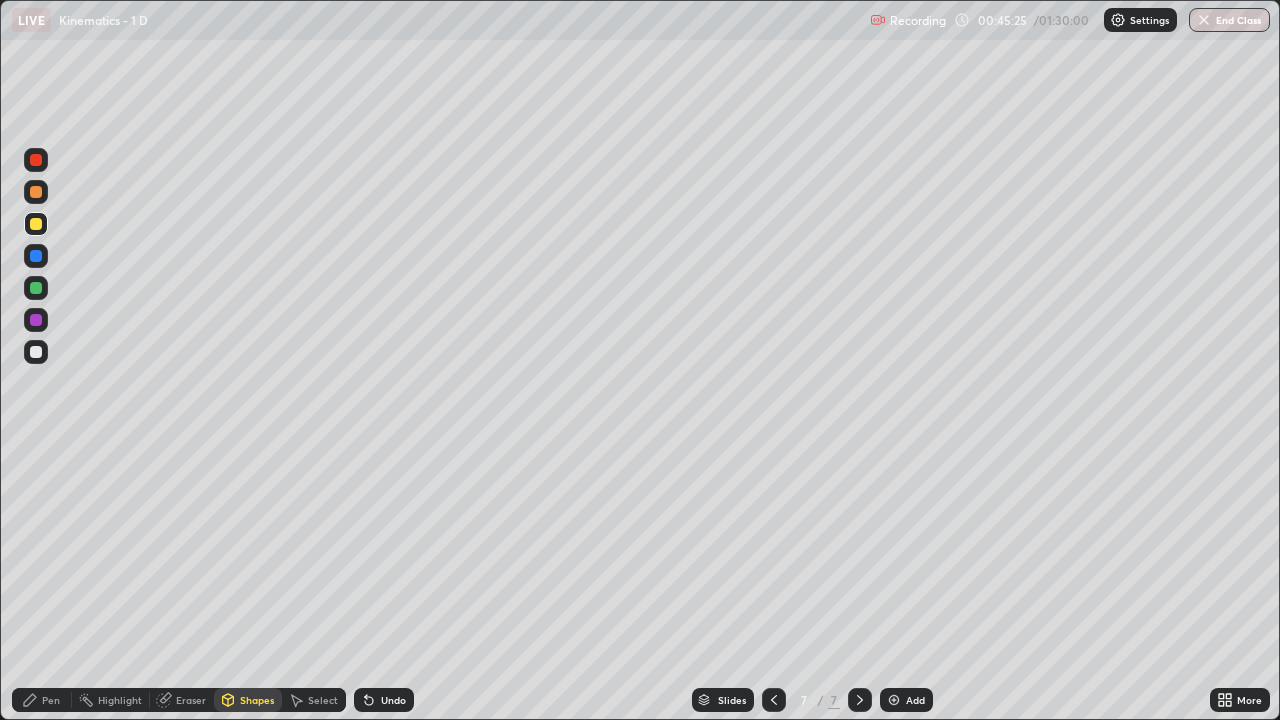 click on "Eraser" at bounding box center (182, 700) 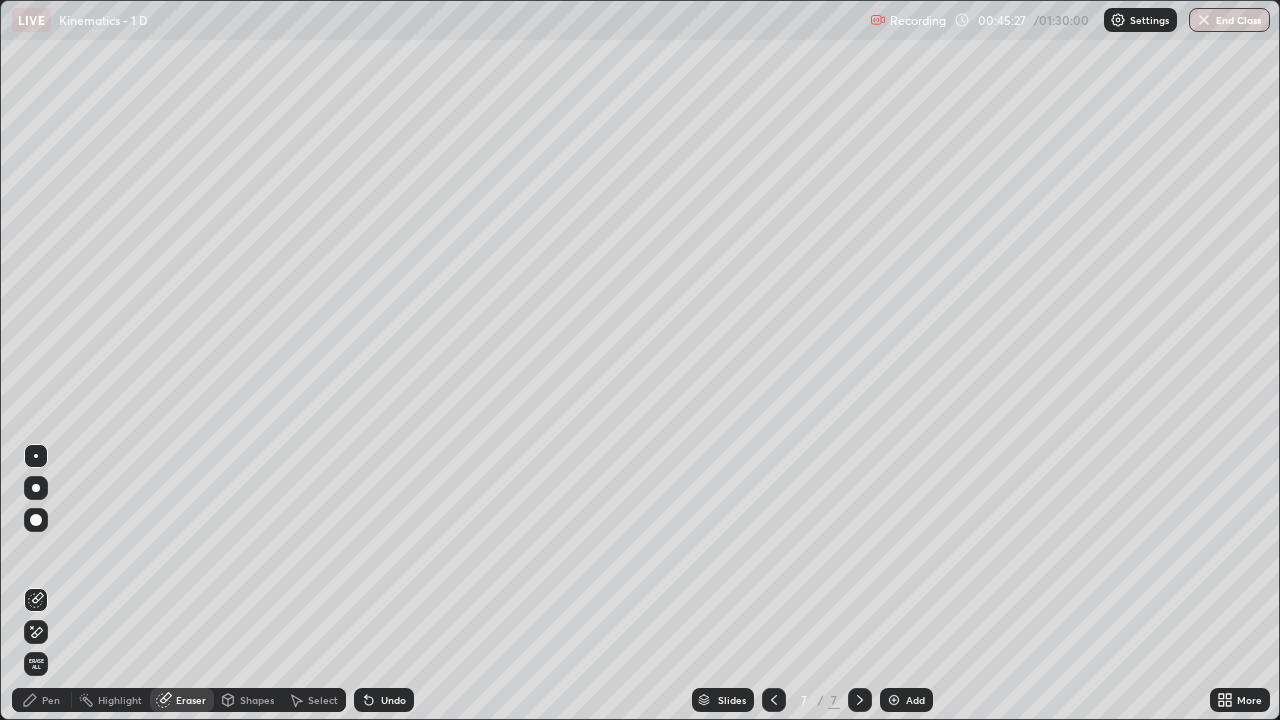 click on "Pen" at bounding box center (51, 700) 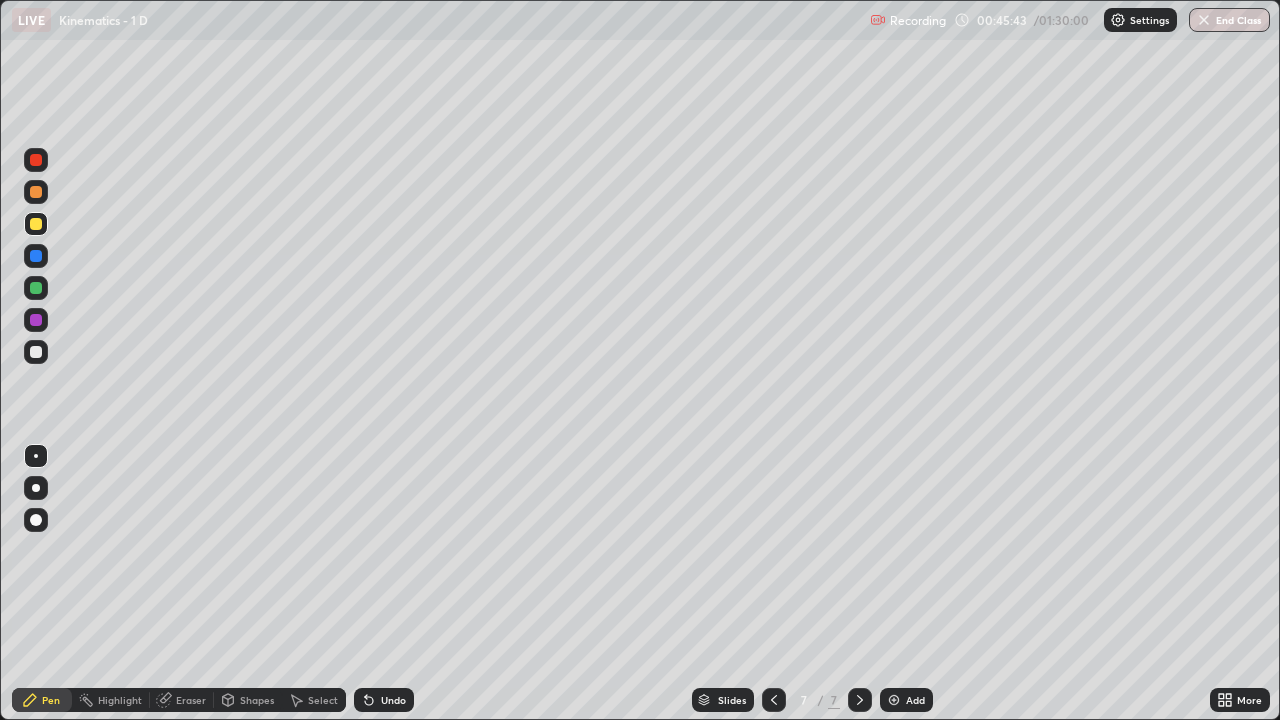 click at bounding box center [36, 352] 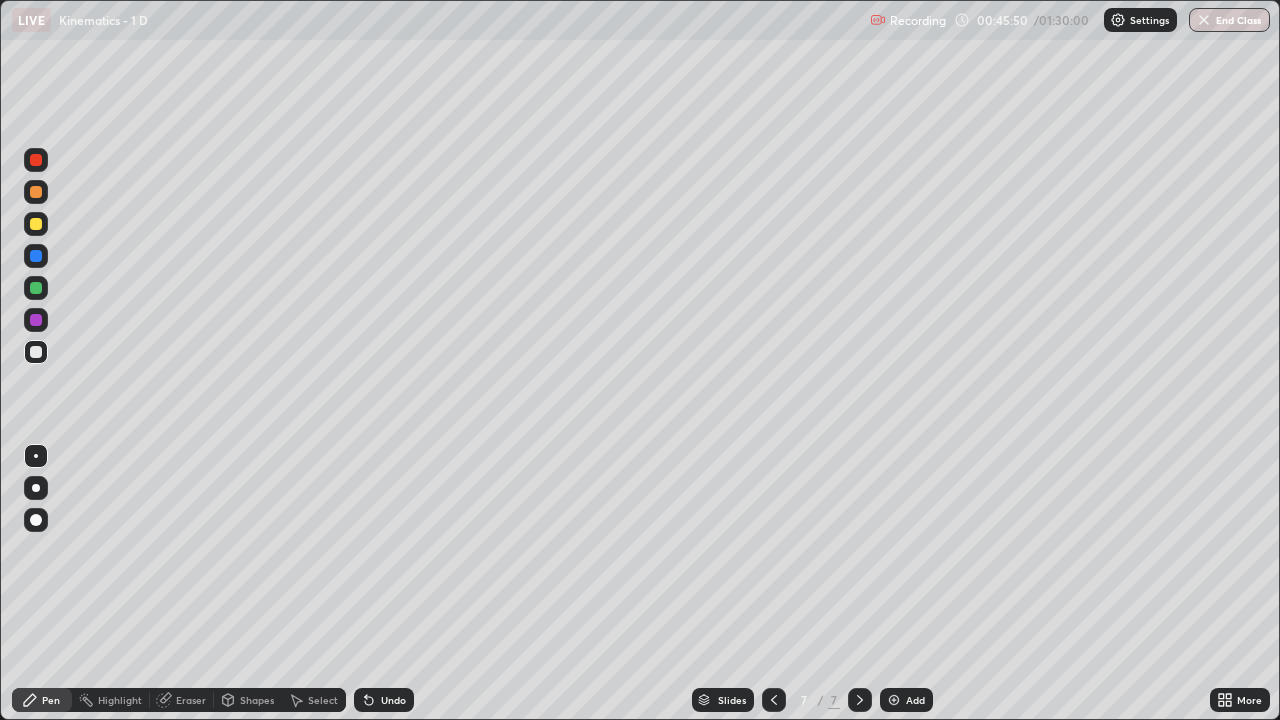 click on "Undo" at bounding box center (393, 700) 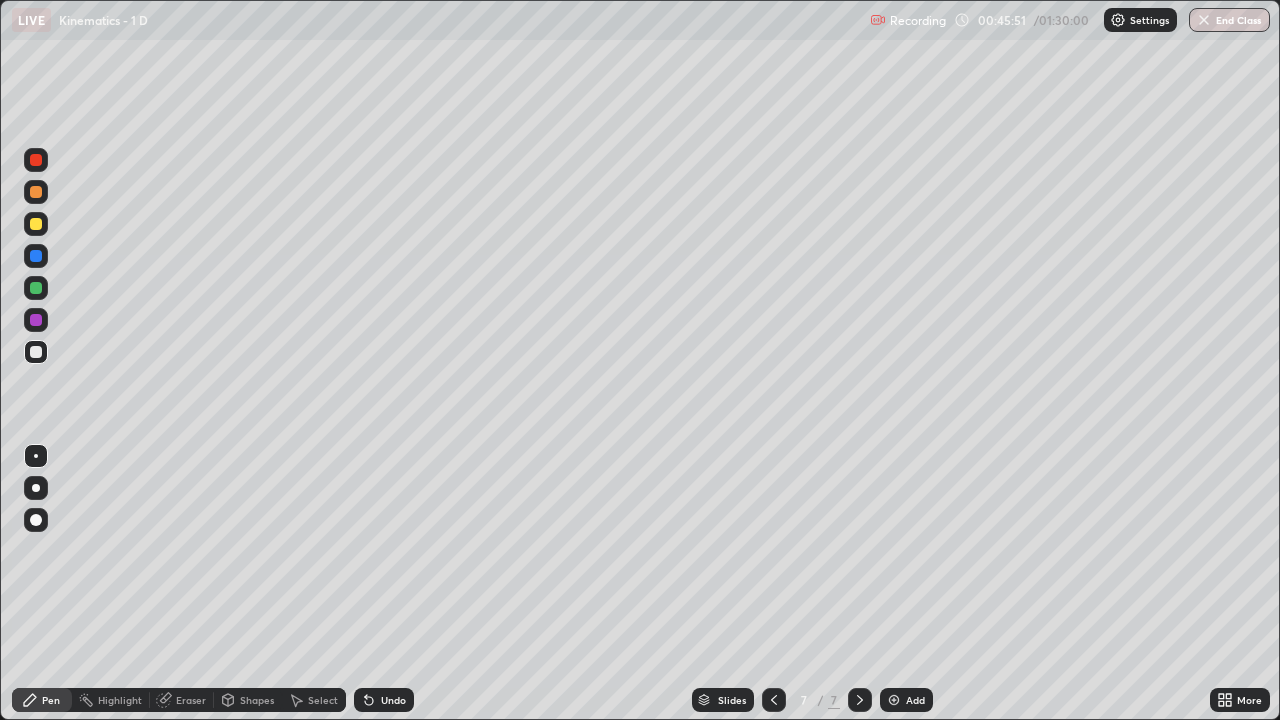 click on "Undo" at bounding box center (384, 700) 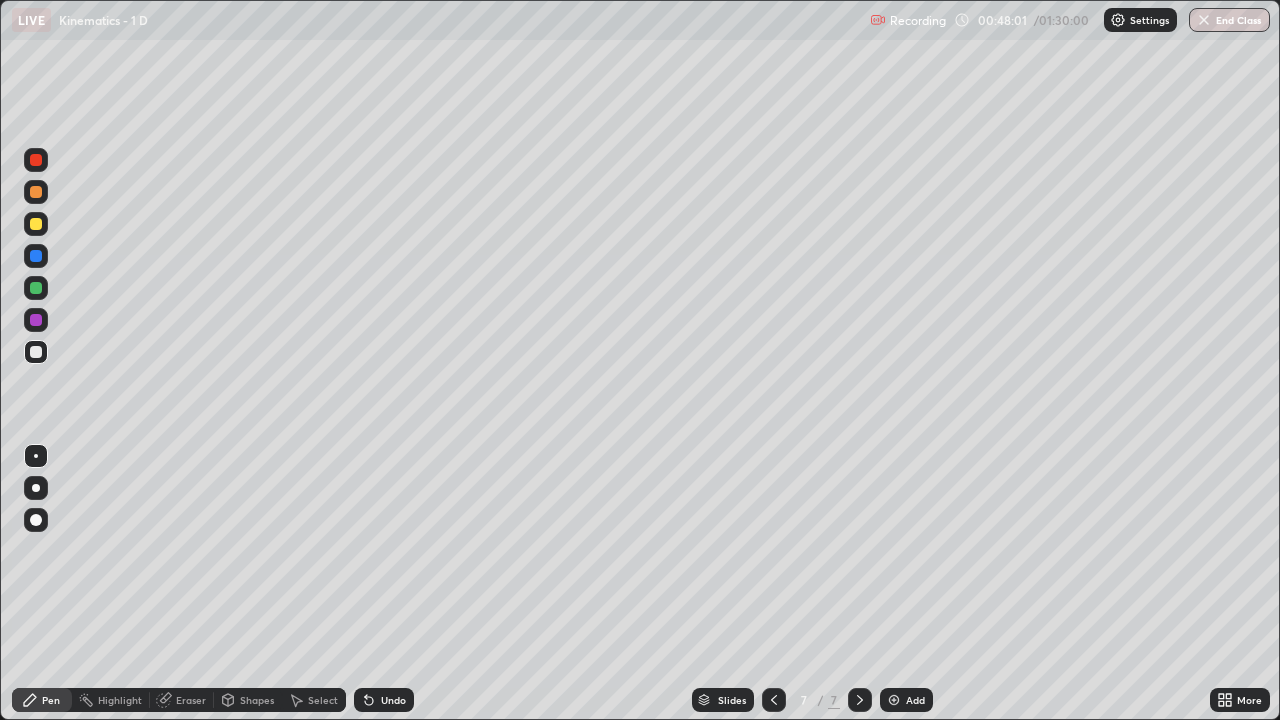 click on "Undo" at bounding box center [393, 700] 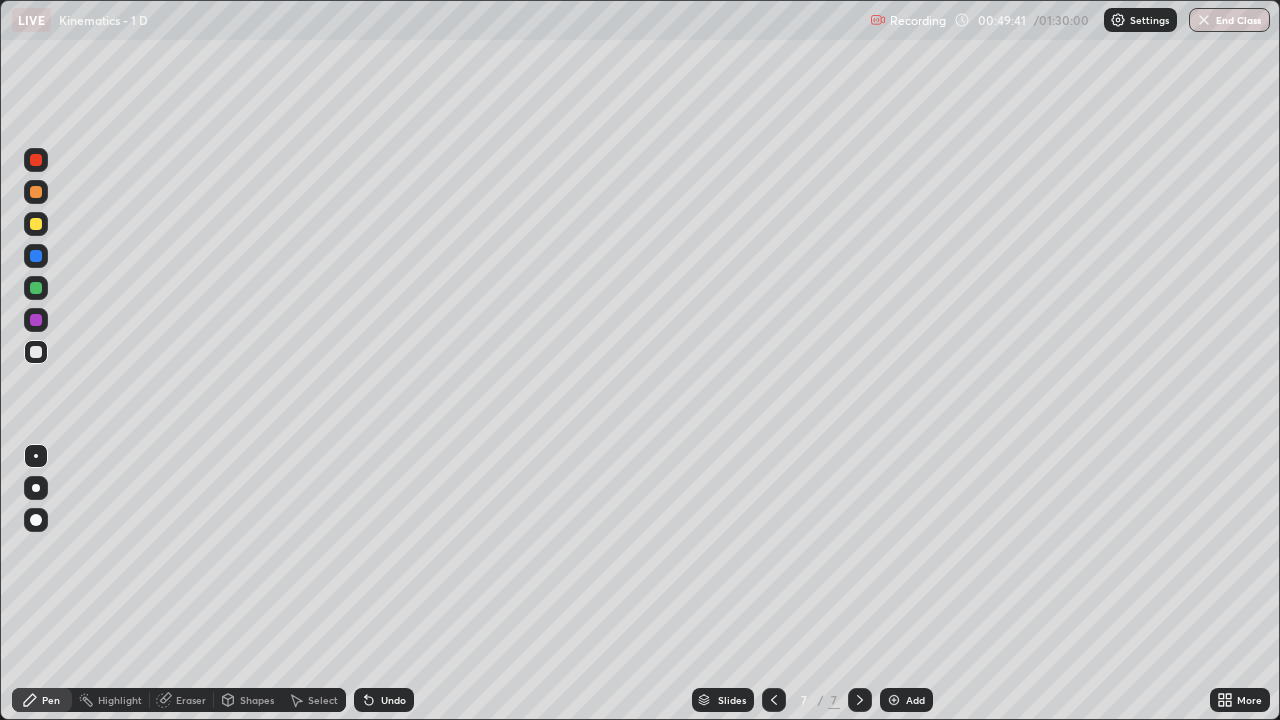 click on "Eraser" at bounding box center [182, 700] 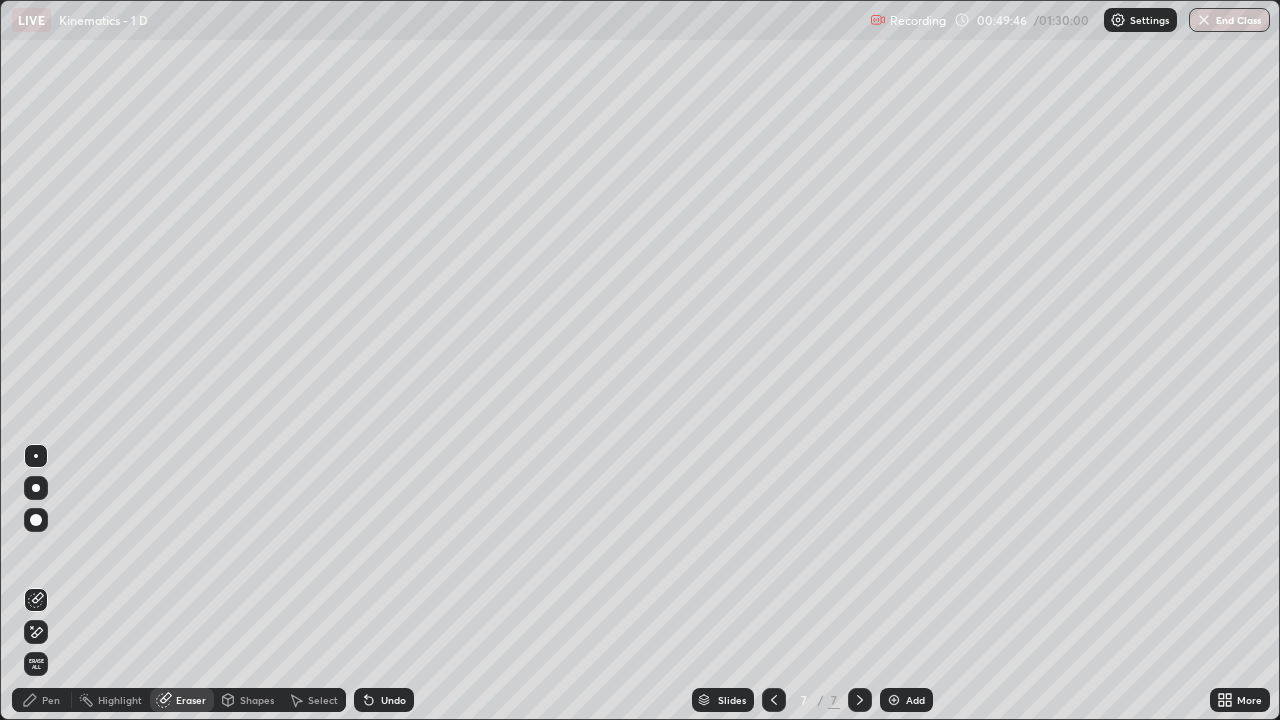click on "Pen" at bounding box center (51, 700) 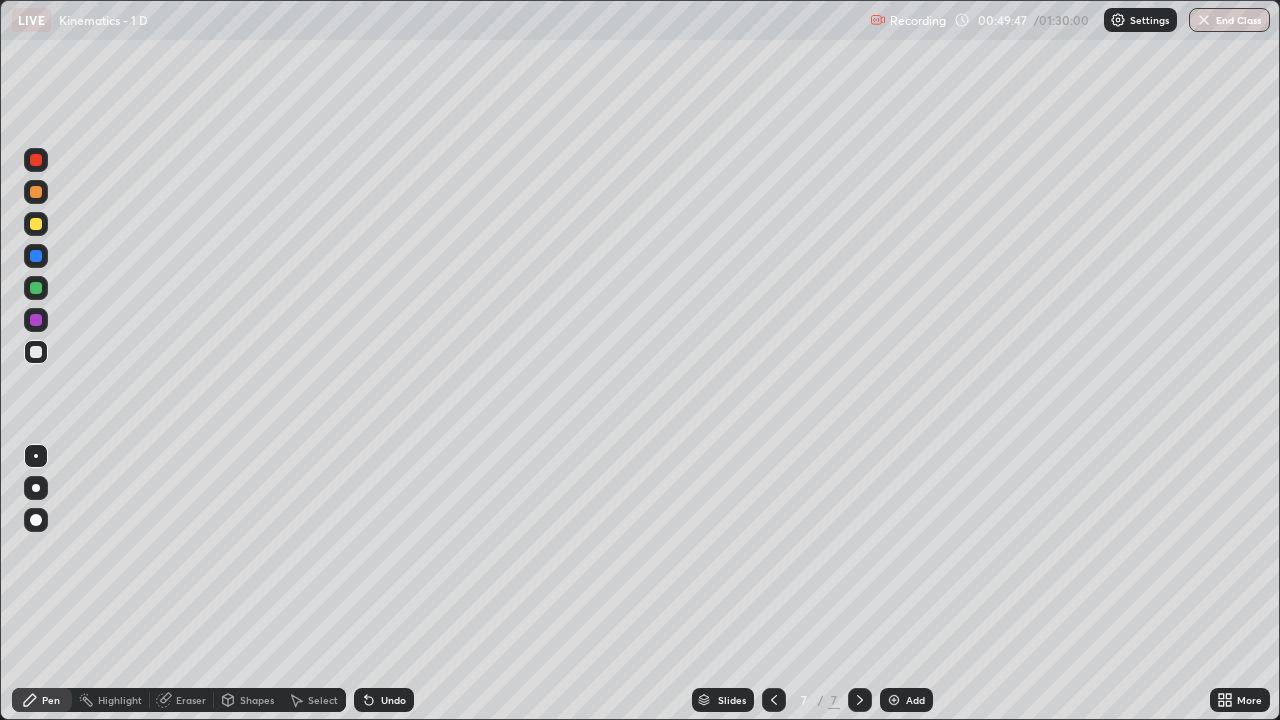 click at bounding box center [36, 224] 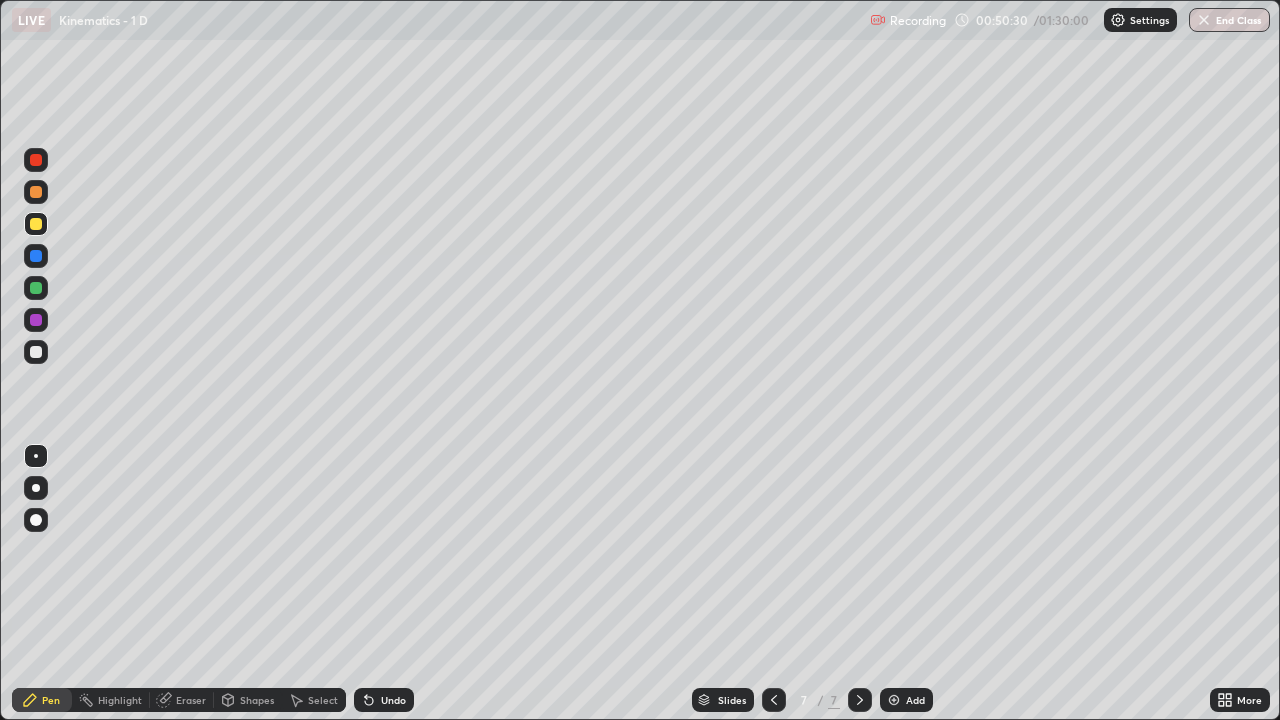click on "Select" at bounding box center (314, 700) 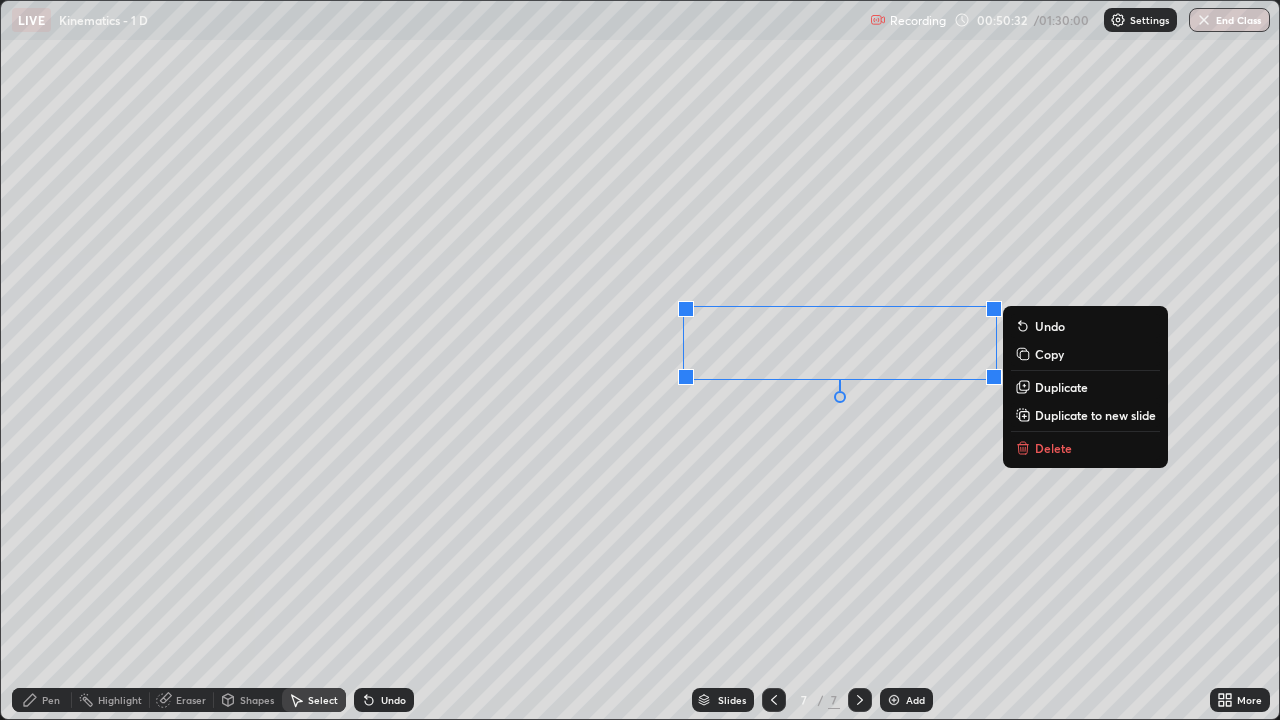 click on "Delete" at bounding box center [1053, 448] 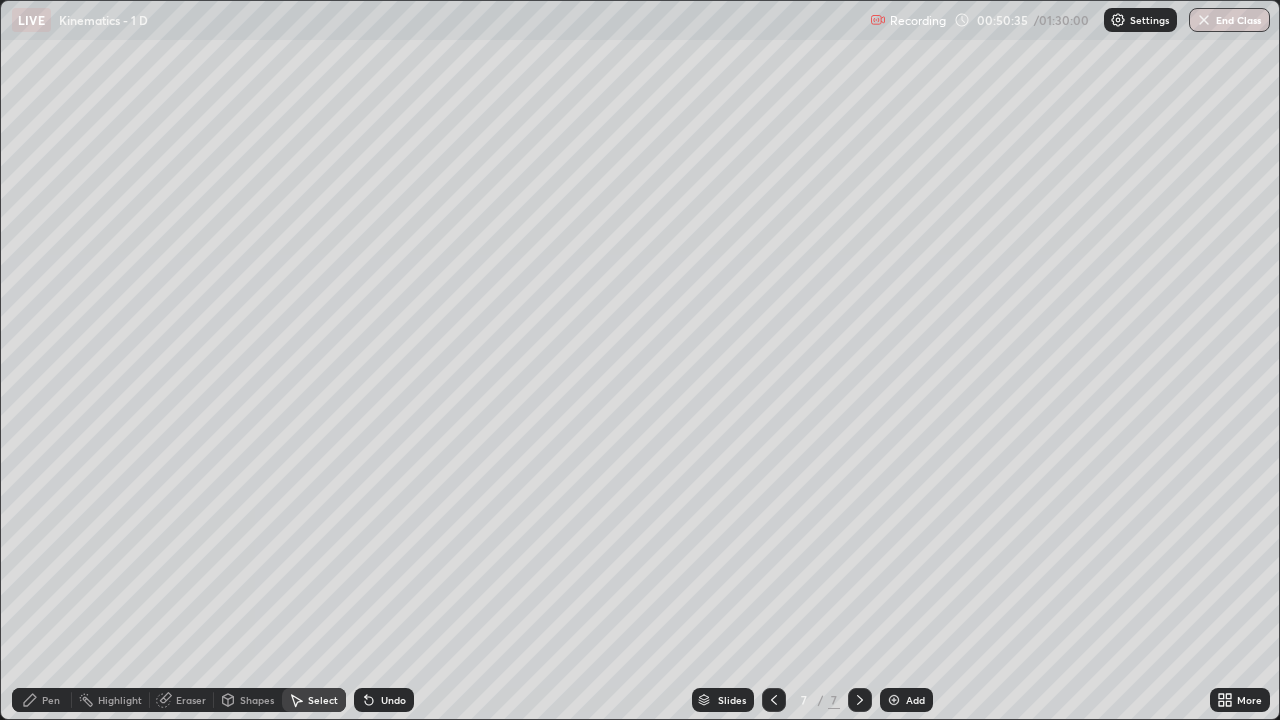 click on "Pen" at bounding box center (42, 700) 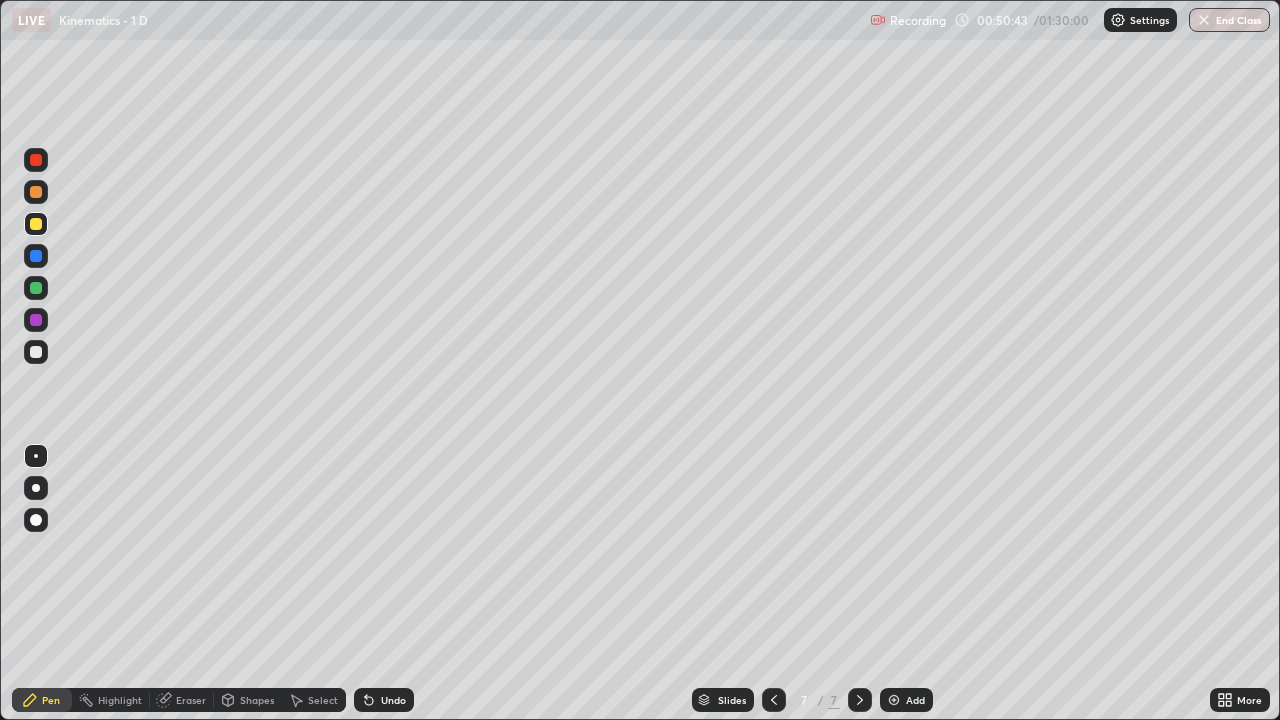 click on "Select" at bounding box center (314, 700) 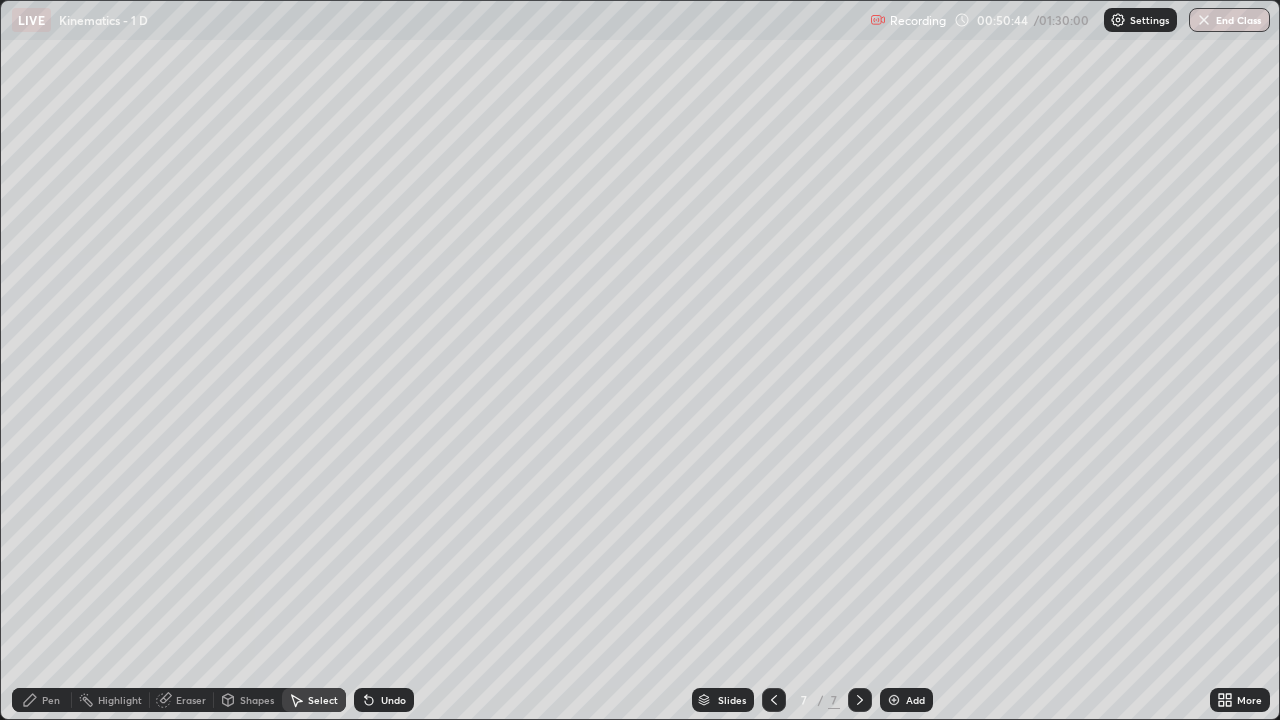 click on "Shapes" at bounding box center (257, 700) 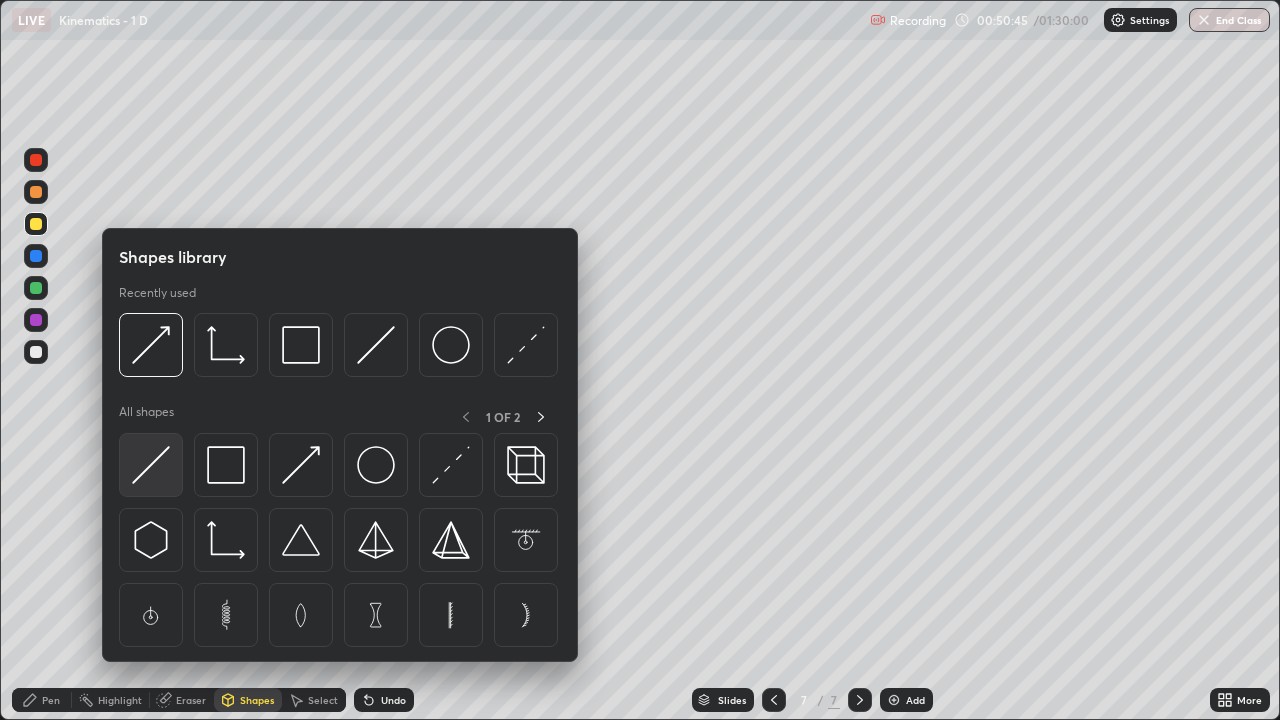 click at bounding box center [151, 465] 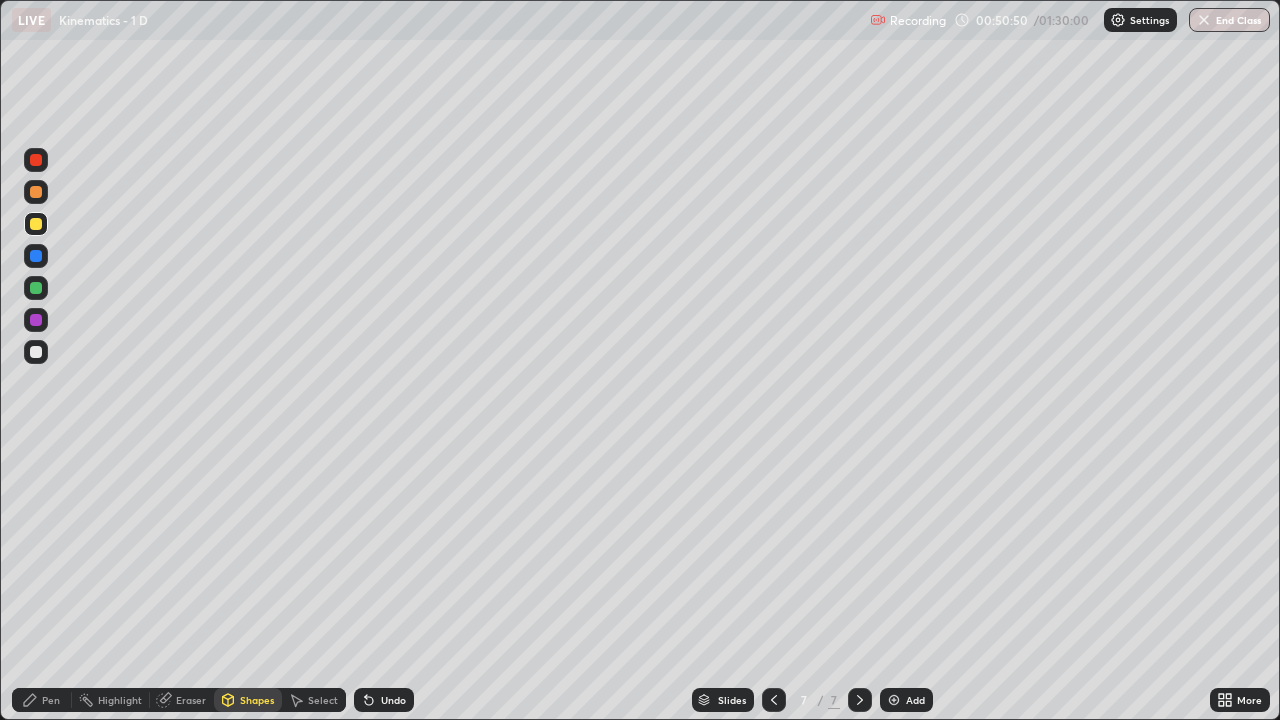 click on "Pen" at bounding box center (51, 700) 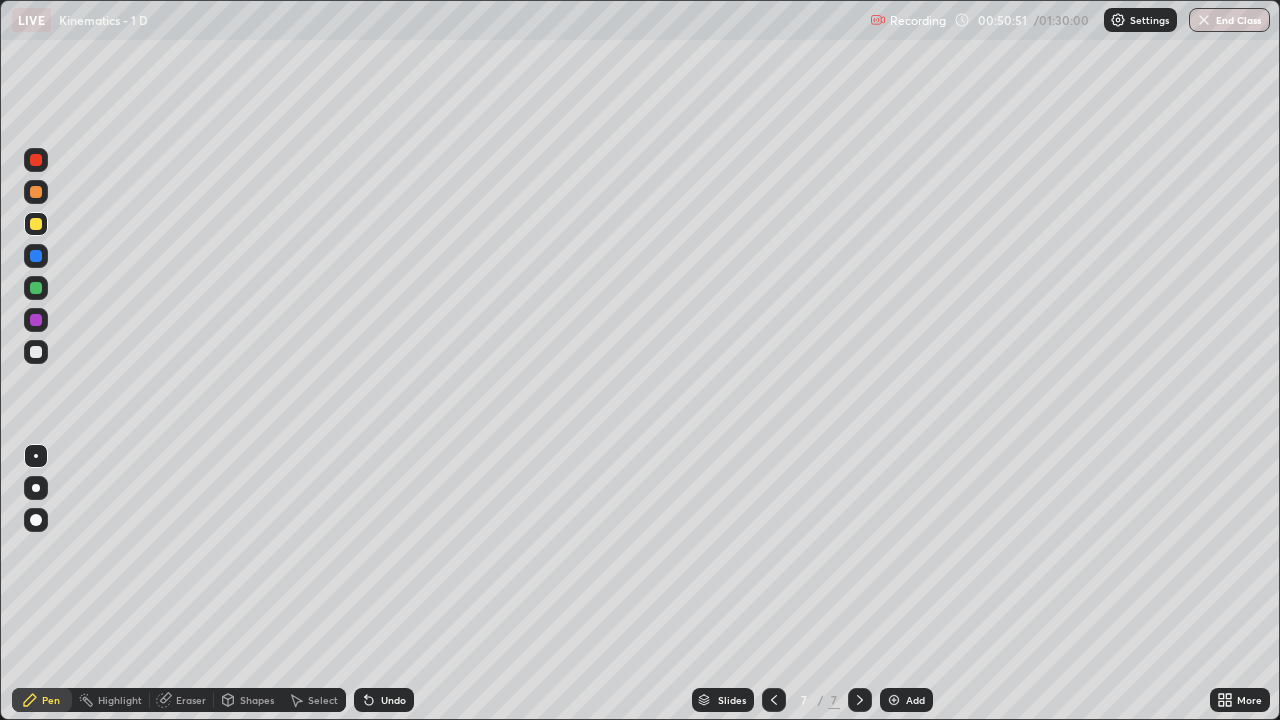 click at bounding box center (36, 352) 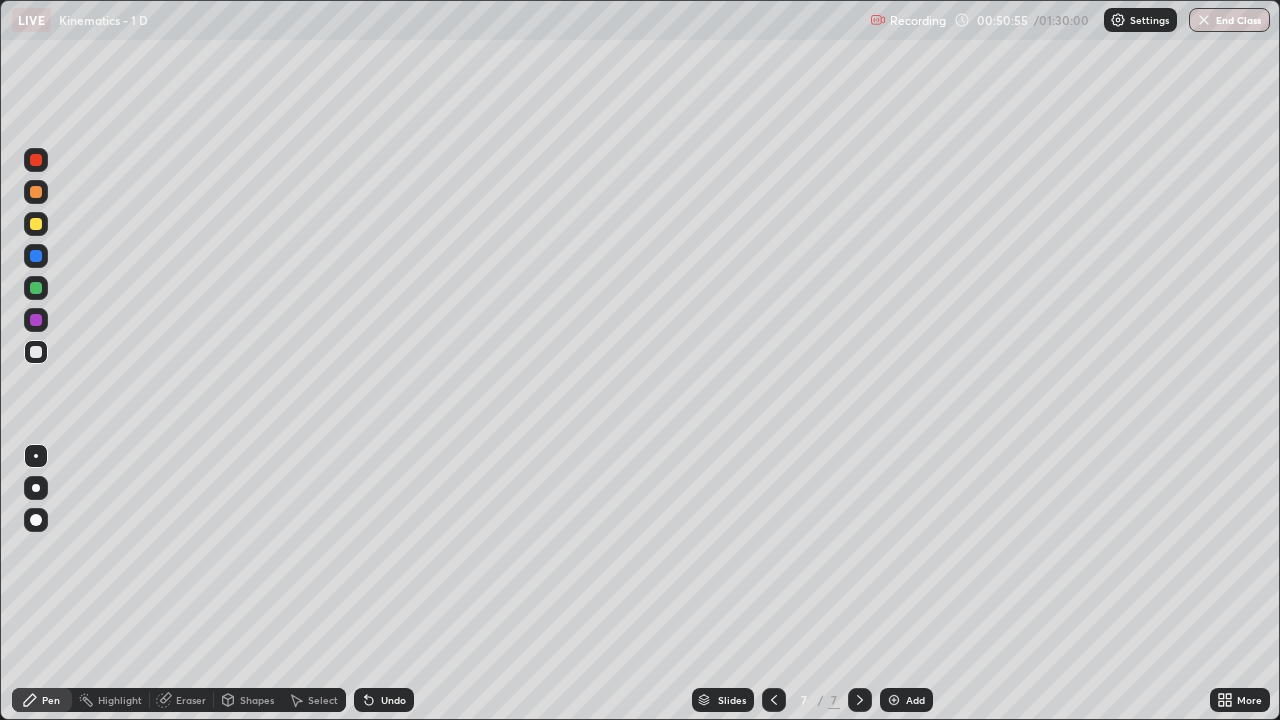 click on "Select" at bounding box center (323, 700) 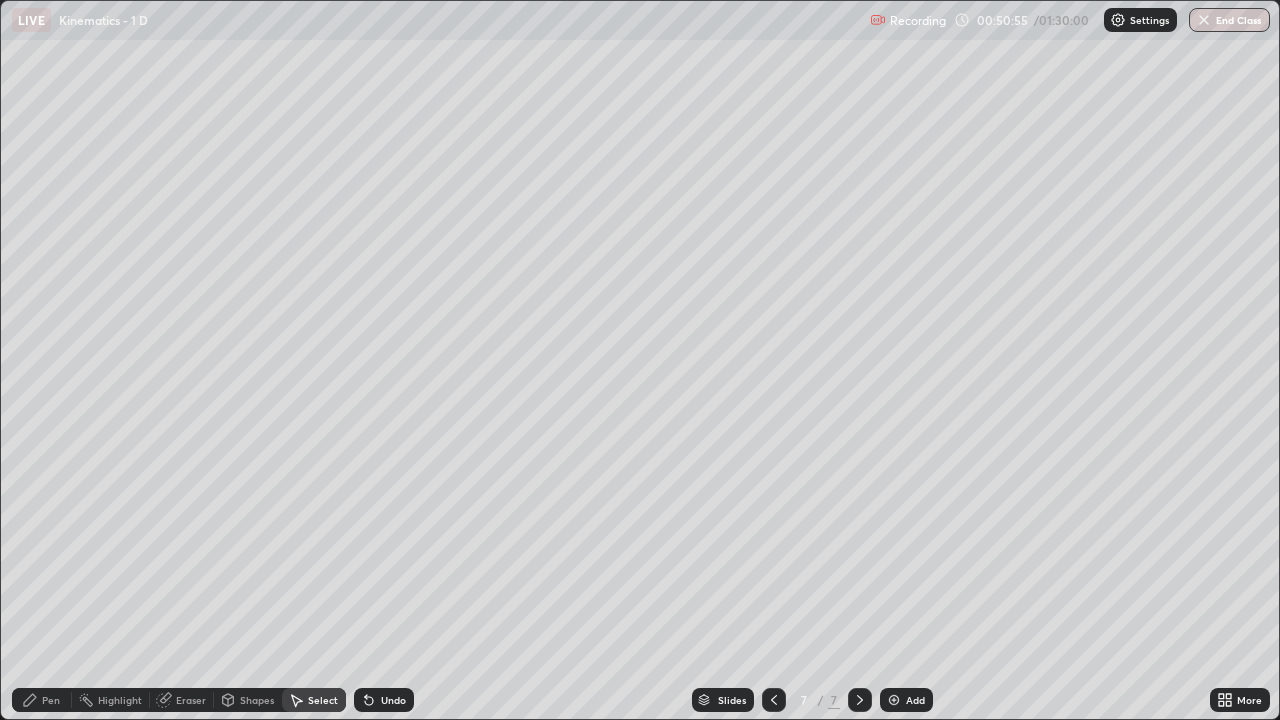 click on "Shapes" at bounding box center (248, 700) 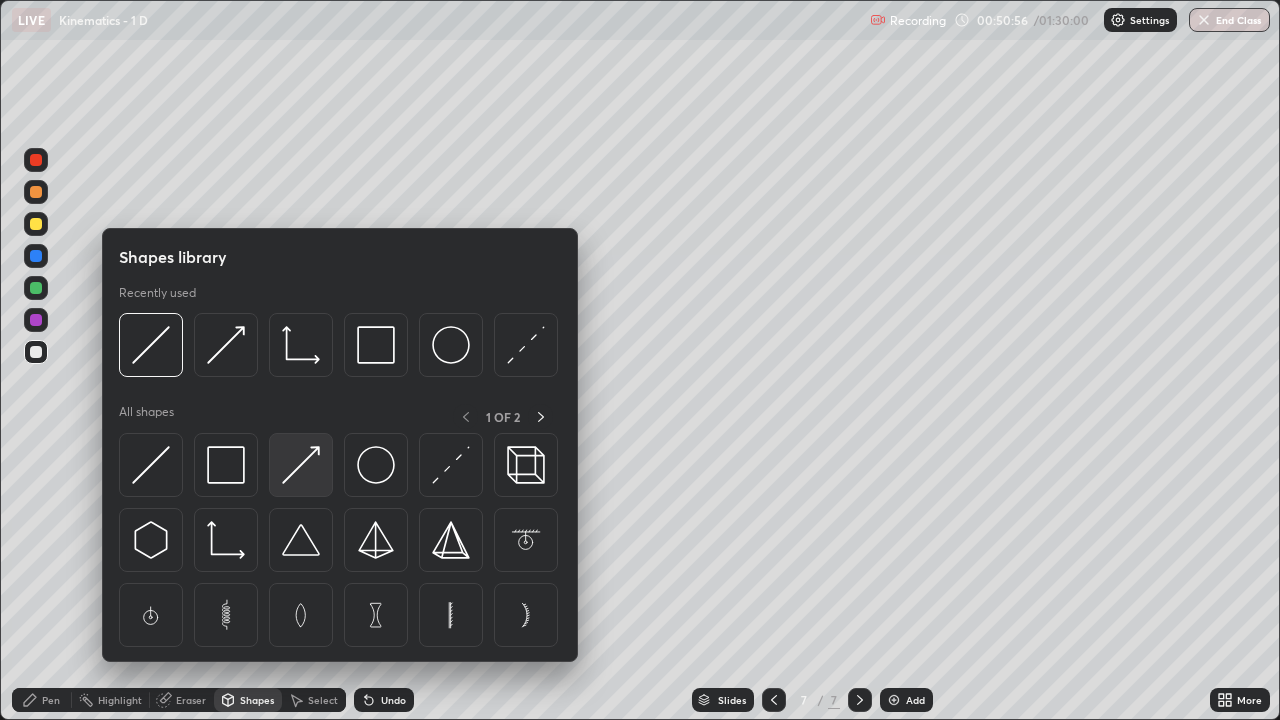 click at bounding box center (301, 465) 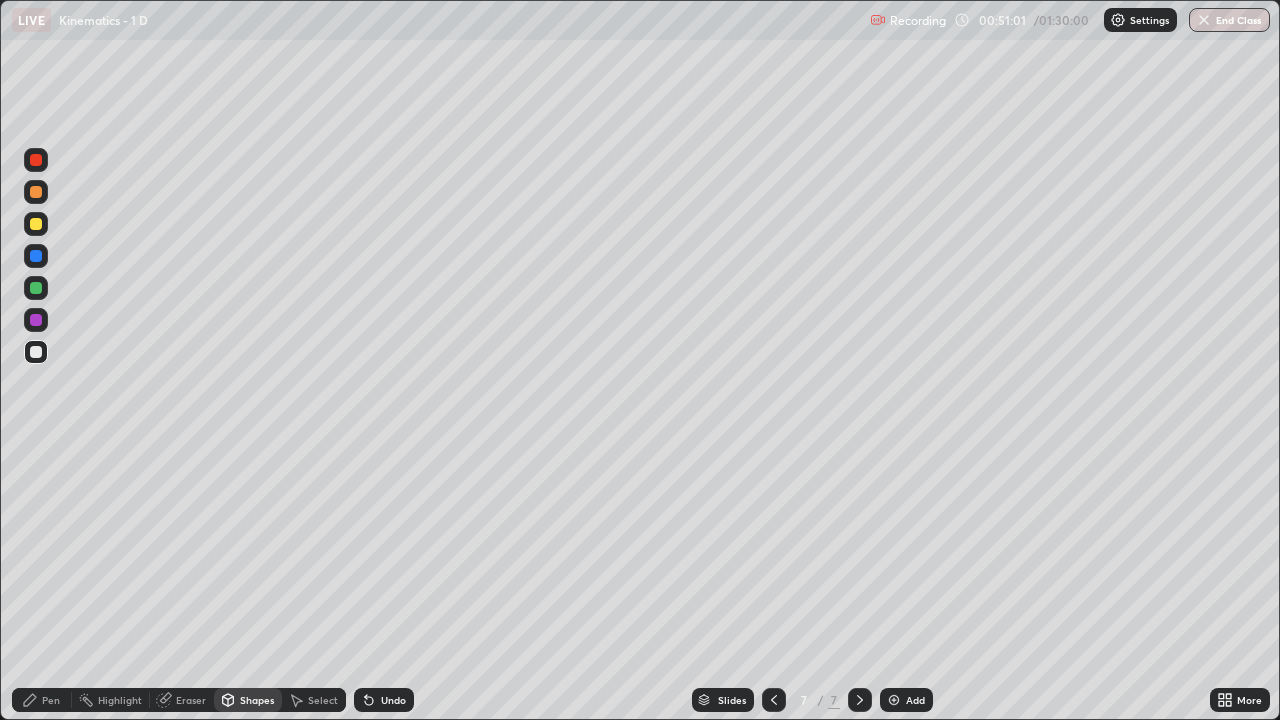 click 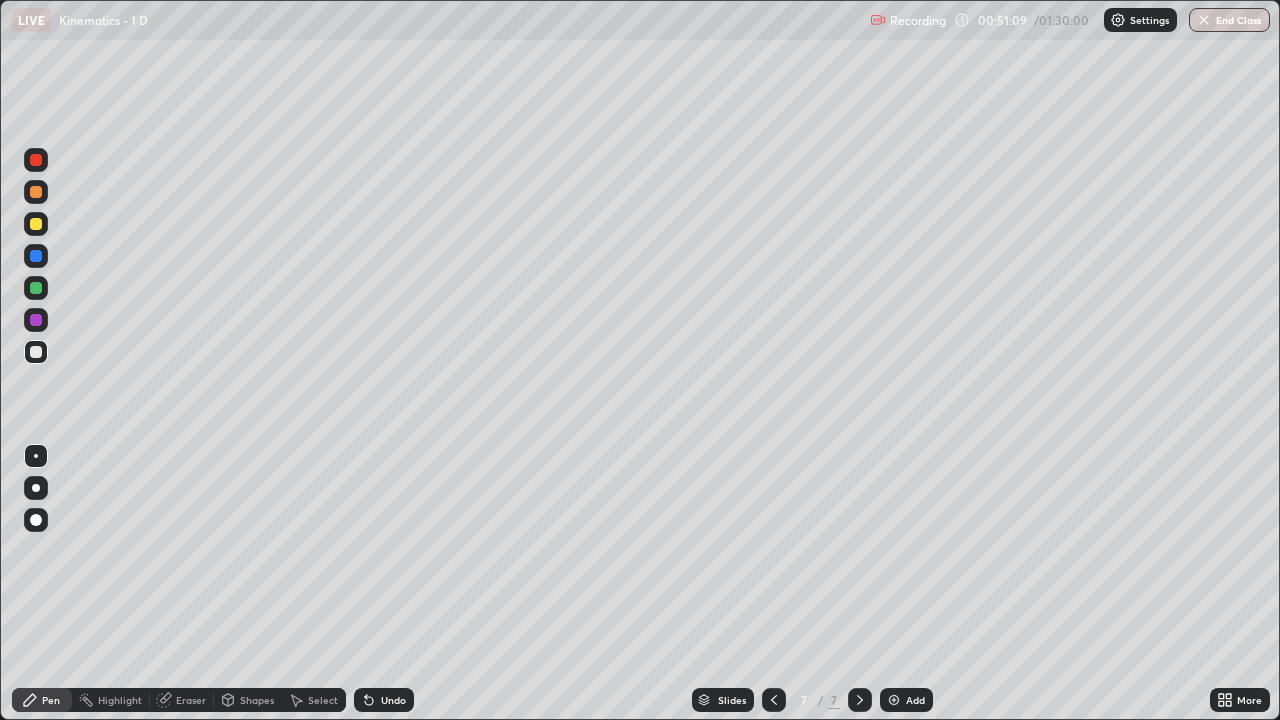 click at bounding box center [36, 288] 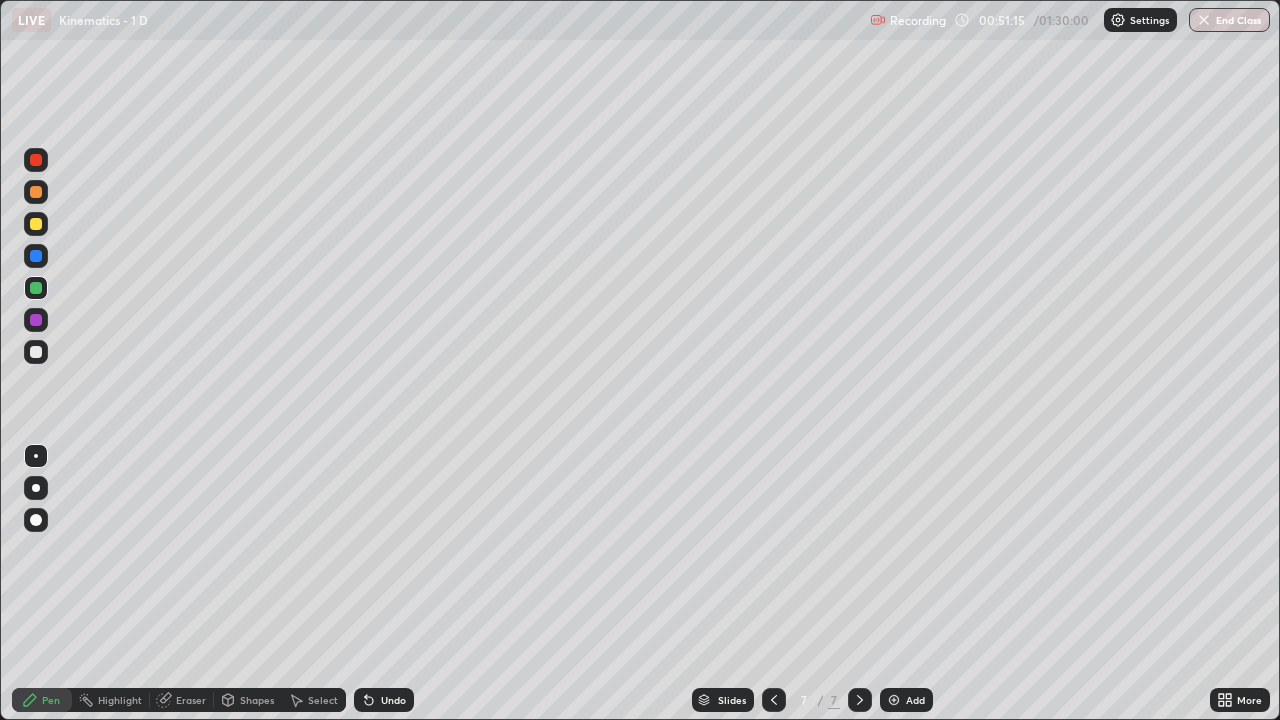 click on "Shapes" at bounding box center (257, 700) 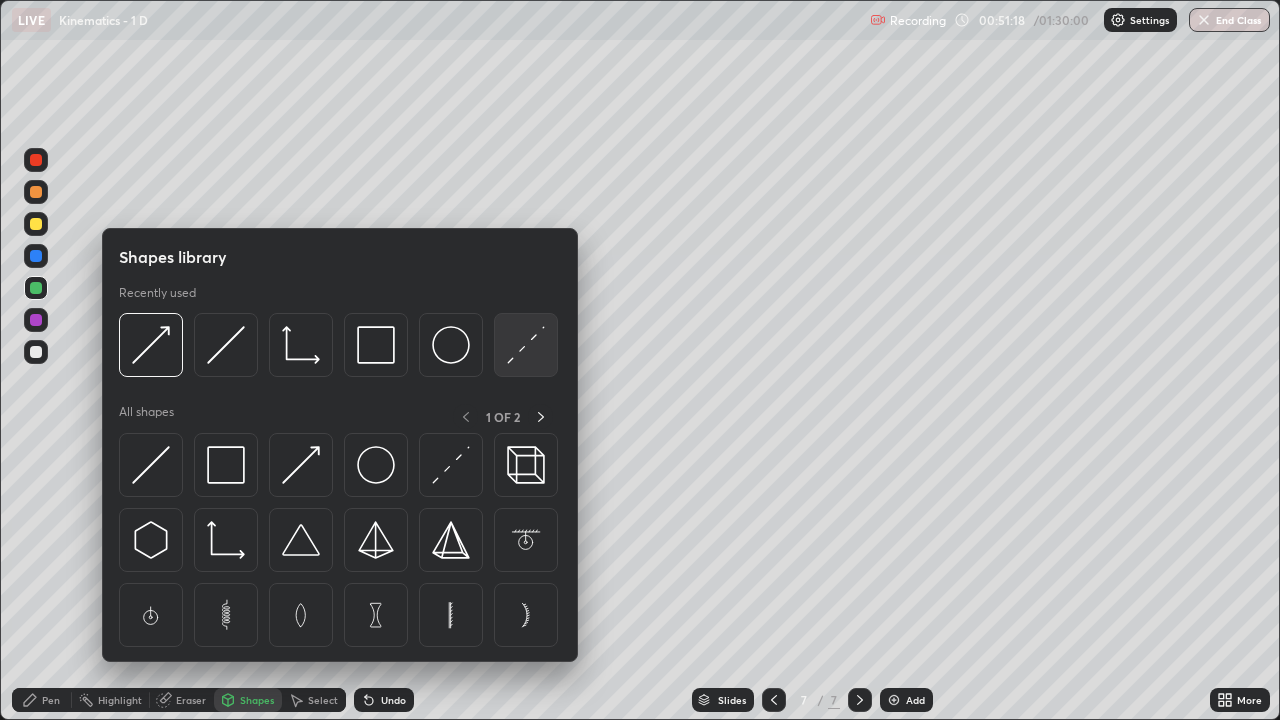 click at bounding box center [526, 345] 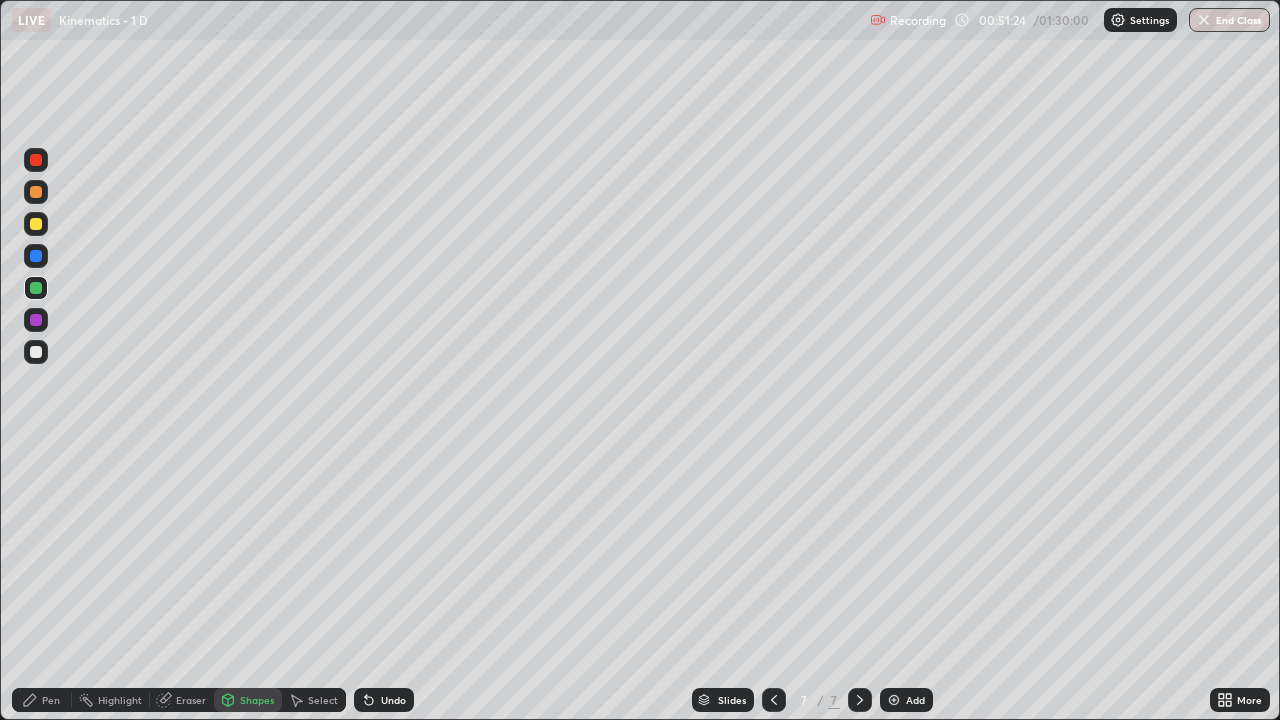 click on "Pen" at bounding box center (51, 700) 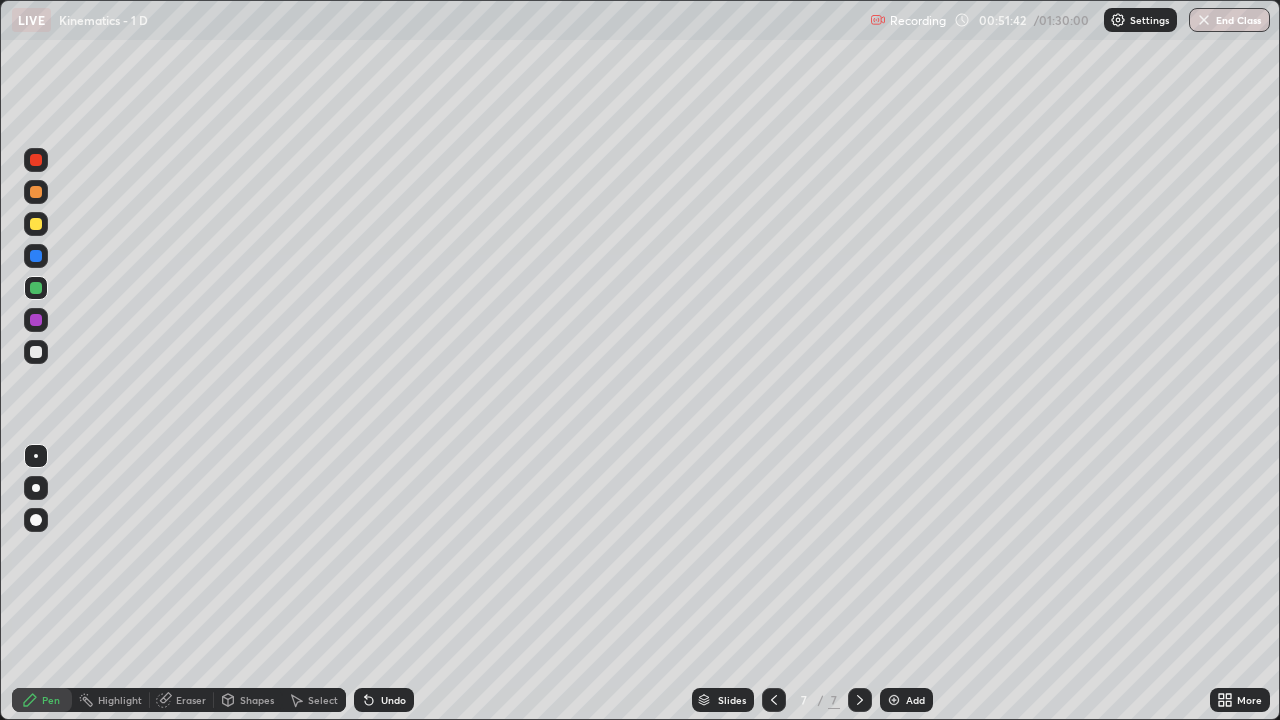 click at bounding box center [36, 352] 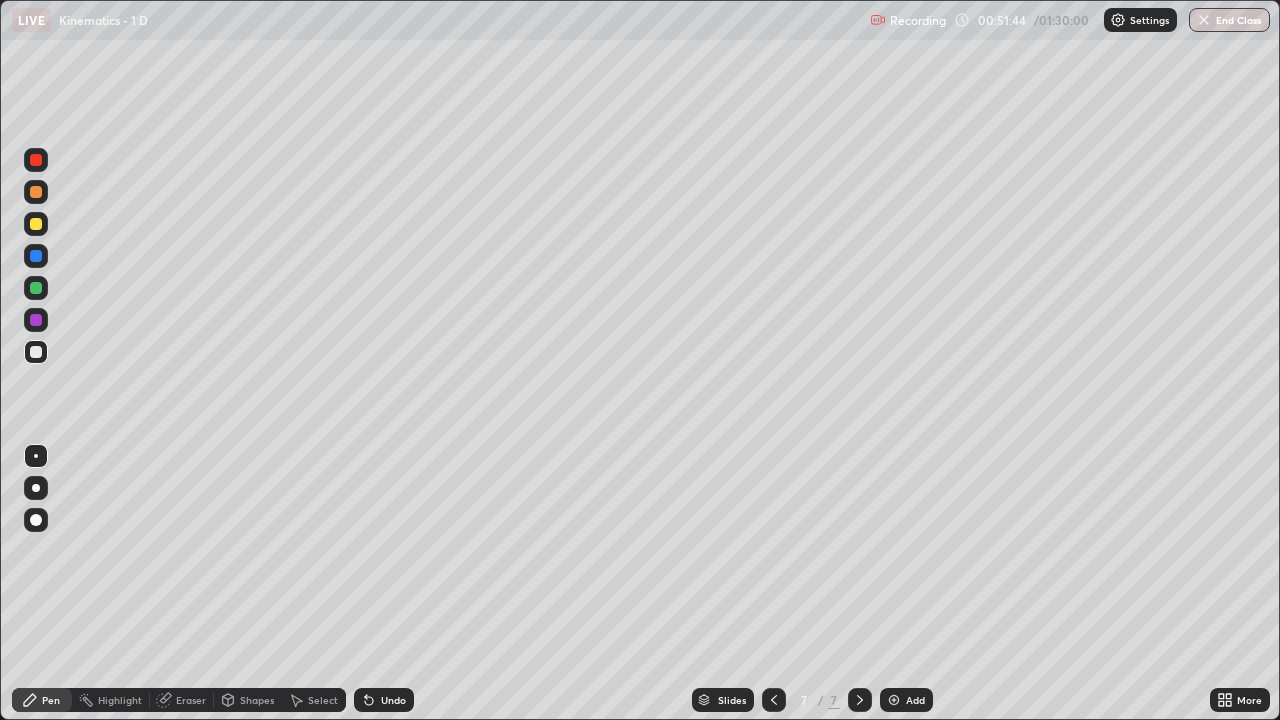 click at bounding box center [36, 224] 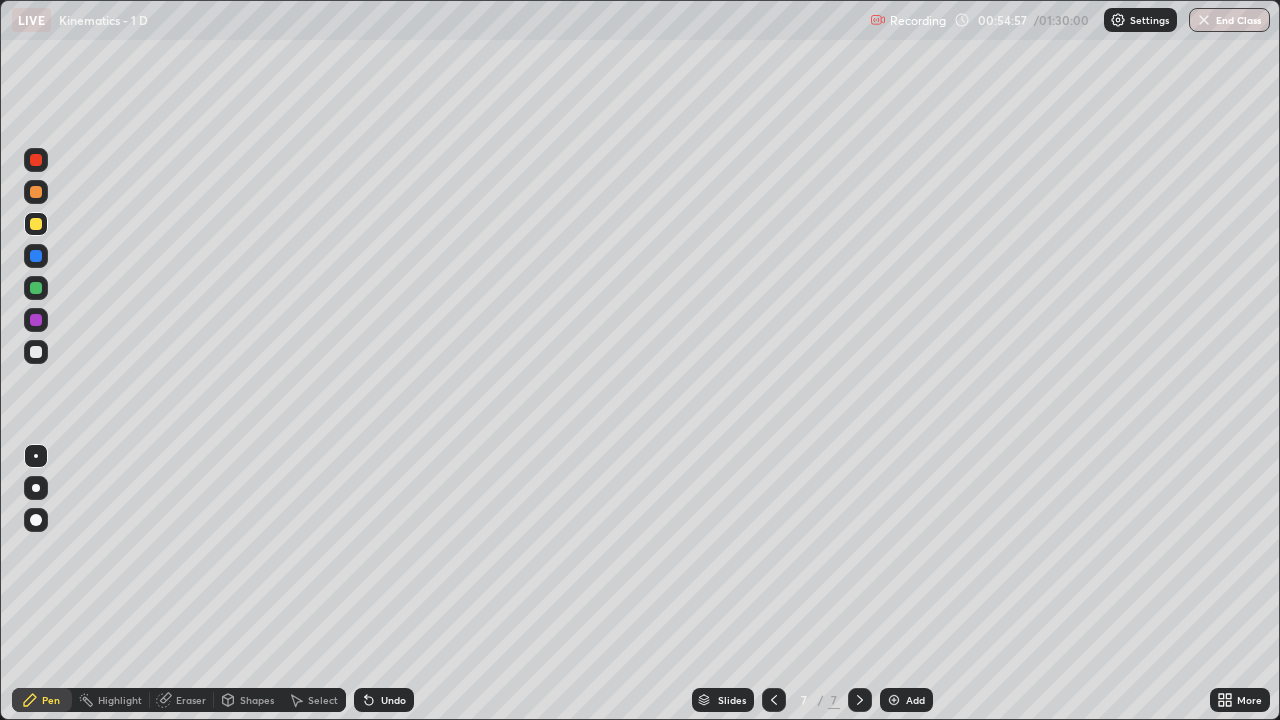 click 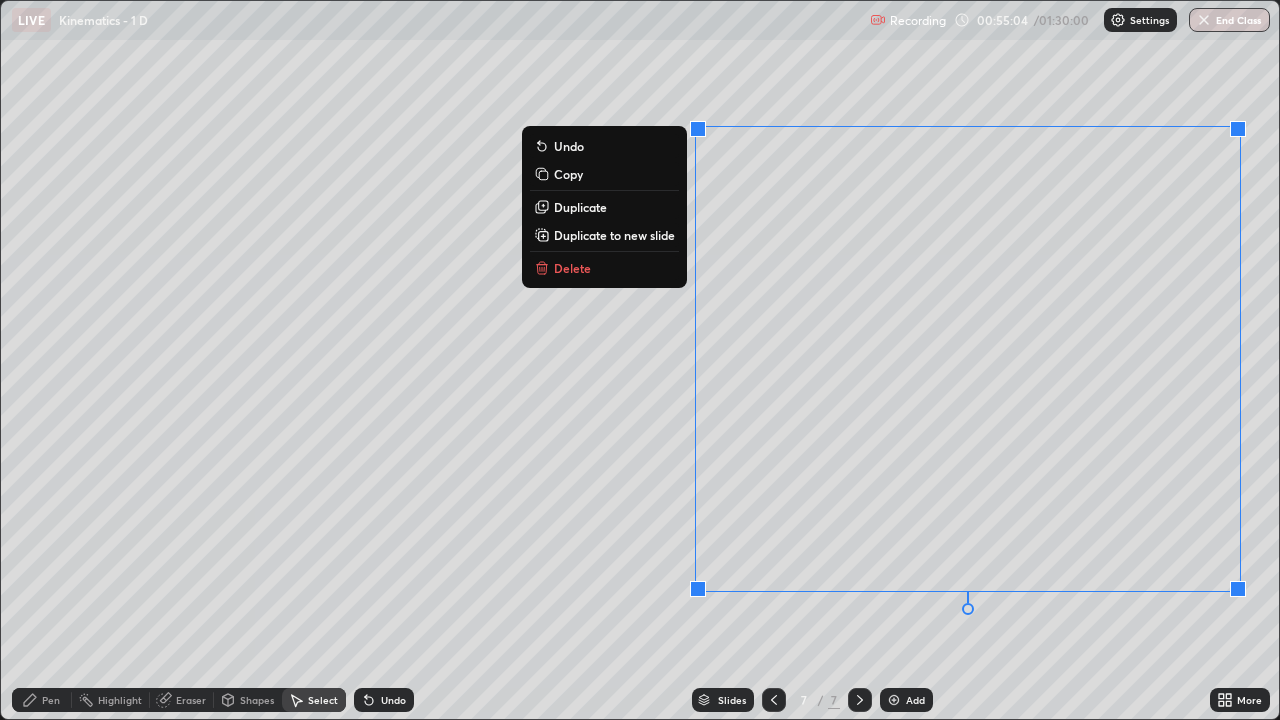 click on "Duplicate to new slide" at bounding box center (614, 235) 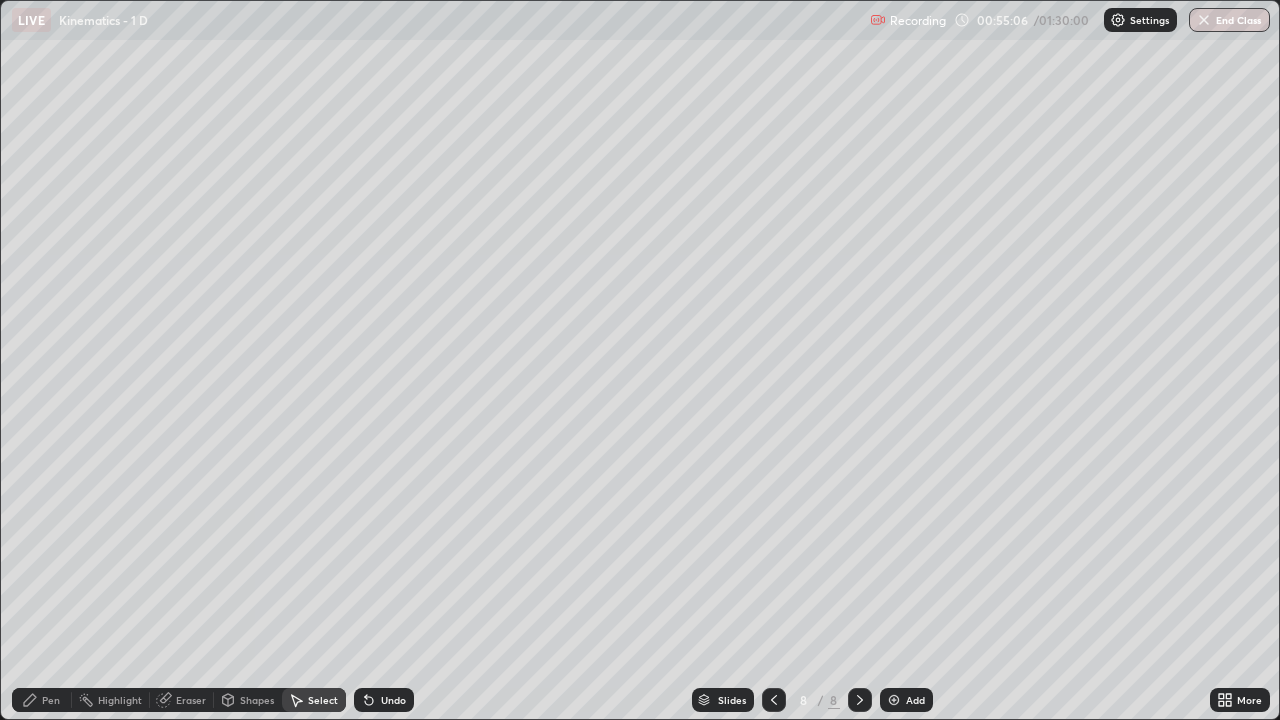 click on "Pen" at bounding box center [42, 700] 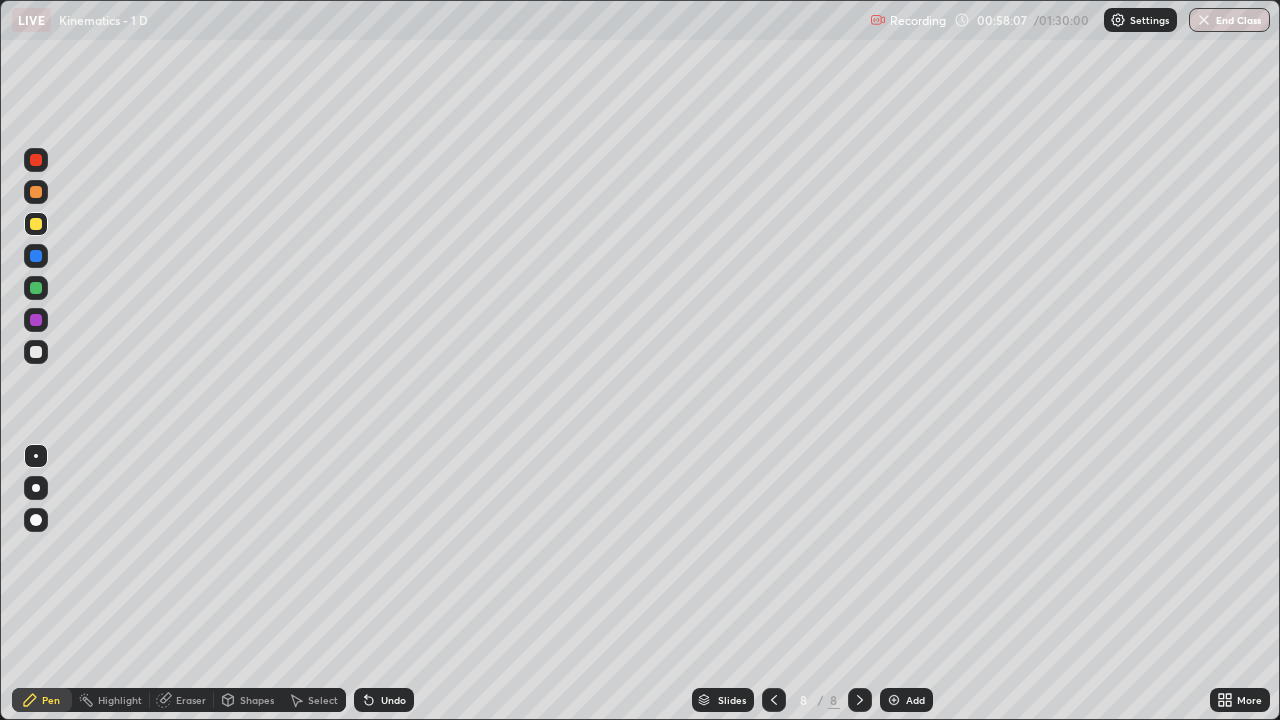 click at bounding box center [36, 320] 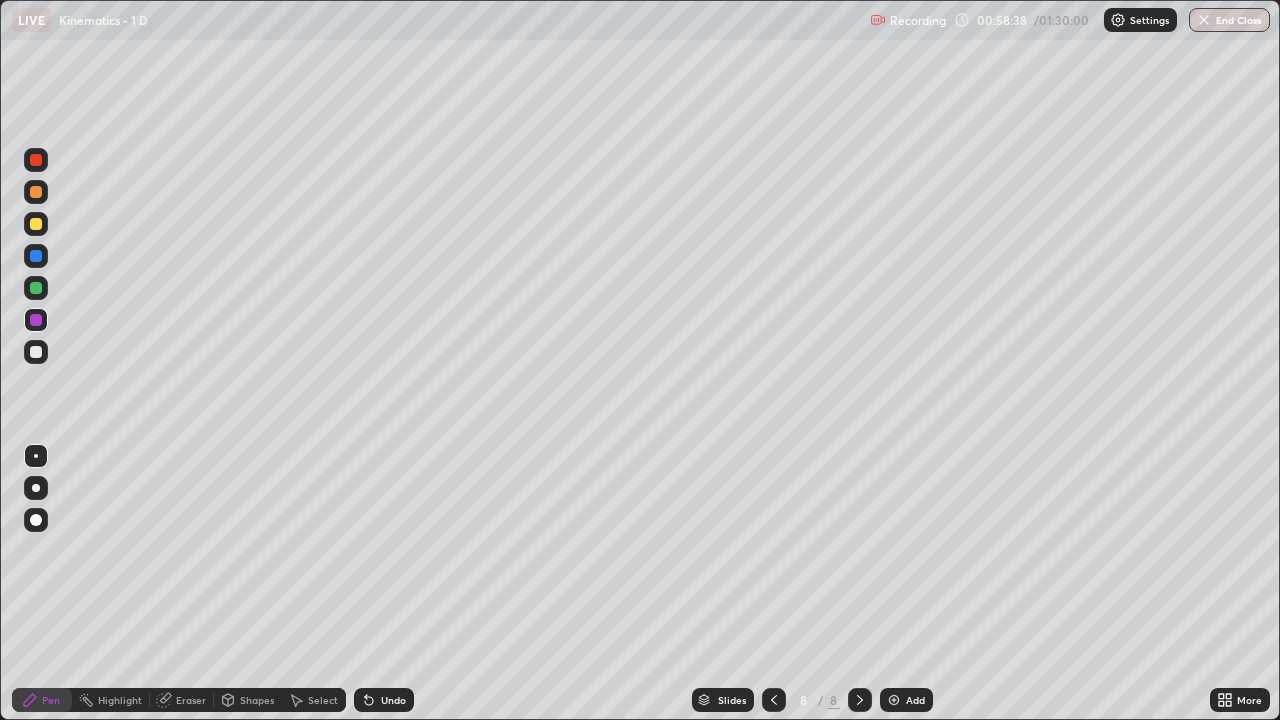 click on "Undo" at bounding box center (393, 700) 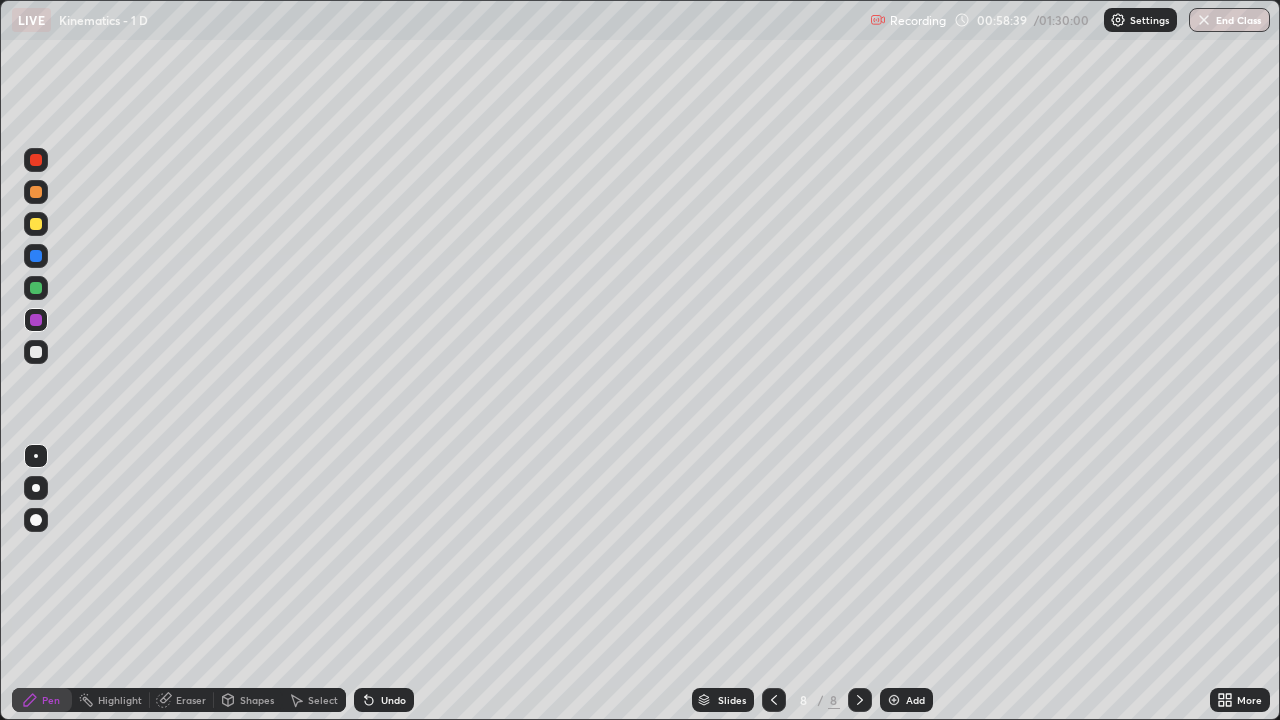 click on "Undo" at bounding box center (384, 700) 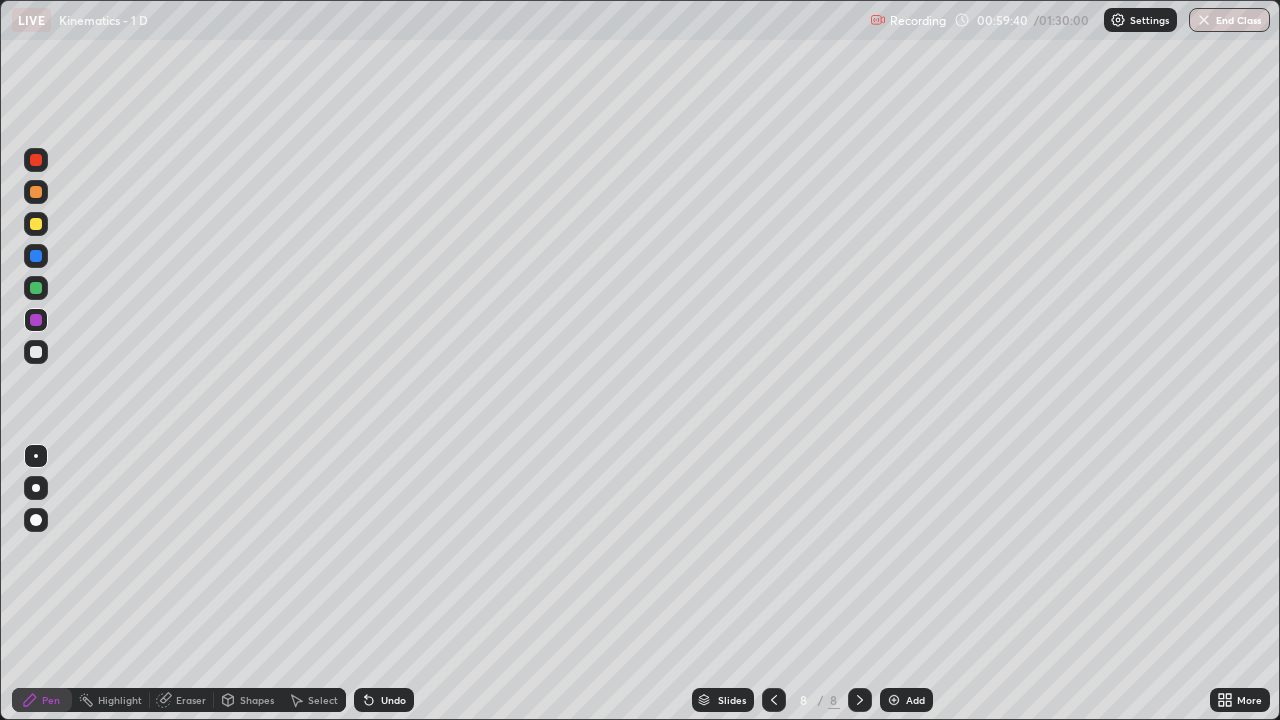 click at bounding box center [894, 700] 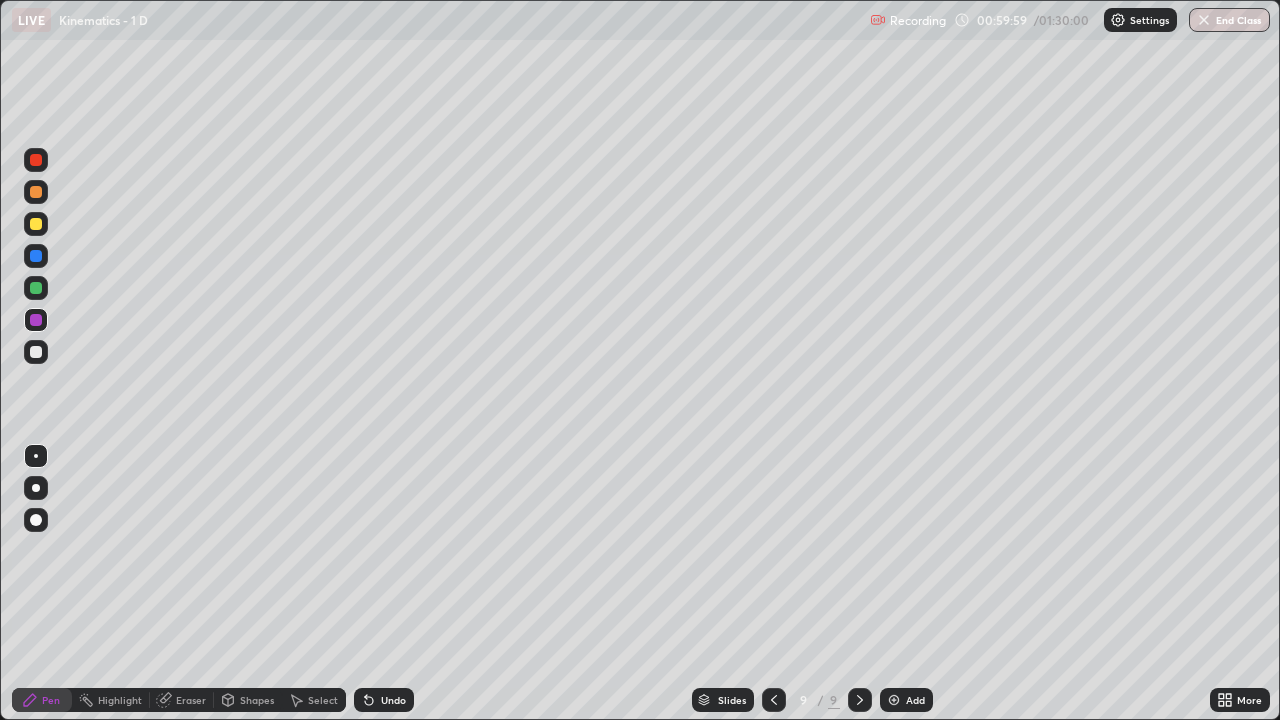 click at bounding box center [36, 224] 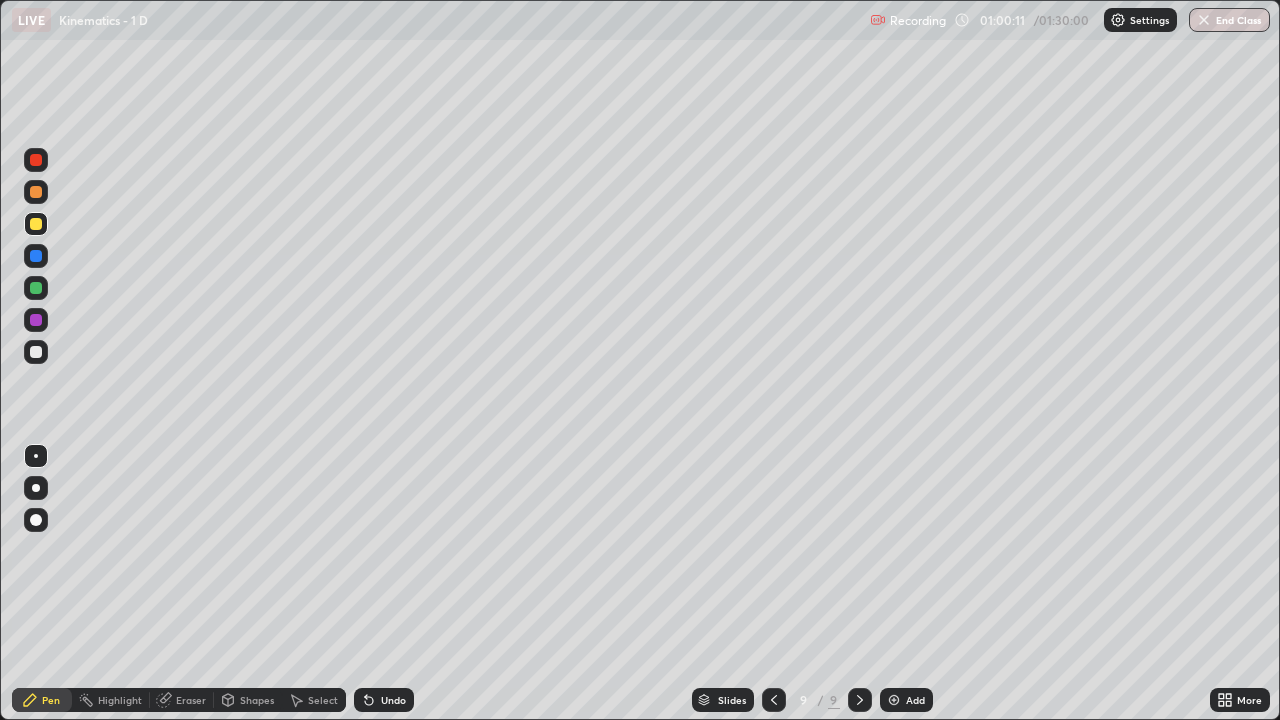 click on "Shapes" at bounding box center (257, 700) 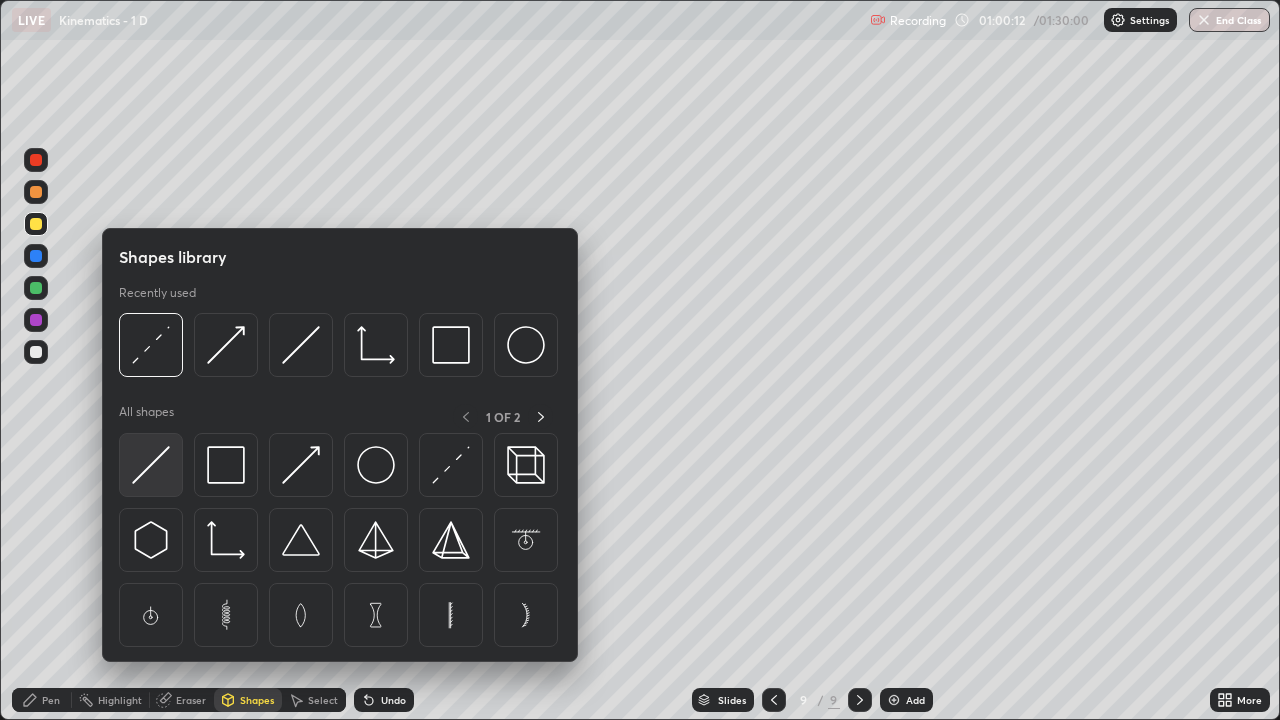 click at bounding box center (151, 465) 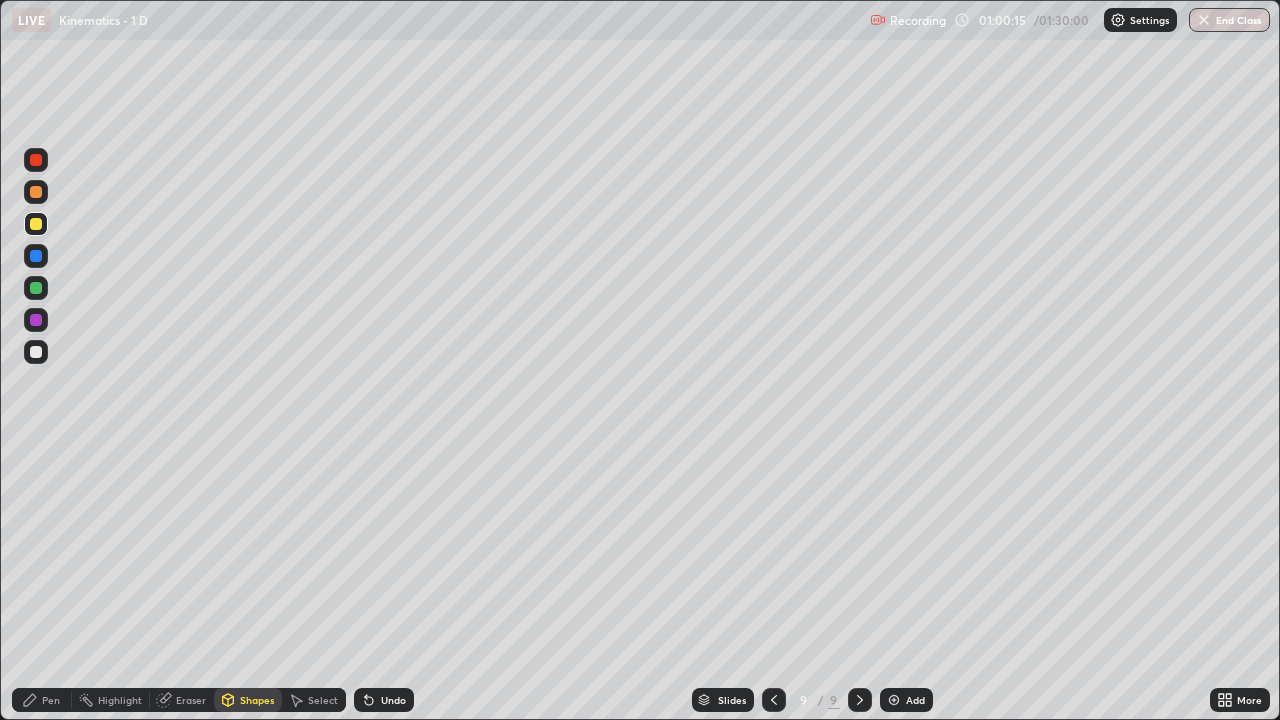 click on "Pen" at bounding box center [51, 700] 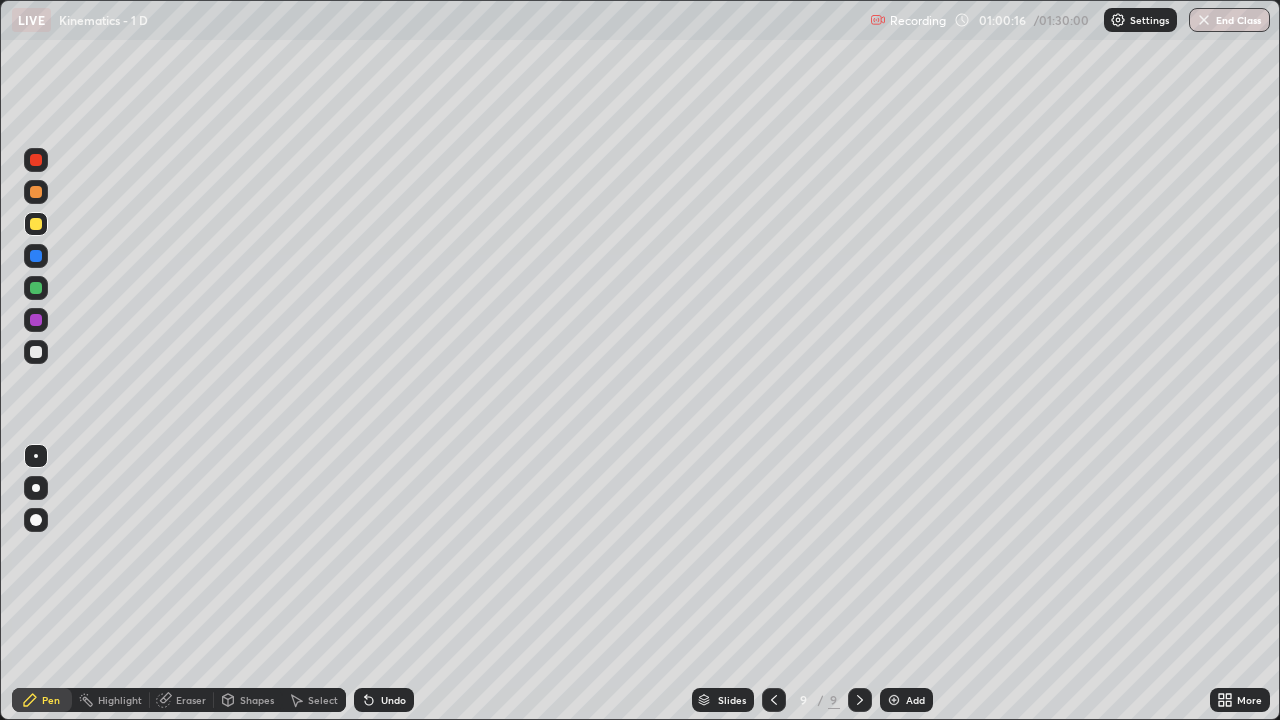 click at bounding box center [36, 352] 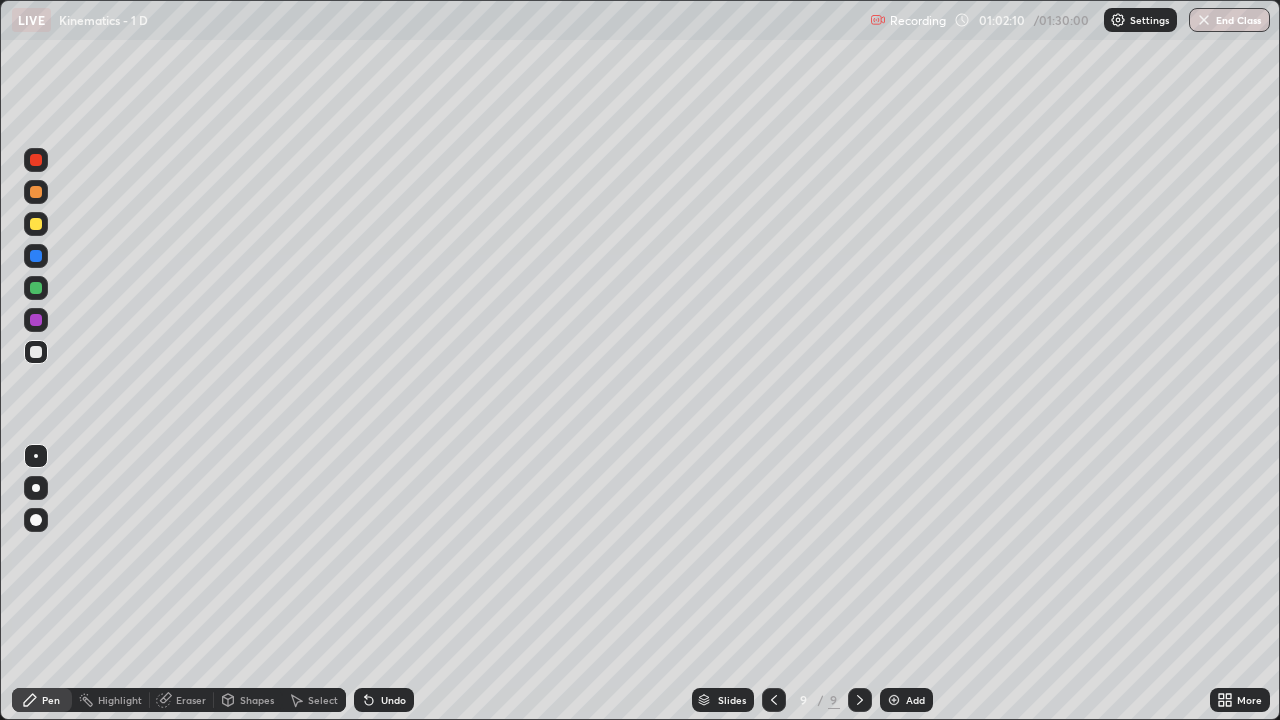 click at bounding box center [36, 288] 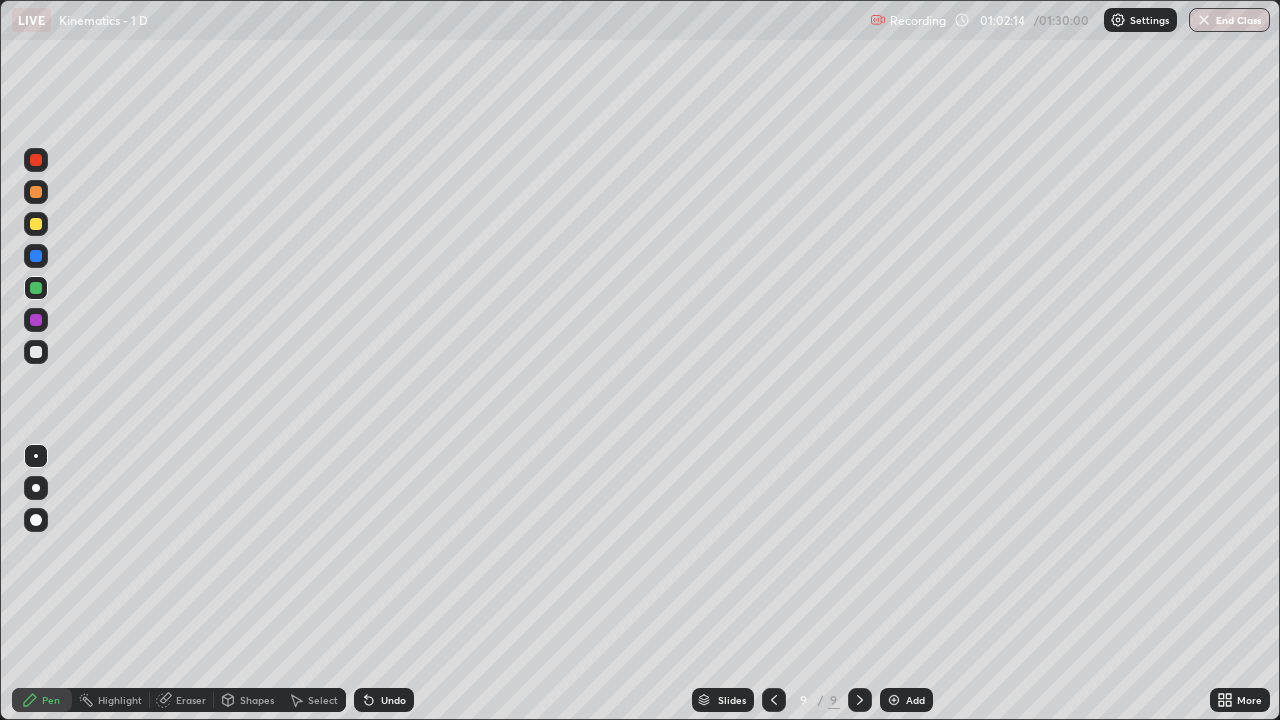 click 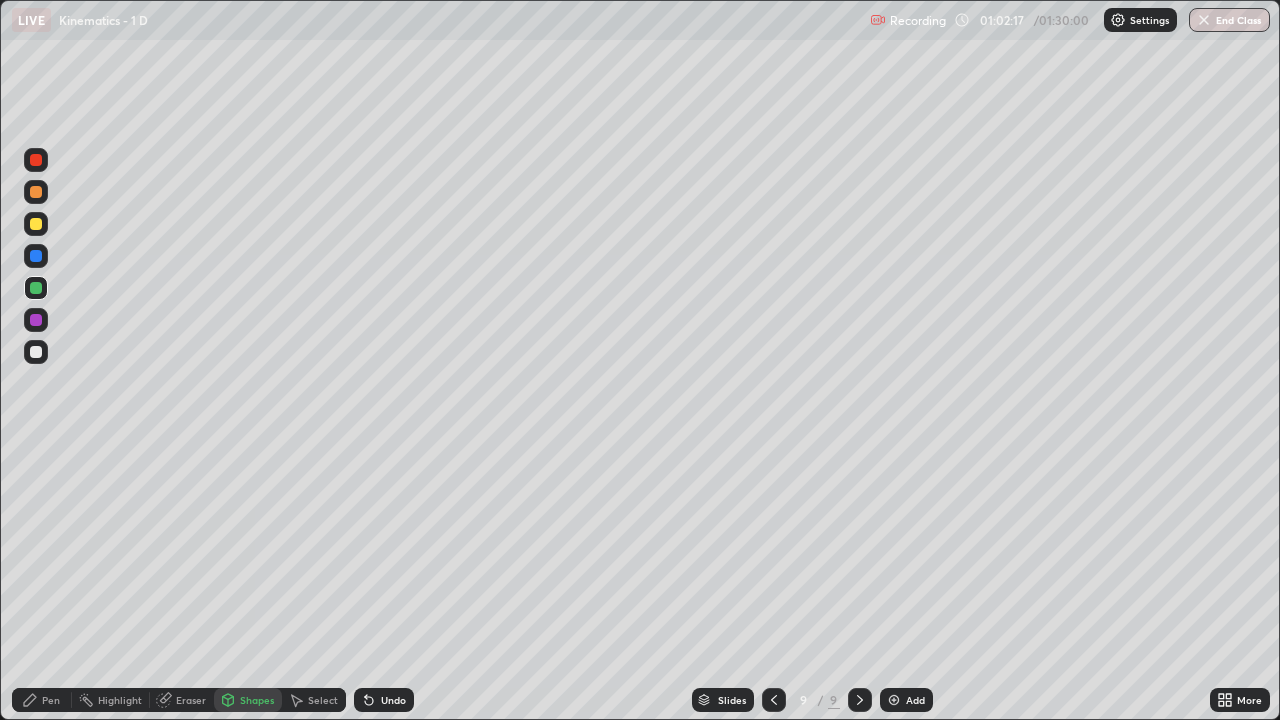 click on "Eraser" at bounding box center [182, 700] 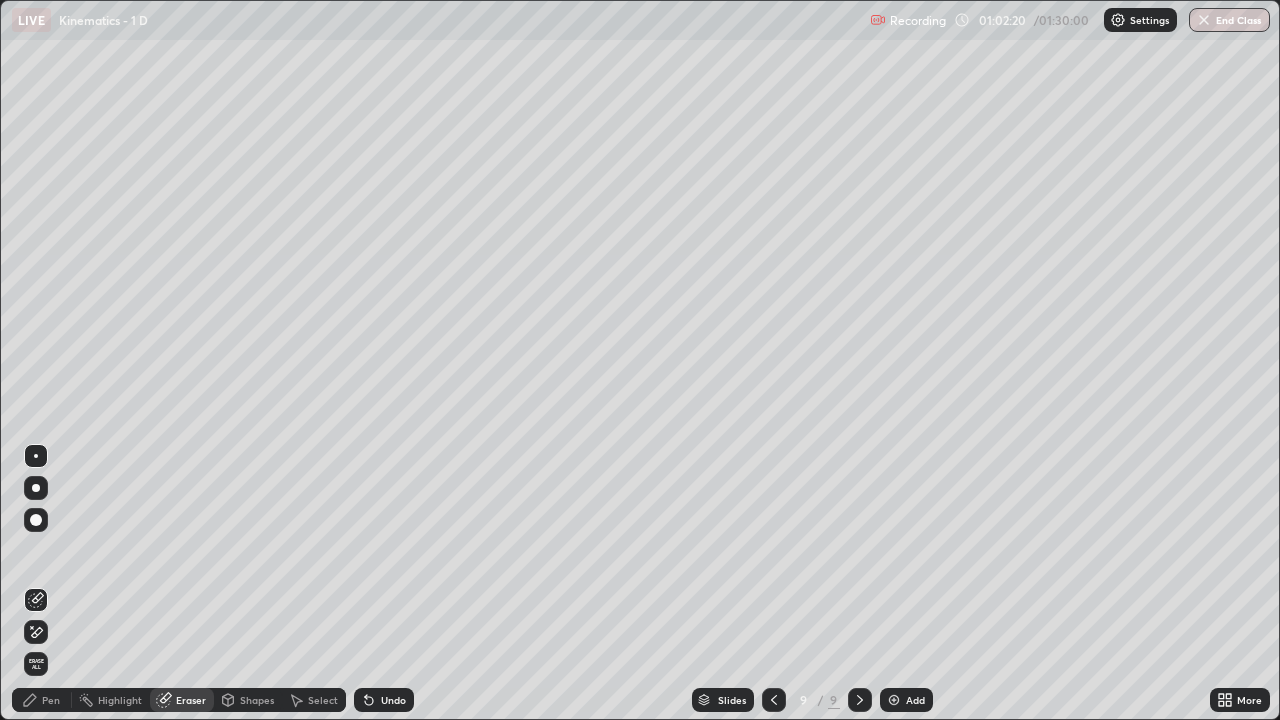click on "Pen" at bounding box center [42, 700] 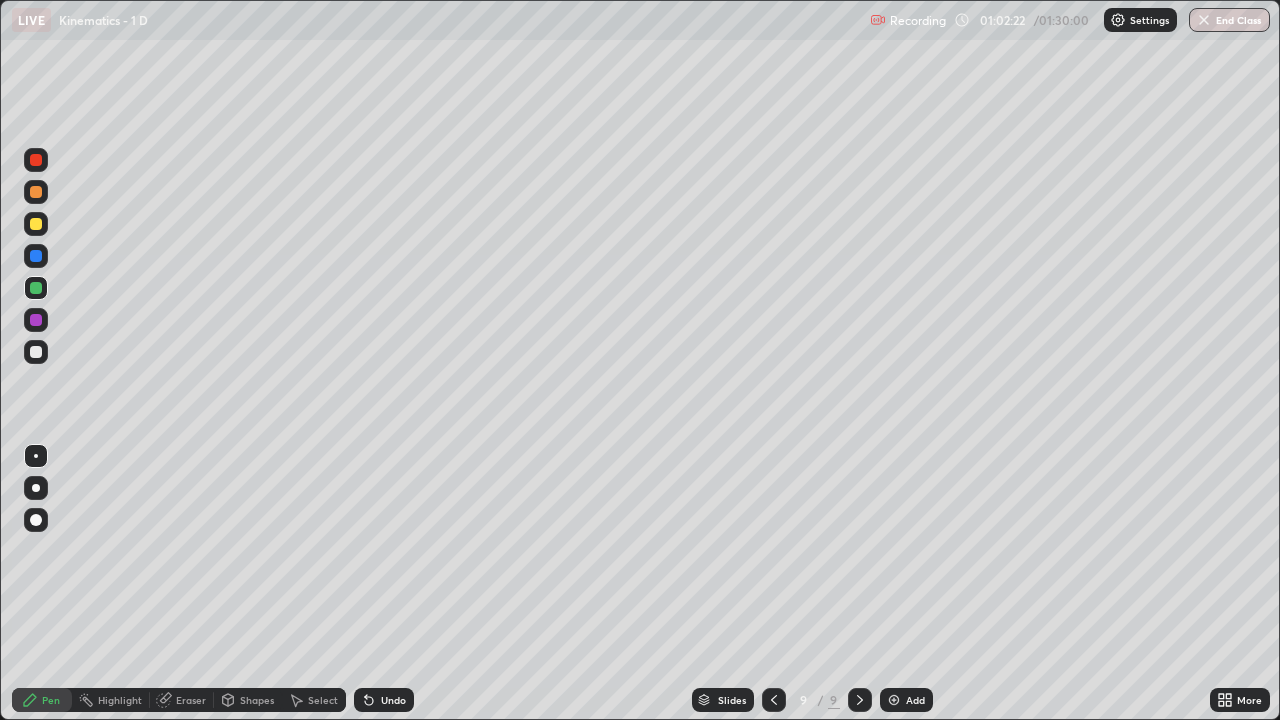 click 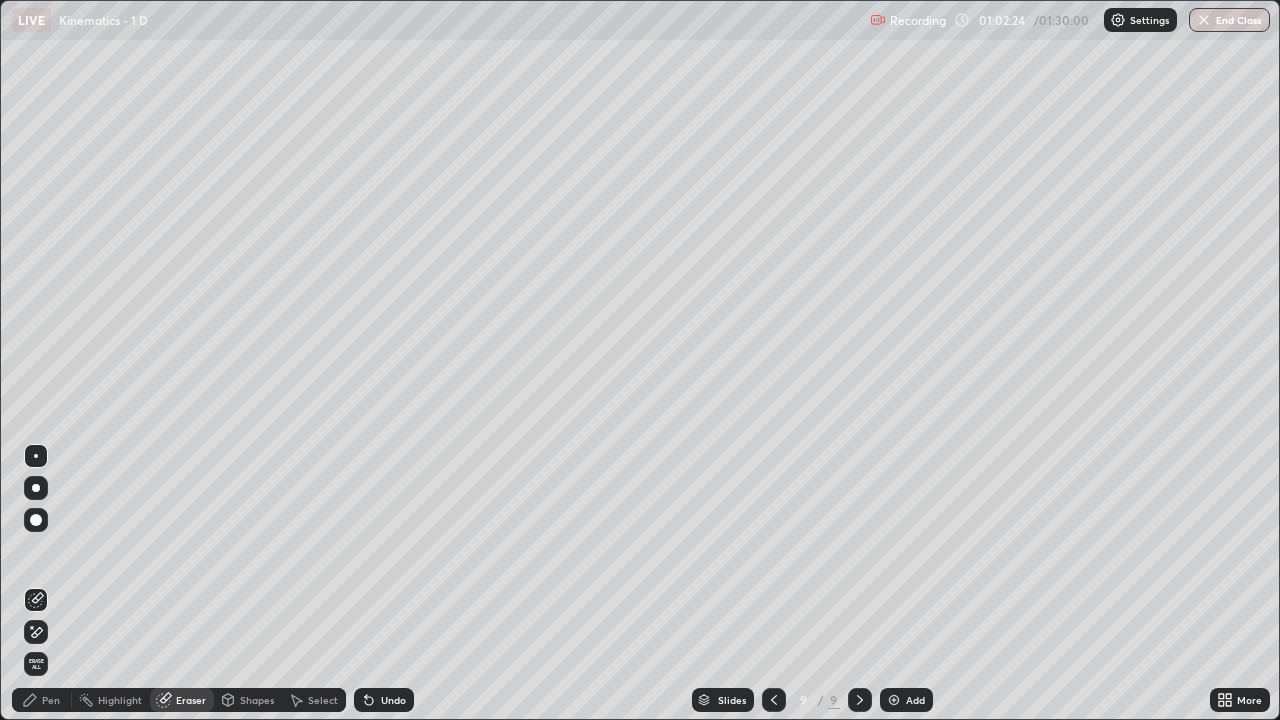 click on "Pen" at bounding box center [51, 700] 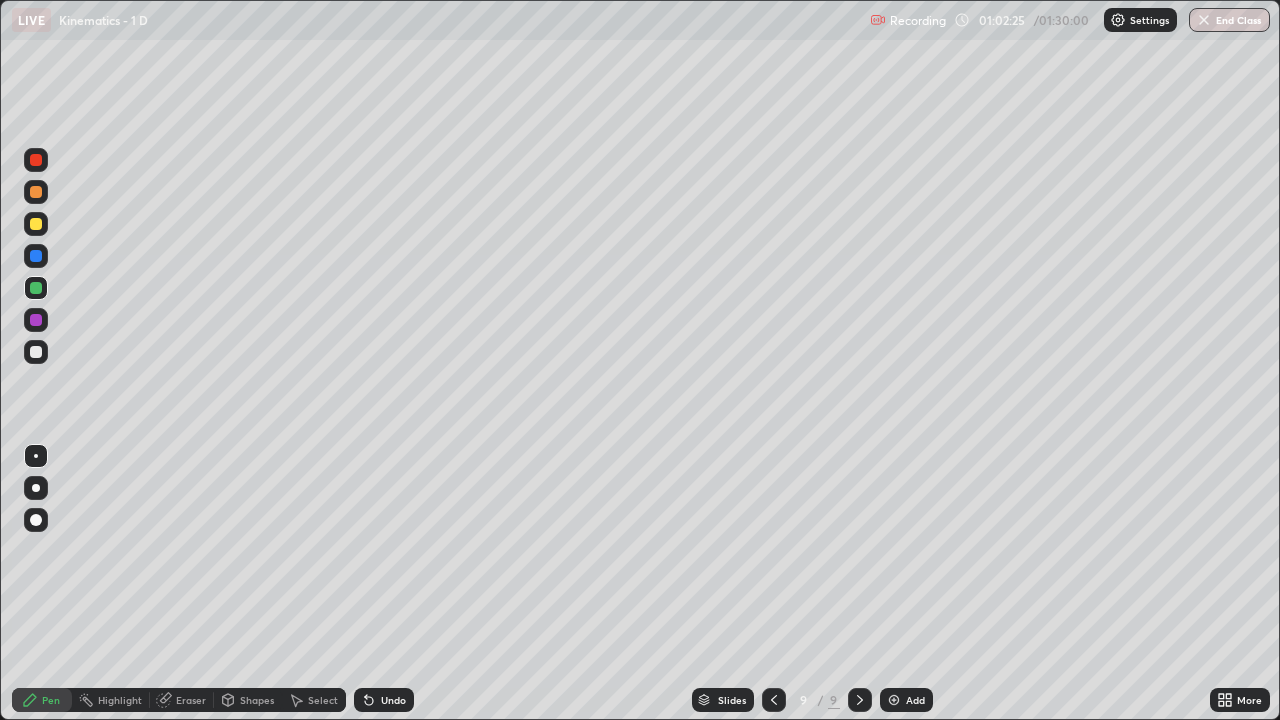 click at bounding box center [36, 288] 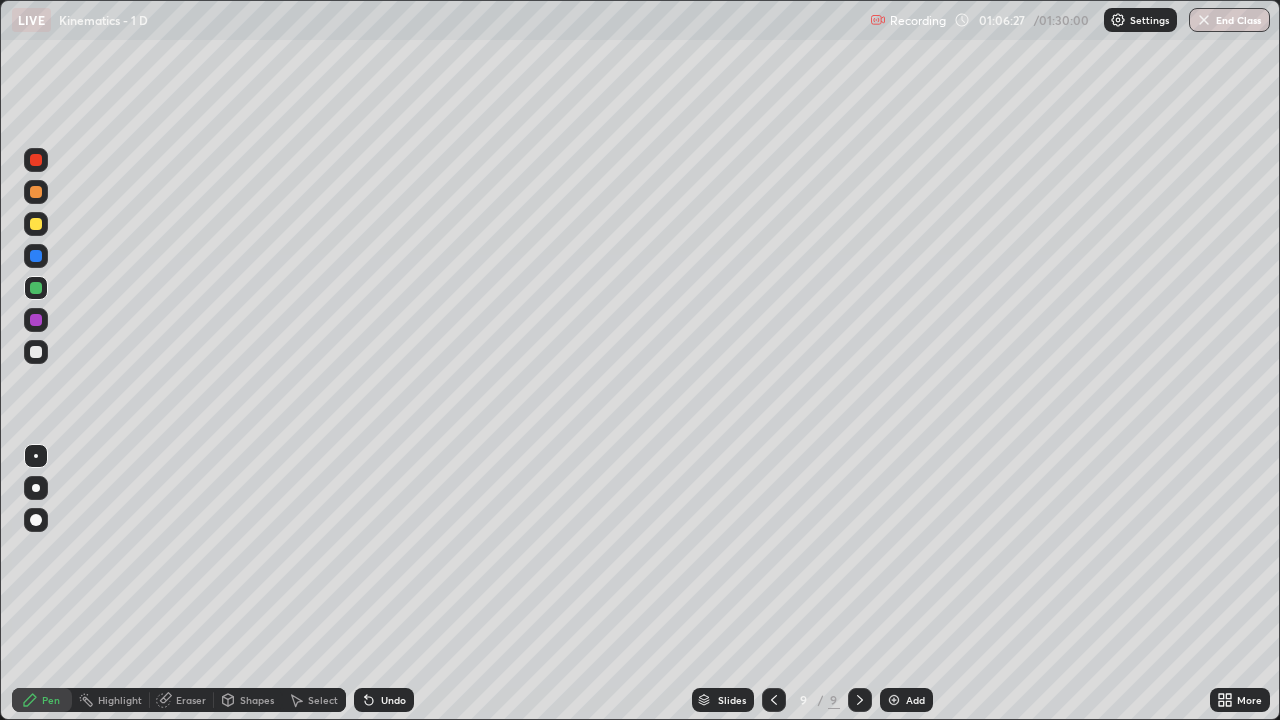 click on "Eraser" at bounding box center (191, 700) 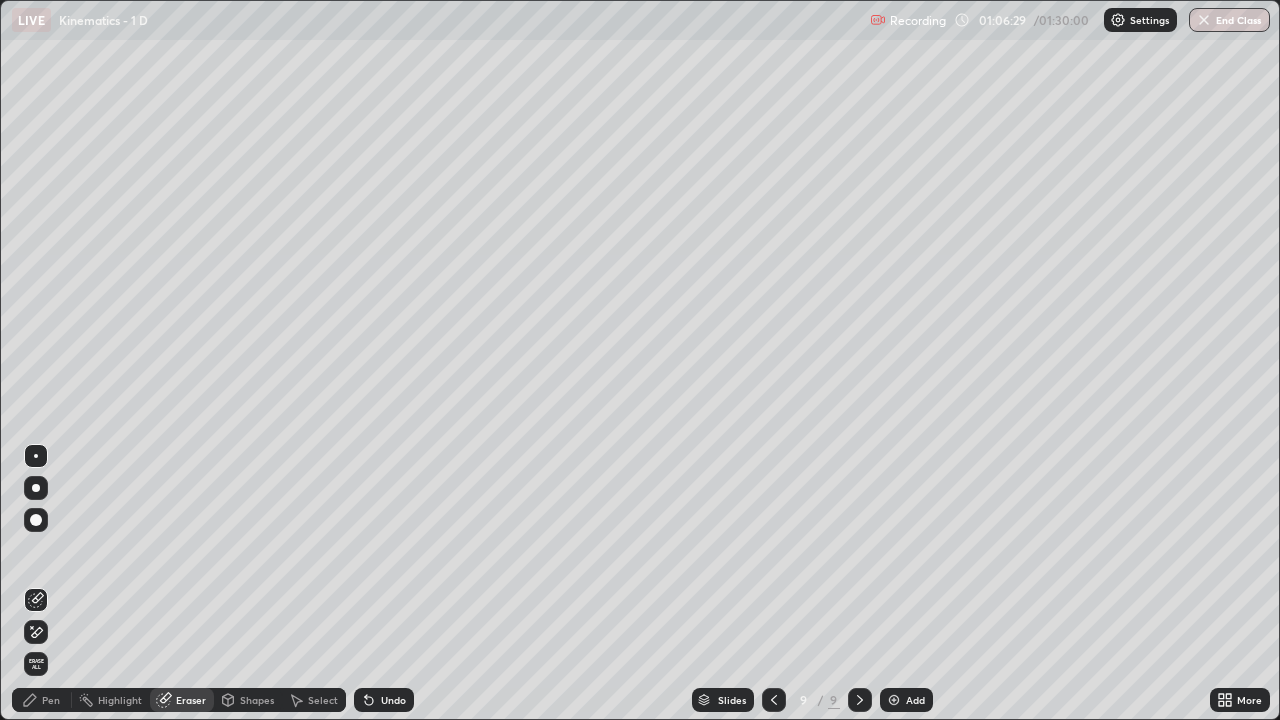 click on "Pen" at bounding box center [51, 700] 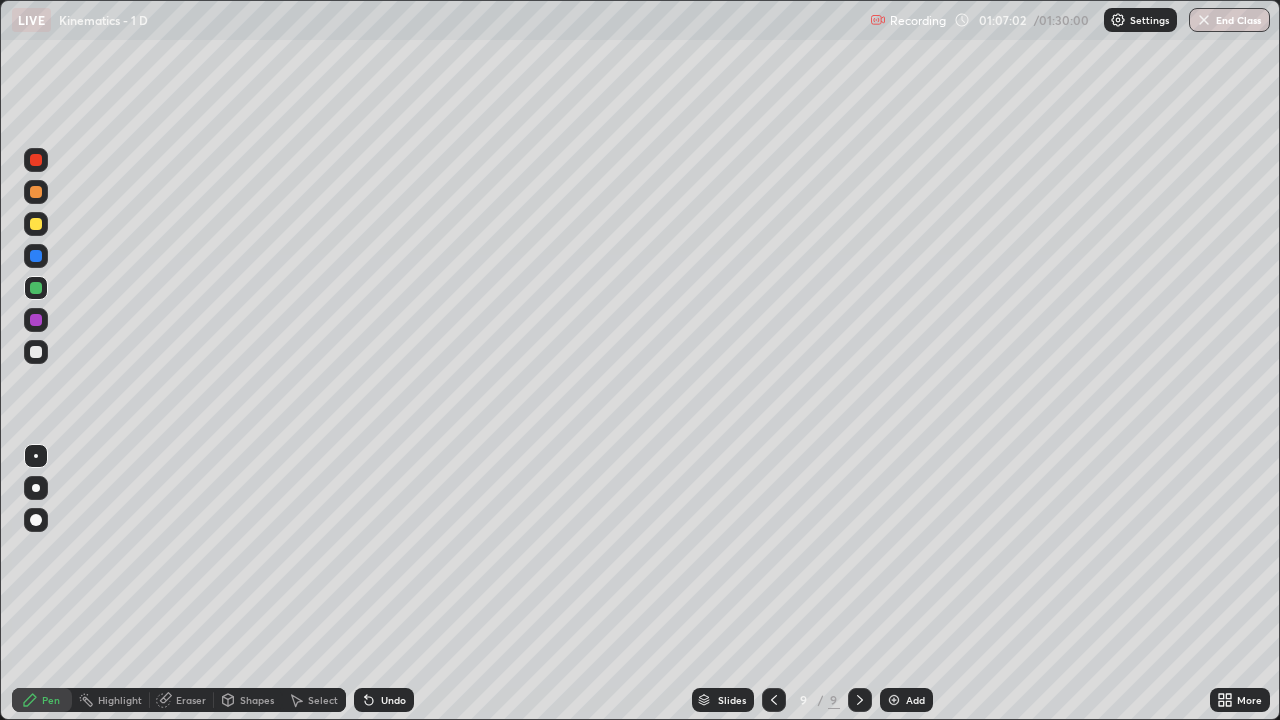click at bounding box center (36, 320) 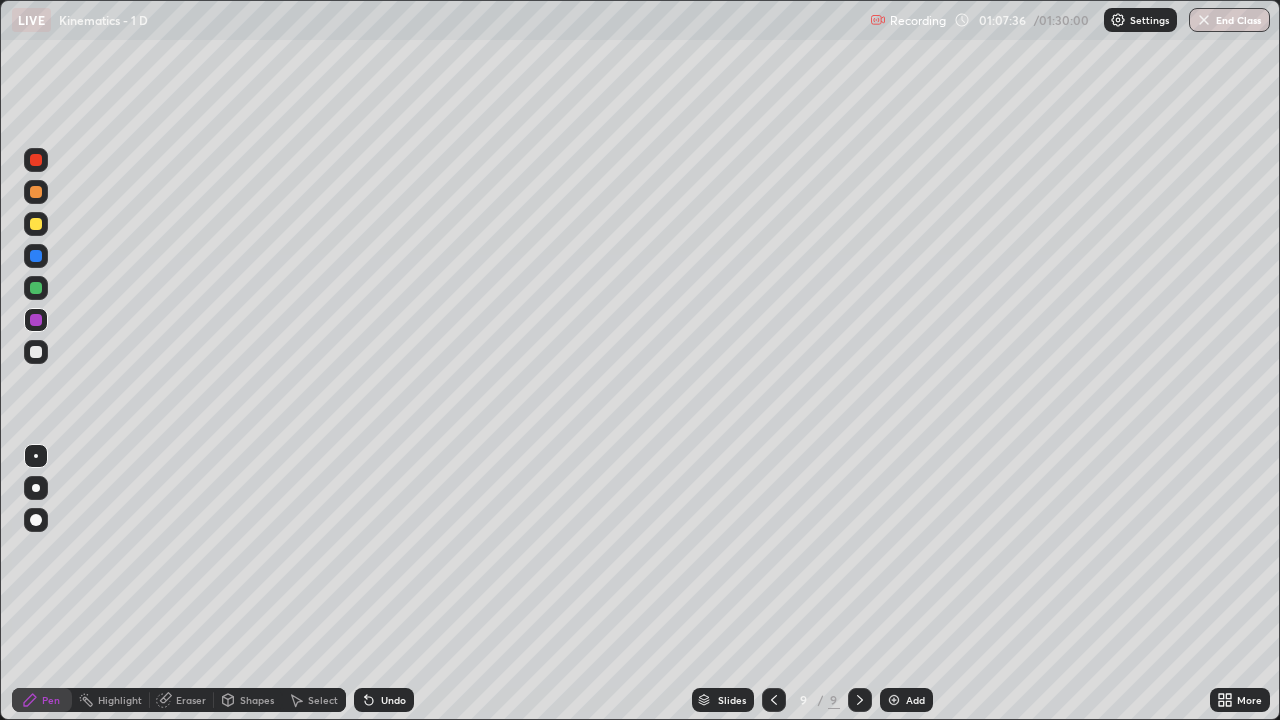 click on "Eraser" at bounding box center (191, 700) 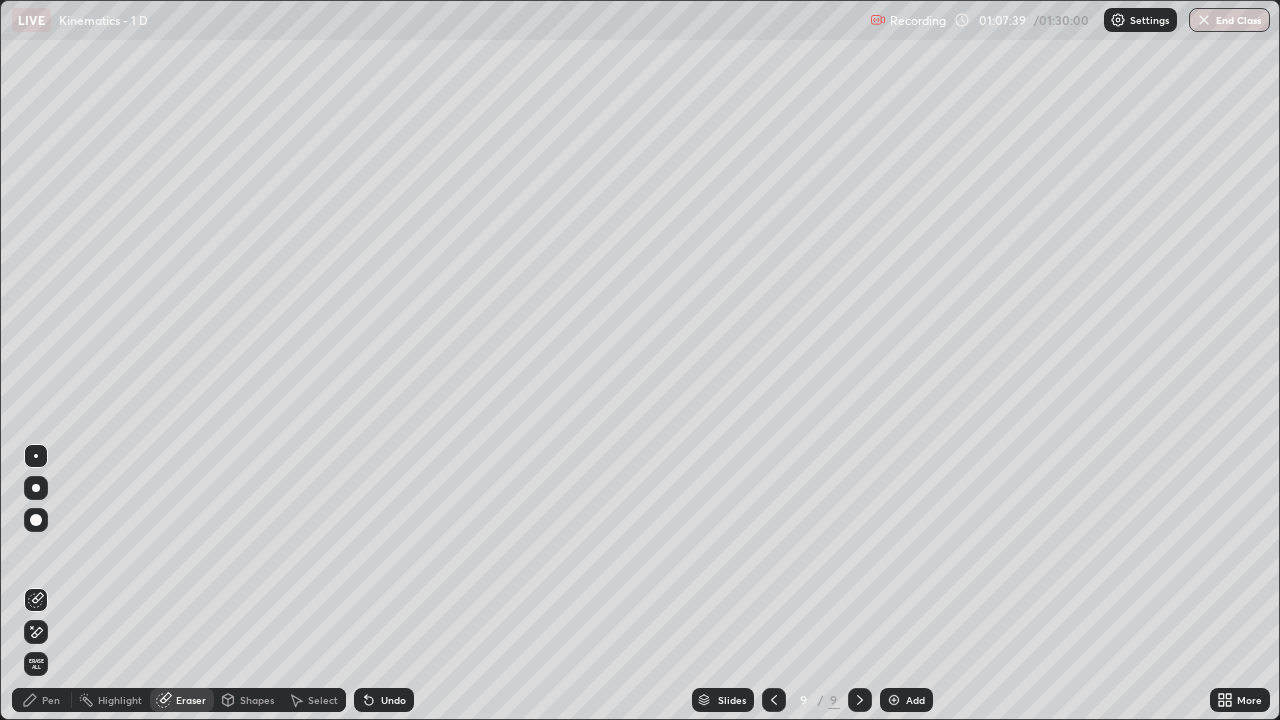 click on "Pen" at bounding box center (51, 700) 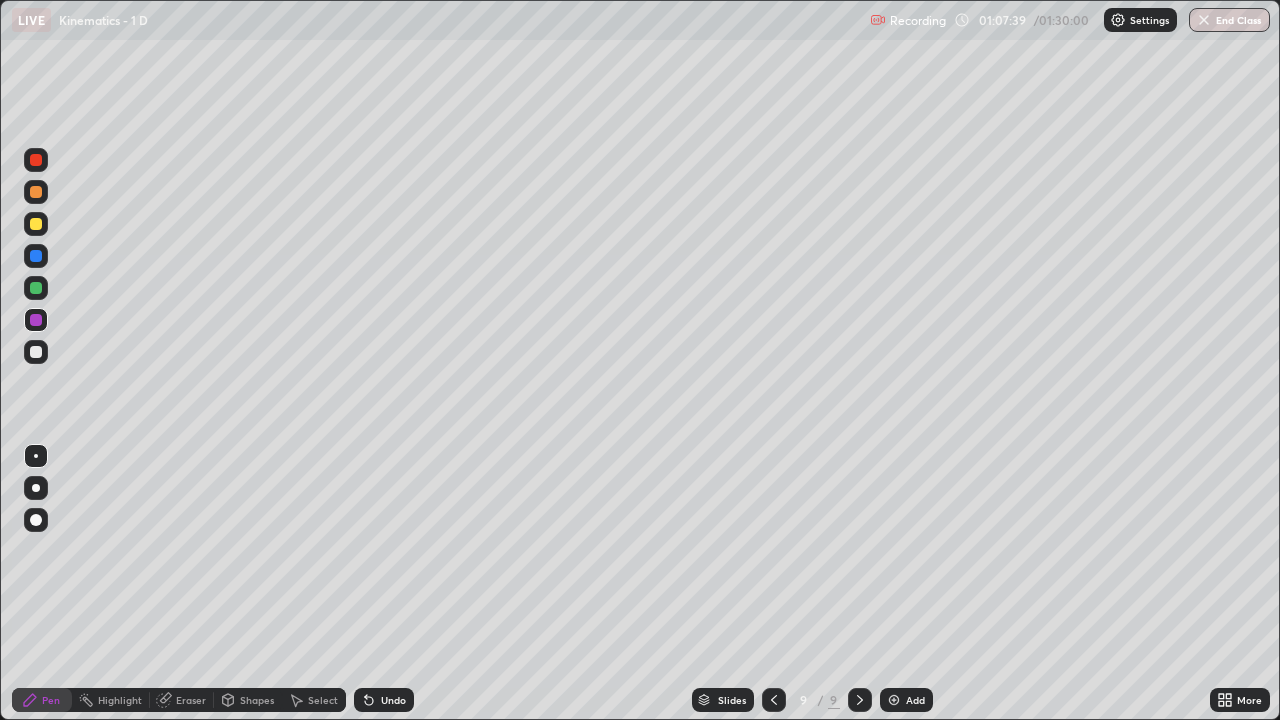 click at bounding box center (36, 320) 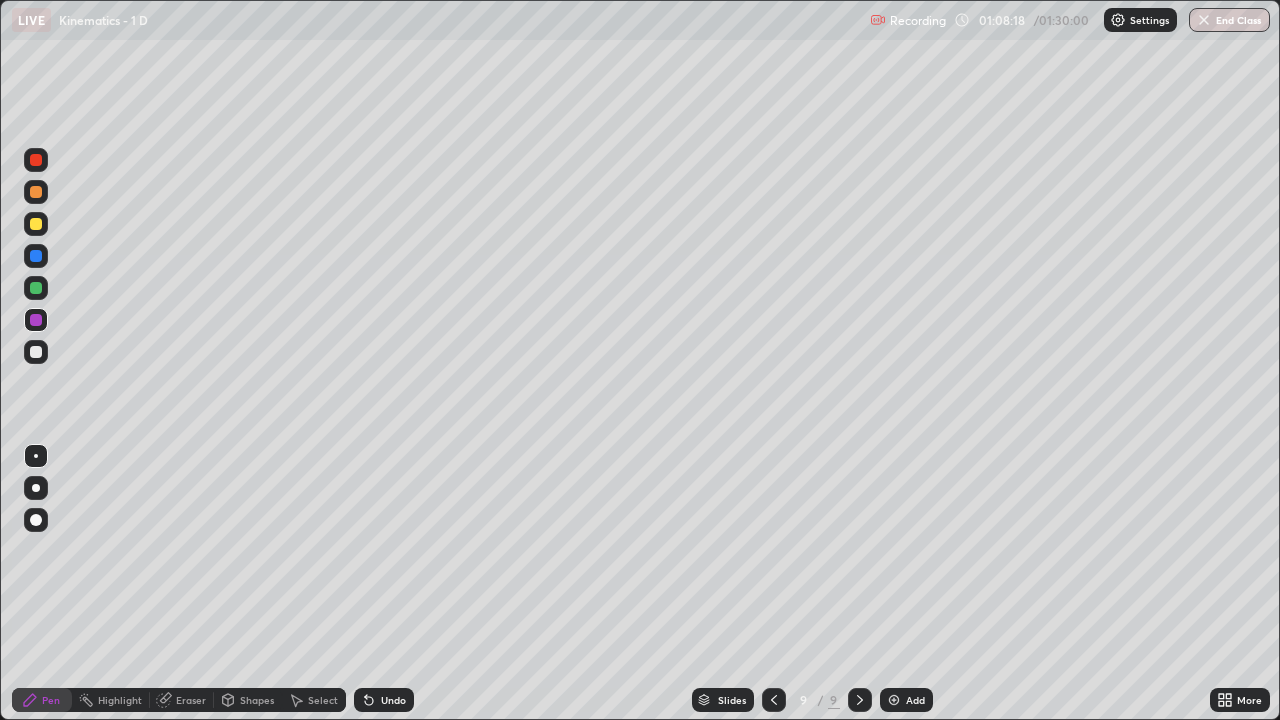 click on "Undo" at bounding box center (384, 700) 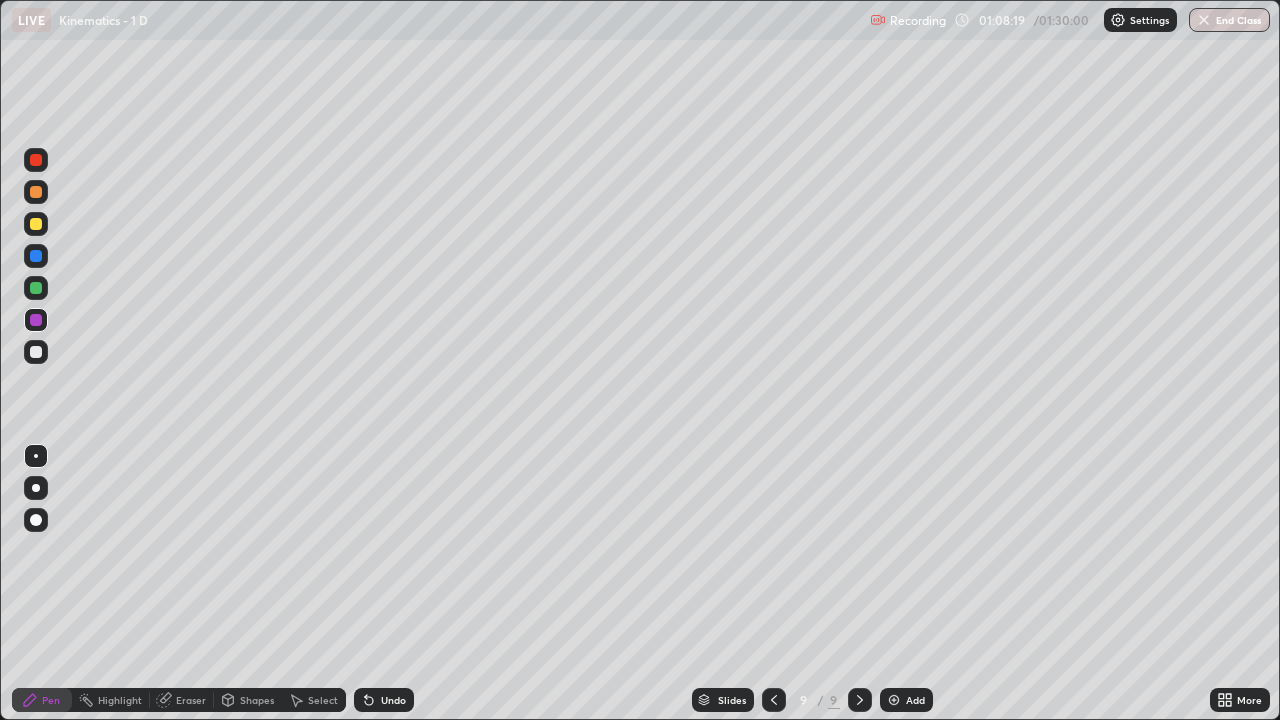 click on "Undo" at bounding box center (384, 700) 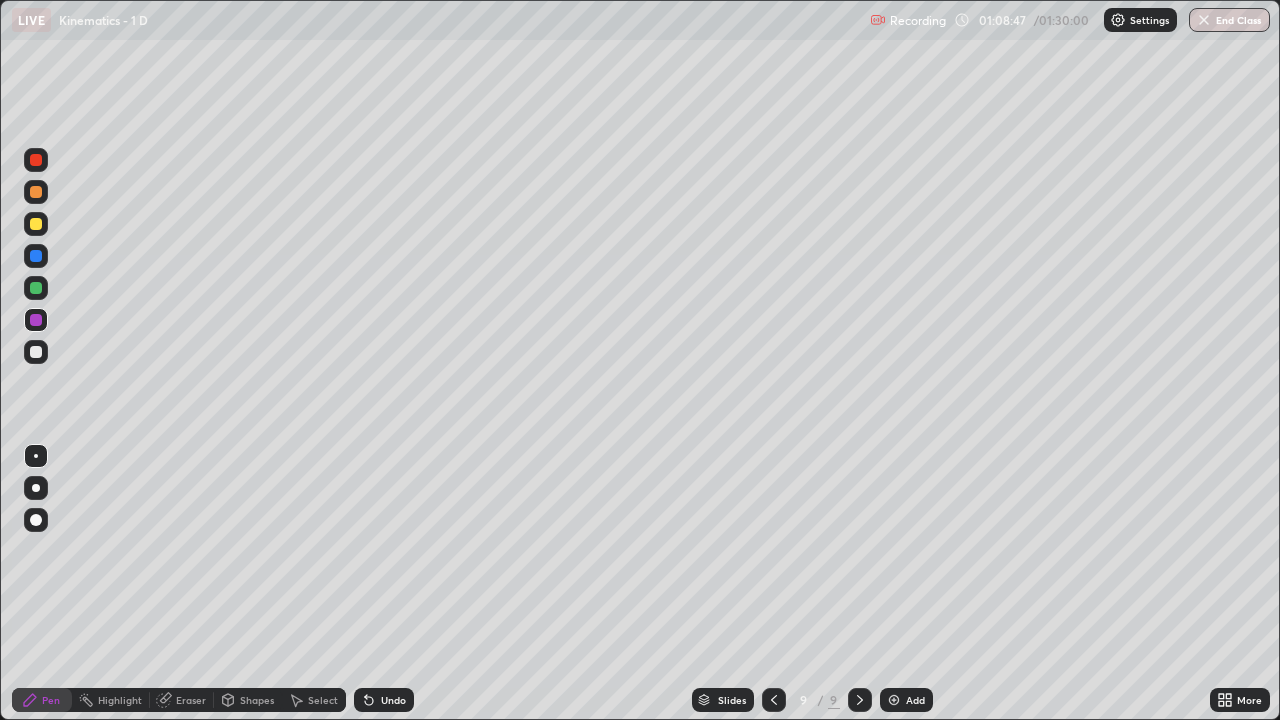 click at bounding box center [36, 224] 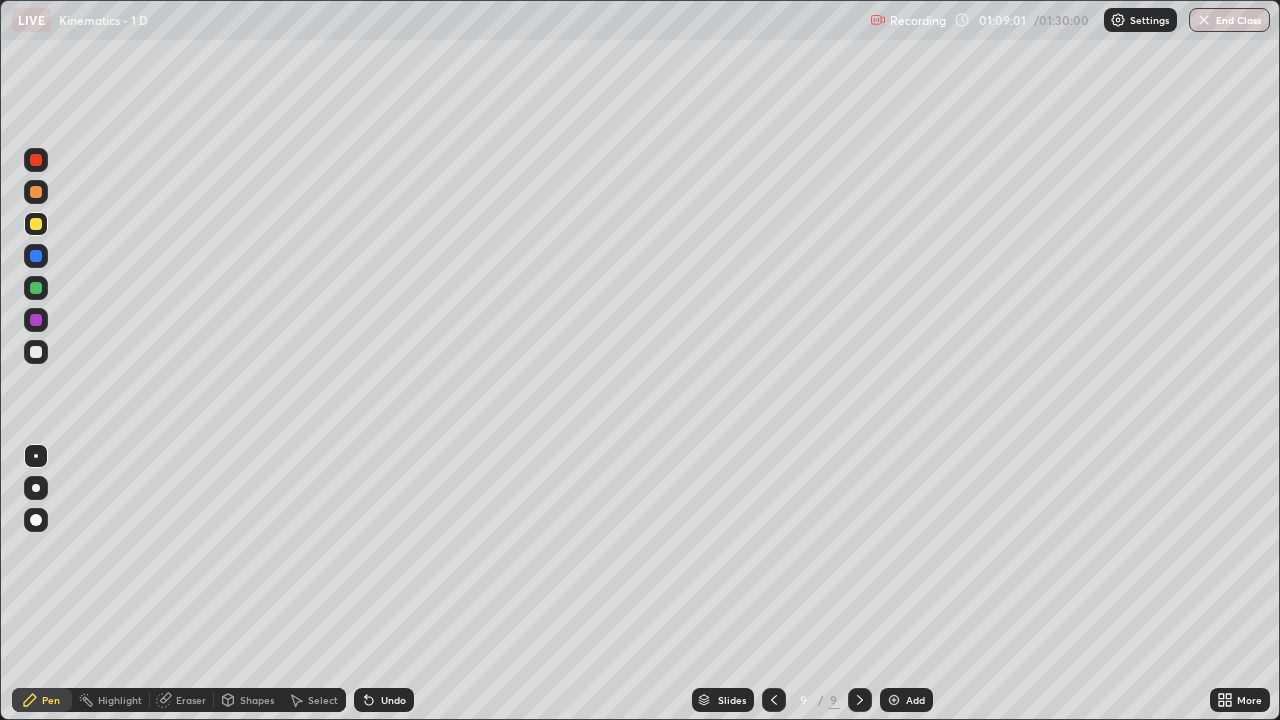 click at bounding box center (36, 320) 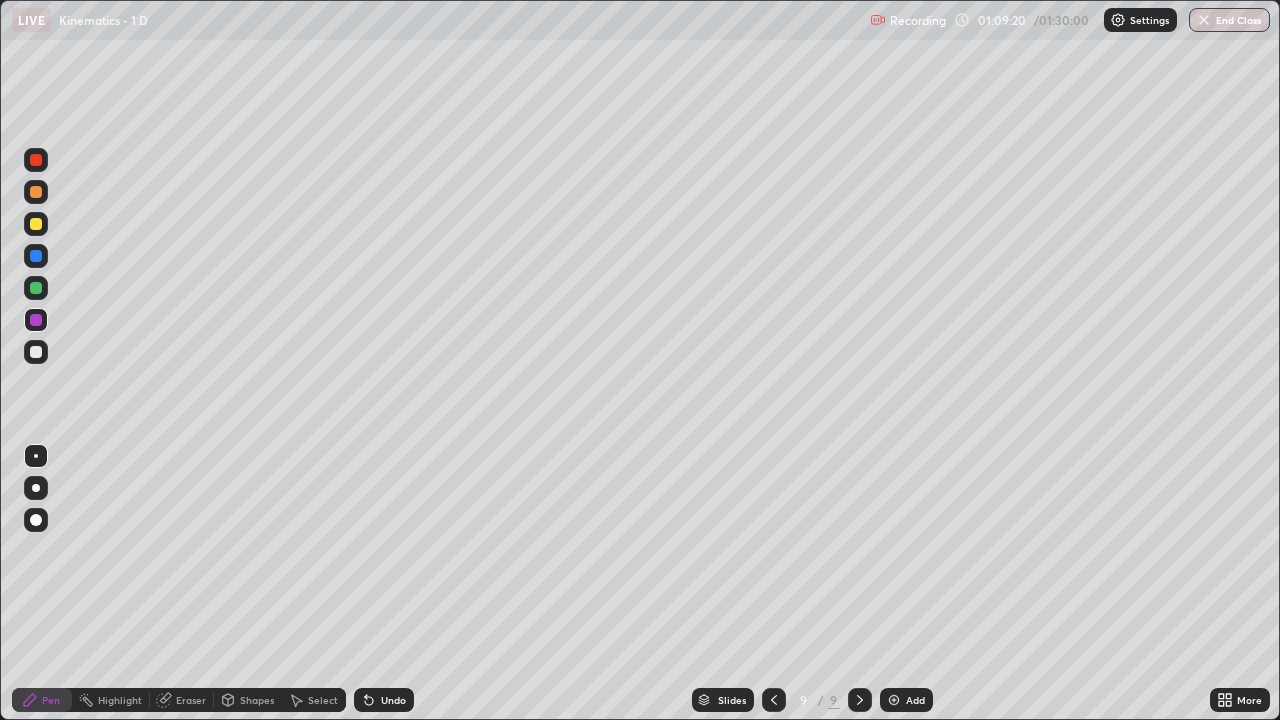 click on "Undo" at bounding box center [384, 700] 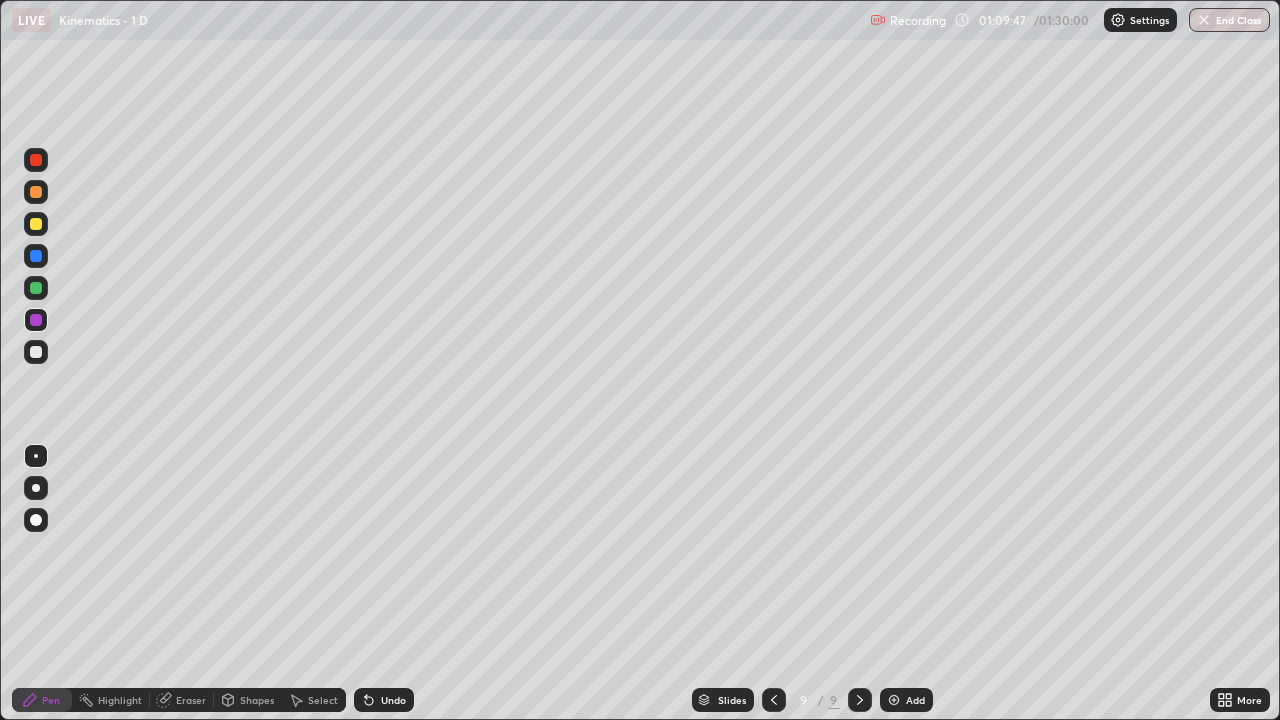 click at bounding box center [36, 352] 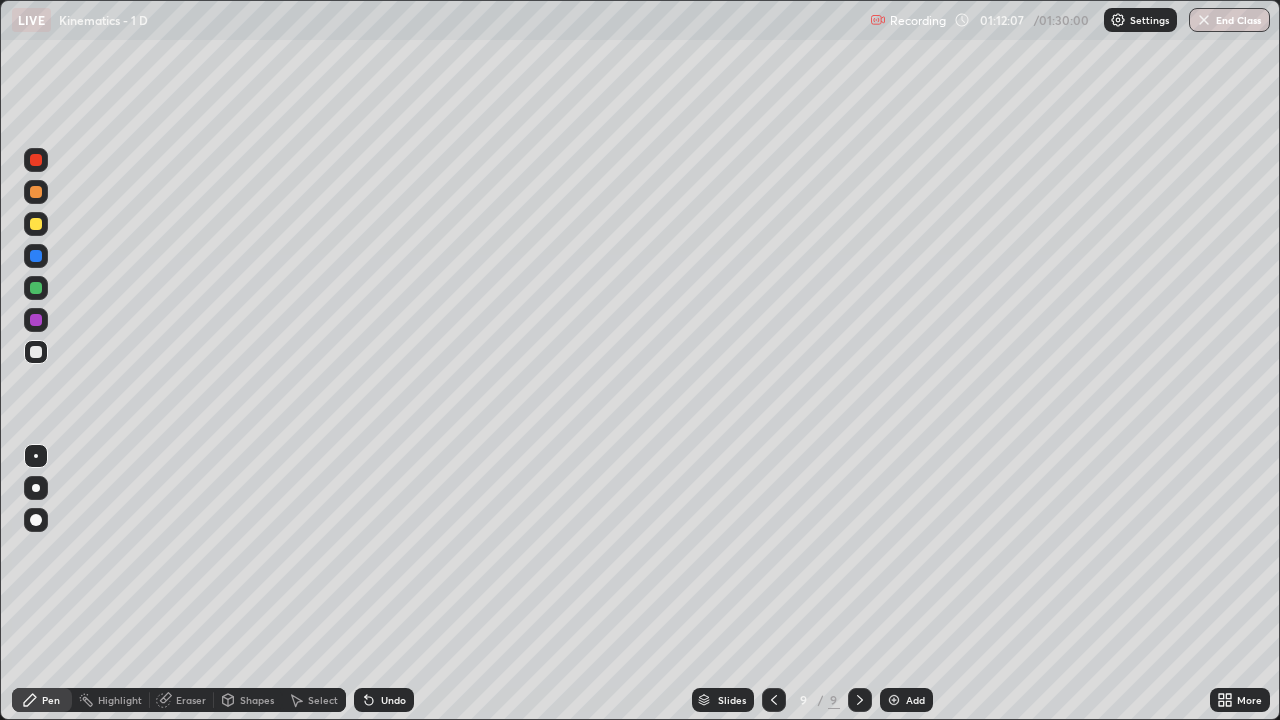 click on "Add" at bounding box center (915, 700) 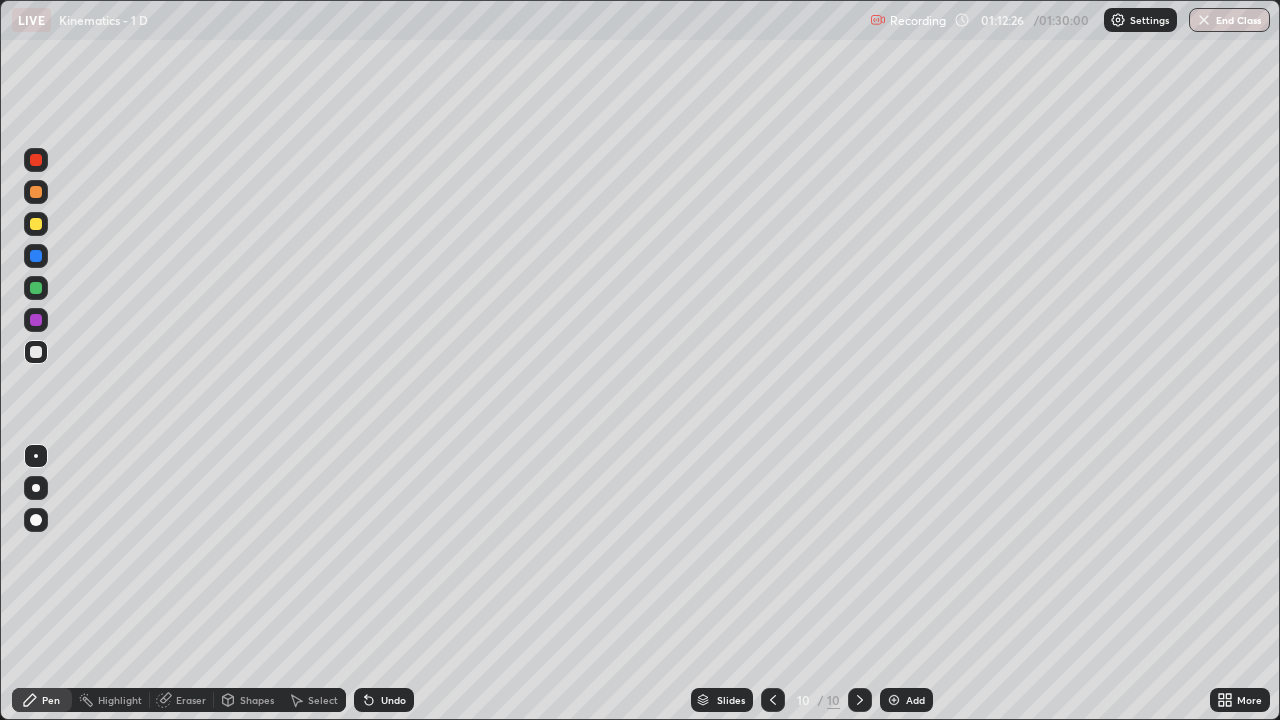 click on "Eraser" at bounding box center (191, 700) 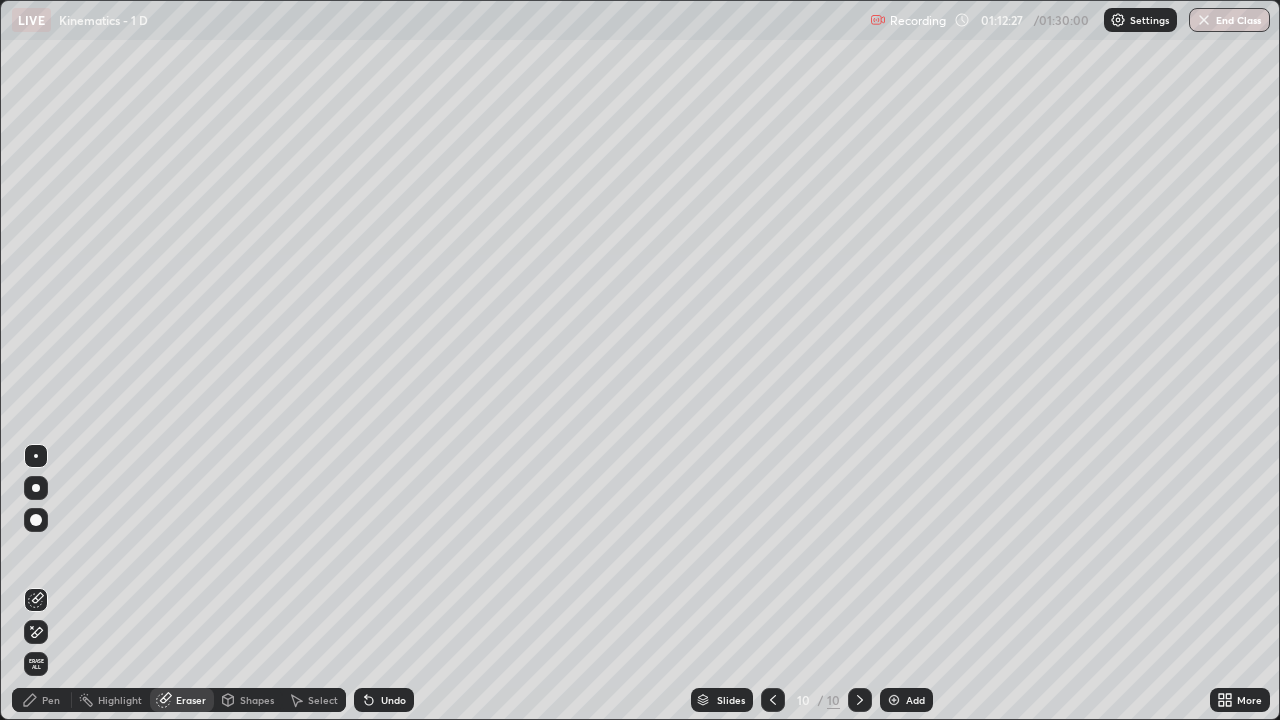 click on "Select" at bounding box center [323, 700] 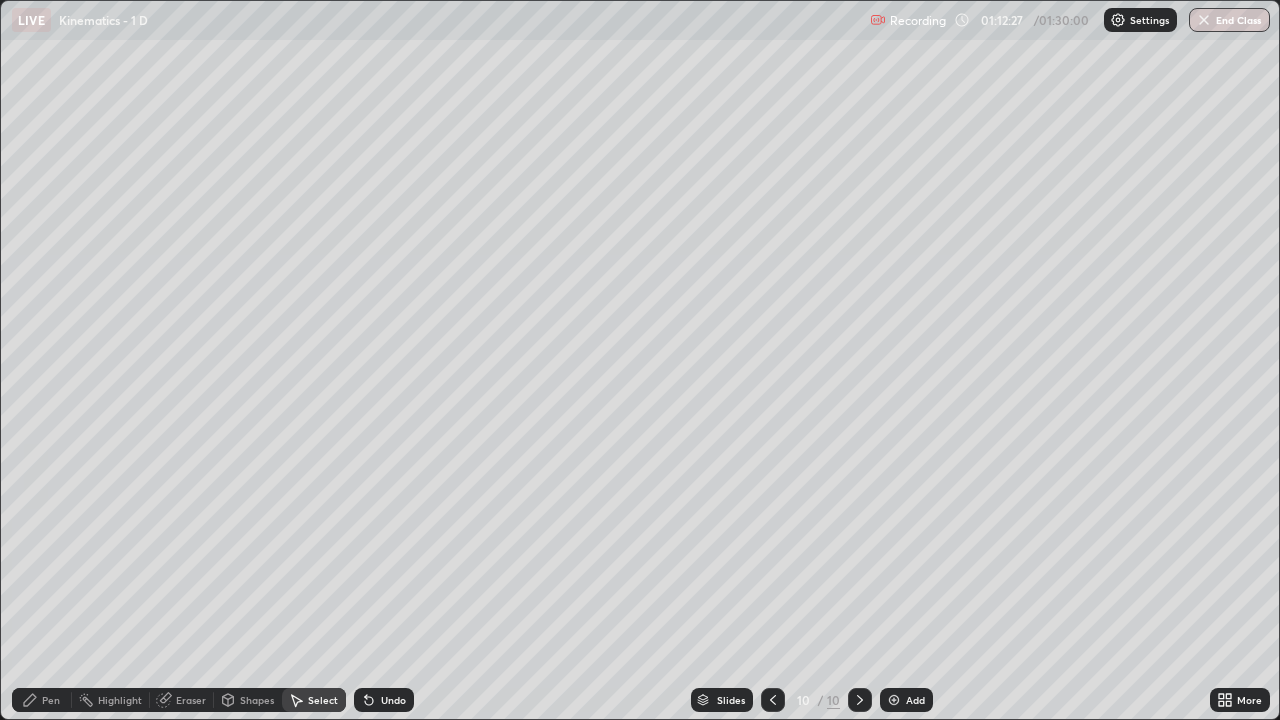 click 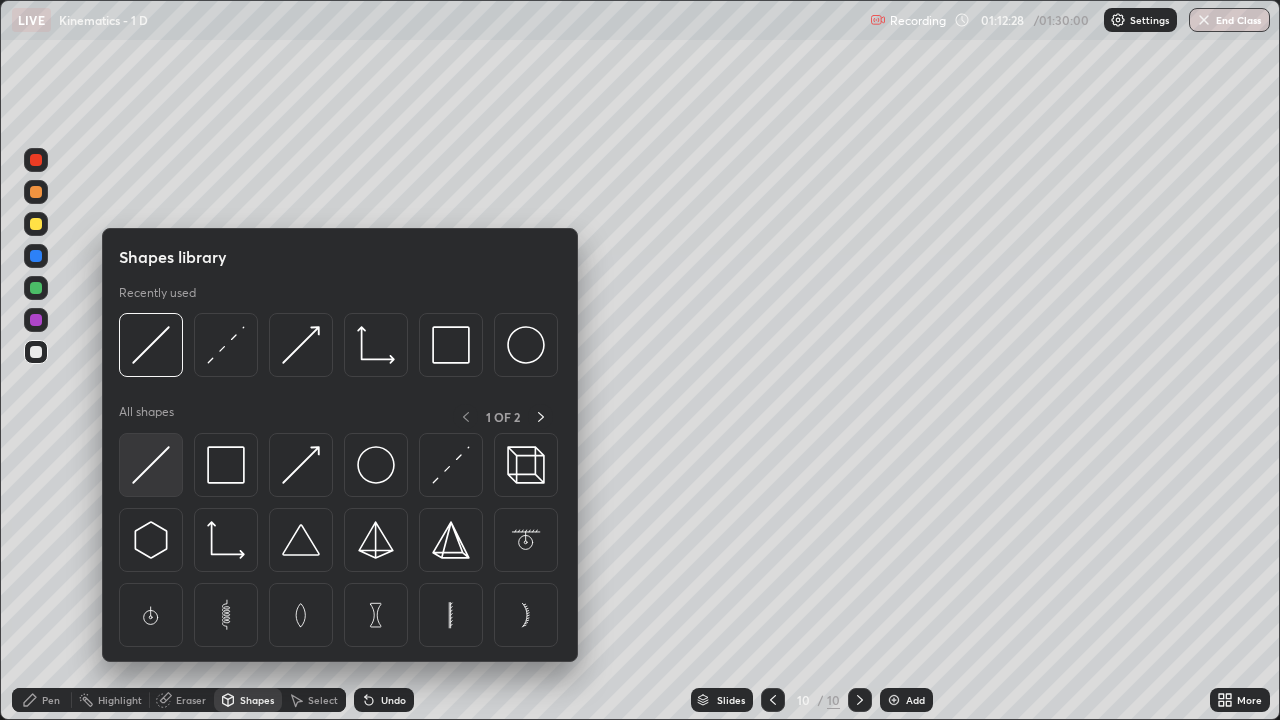click at bounding box center [151, 465] 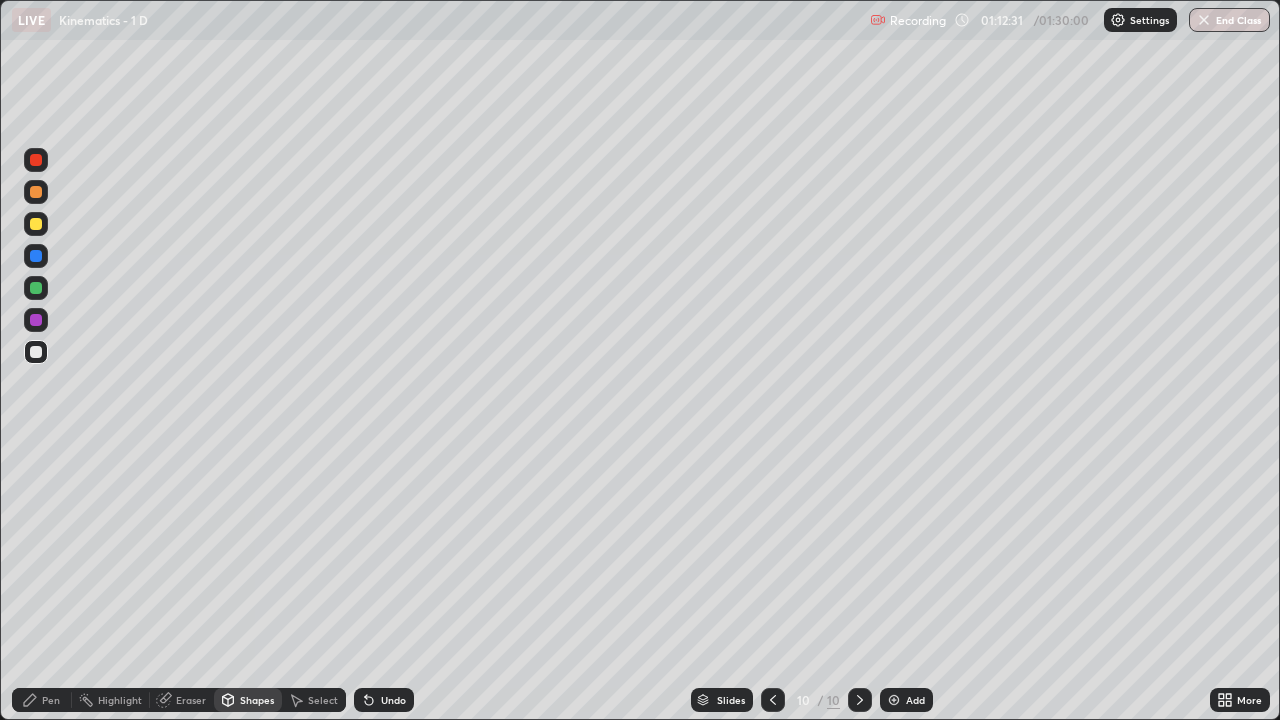 click on "Pen" at bounding box center (51, 700) 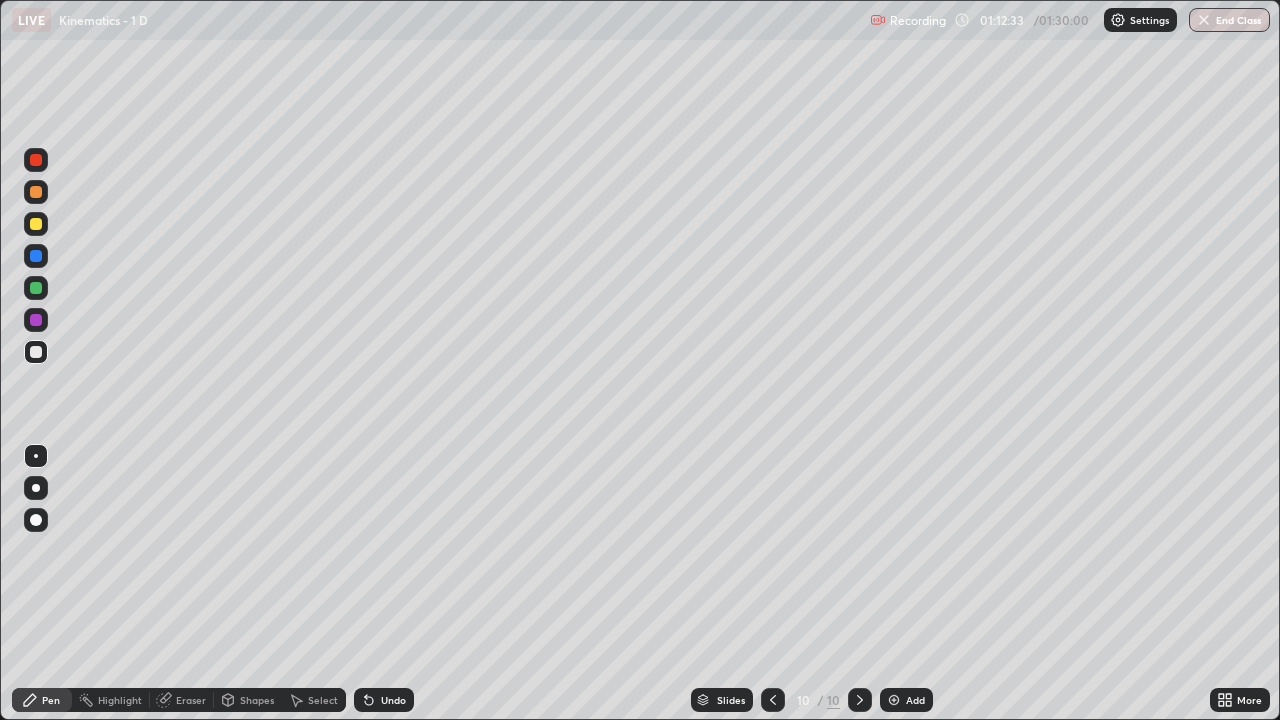 click at bounding box center [36, 224] 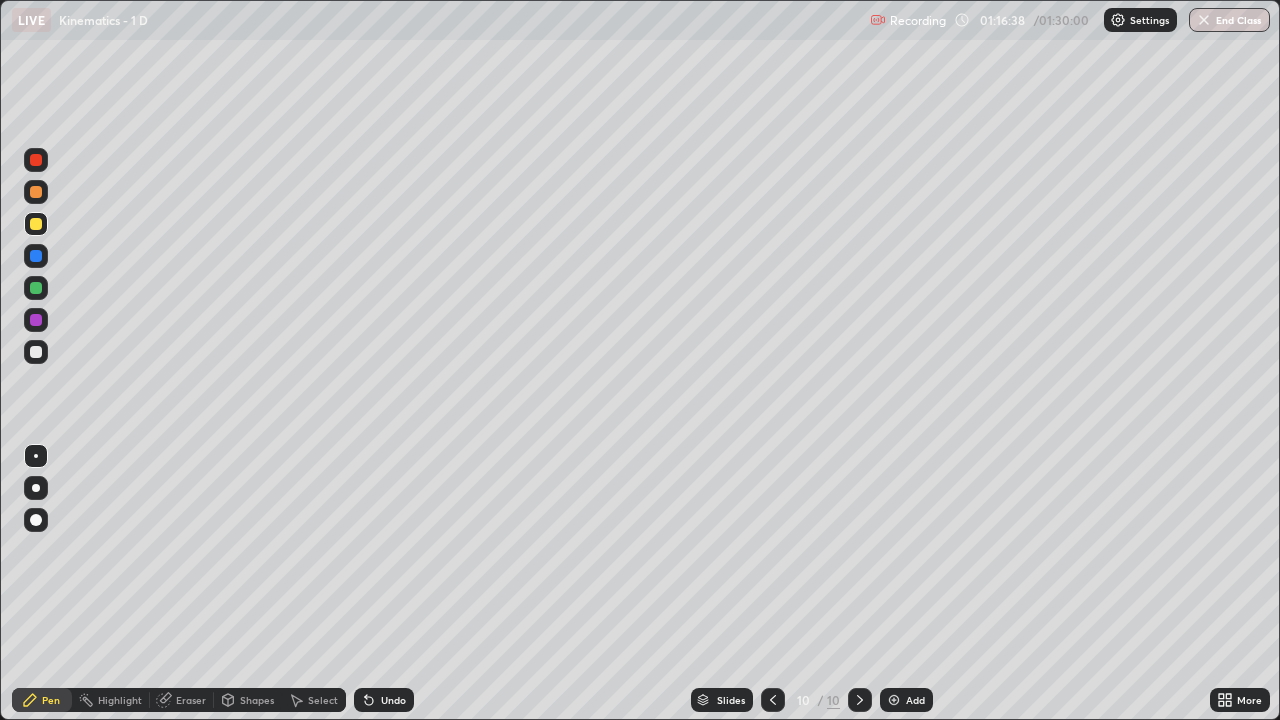 click at bounding box center (36, 288) 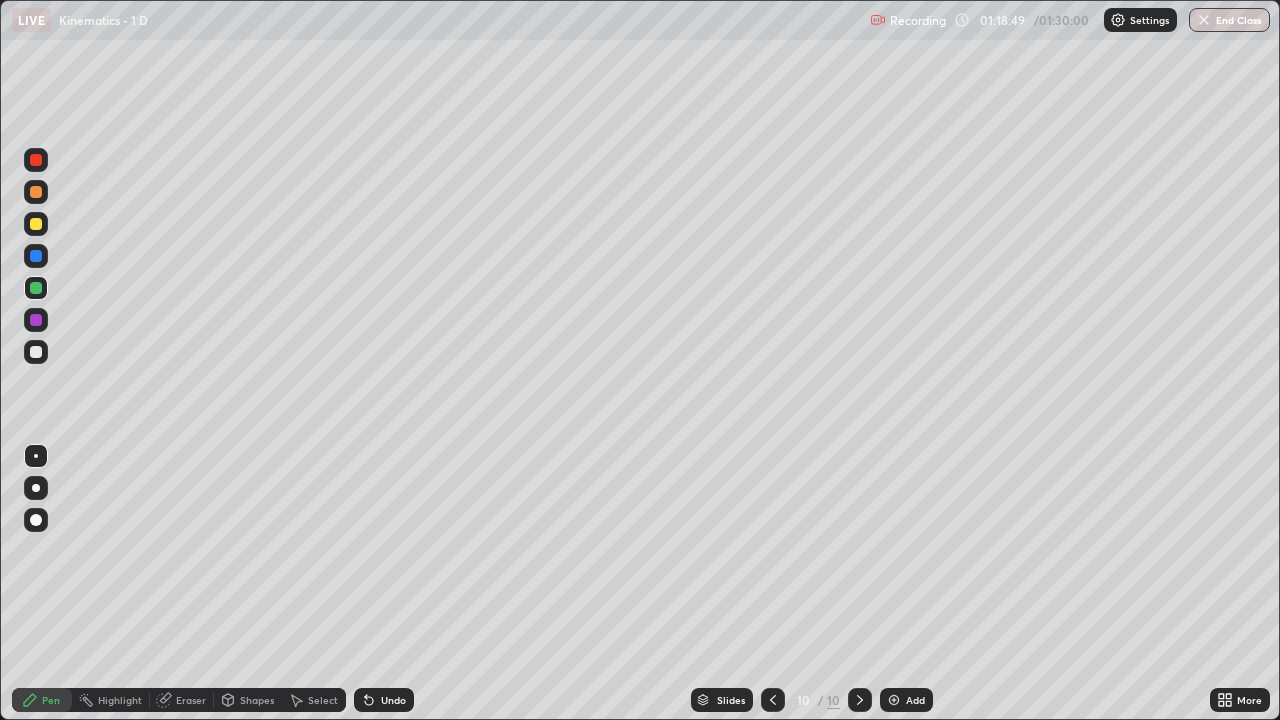 click on "Undo" at bounding box center (393, 700) 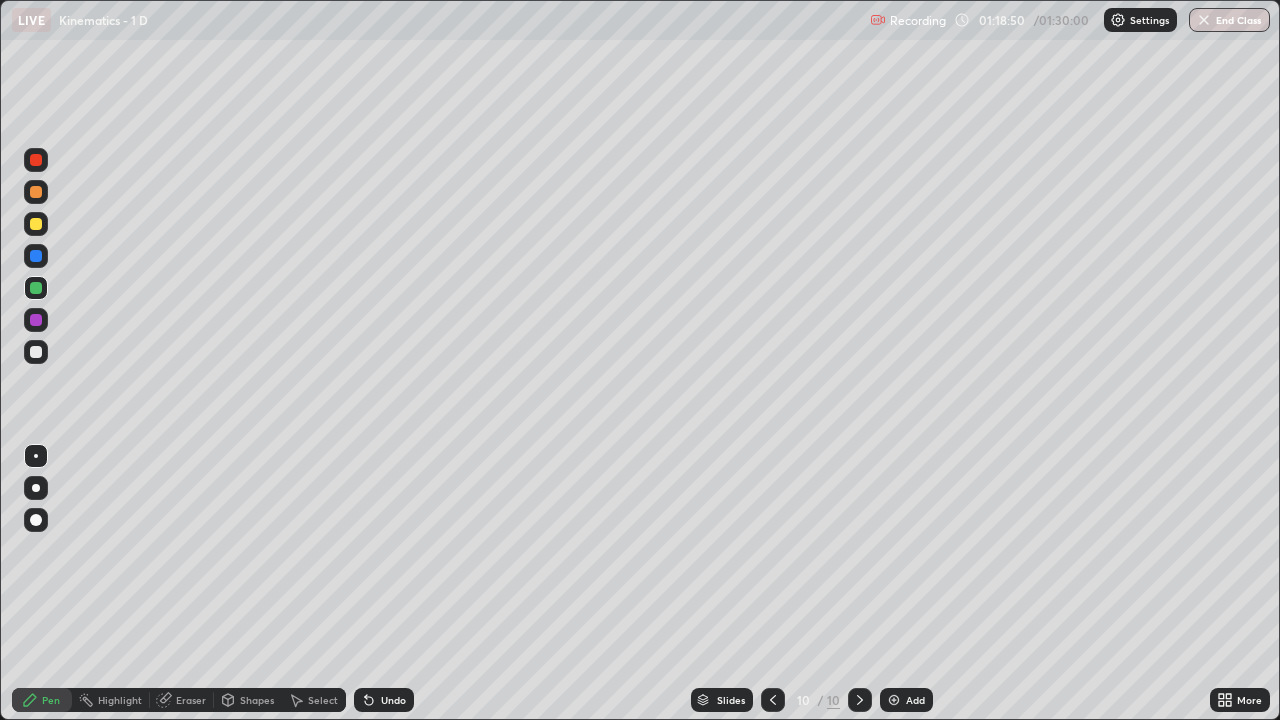 click on "Undo" at bounding box center (393, 700) 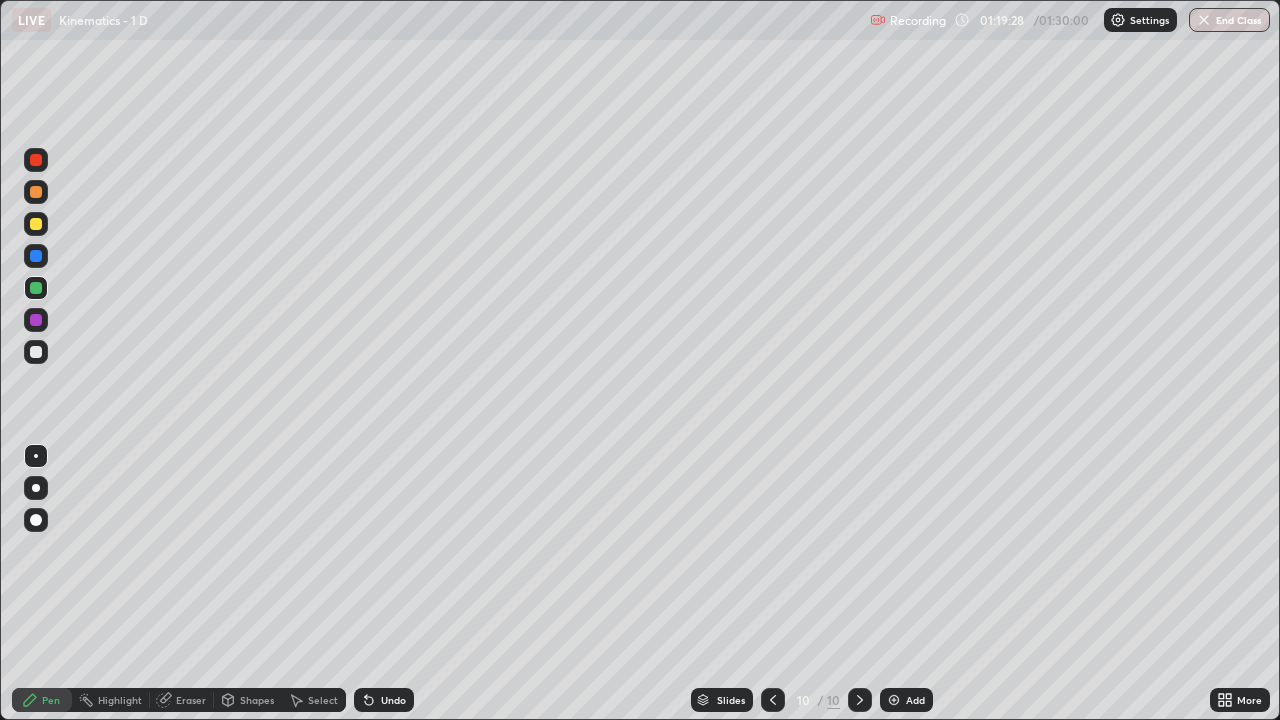 click at bounding box center (36, 224) 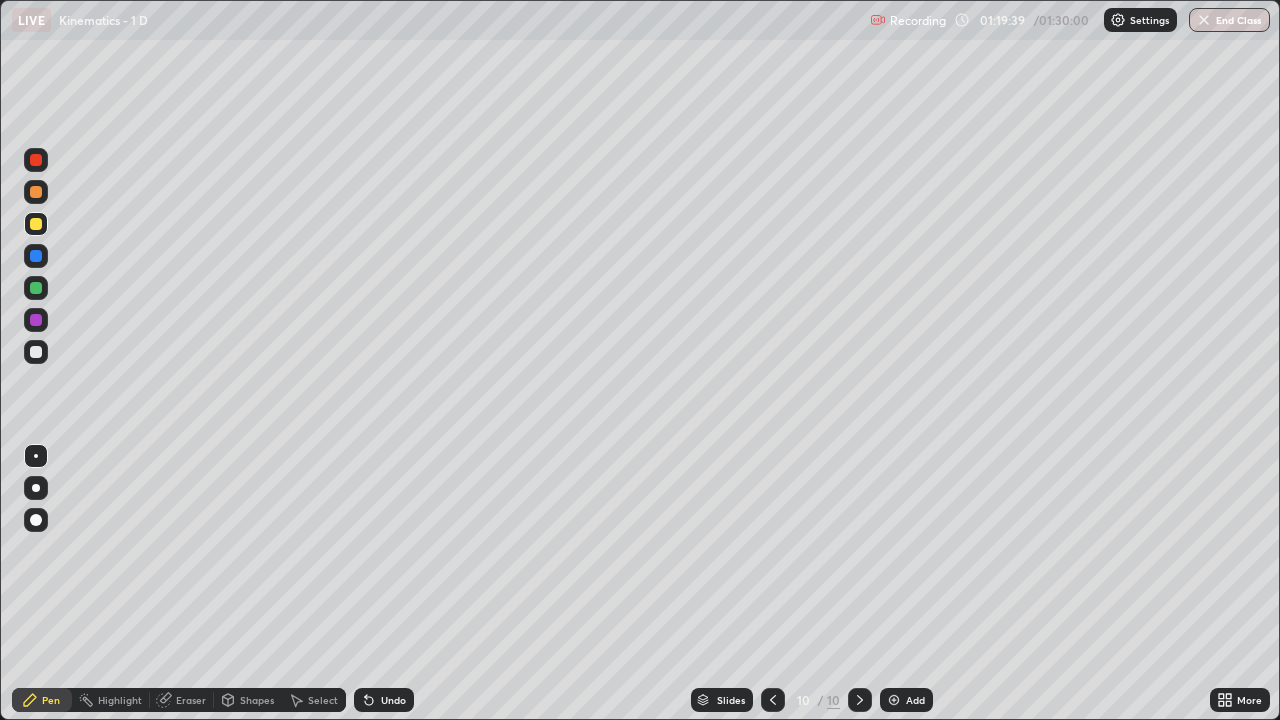 click on "Add" at bounding box center [906, 700] 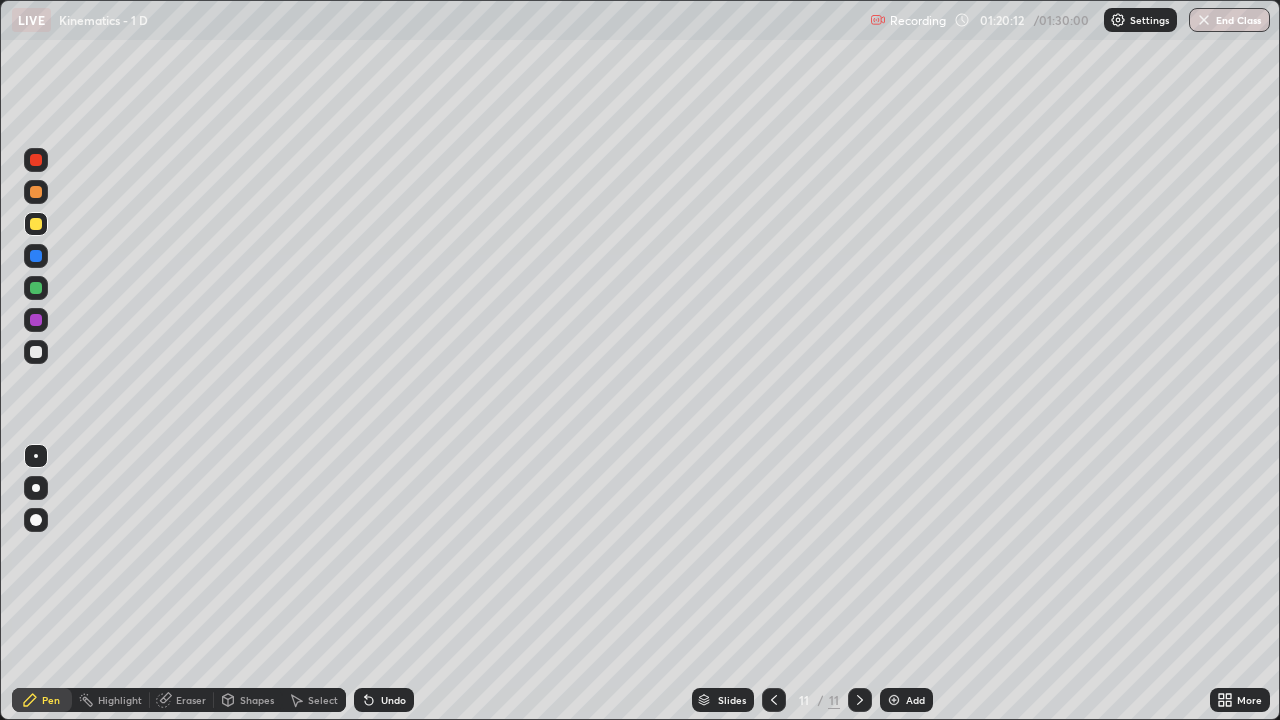 click at bounding box center (36, 288) 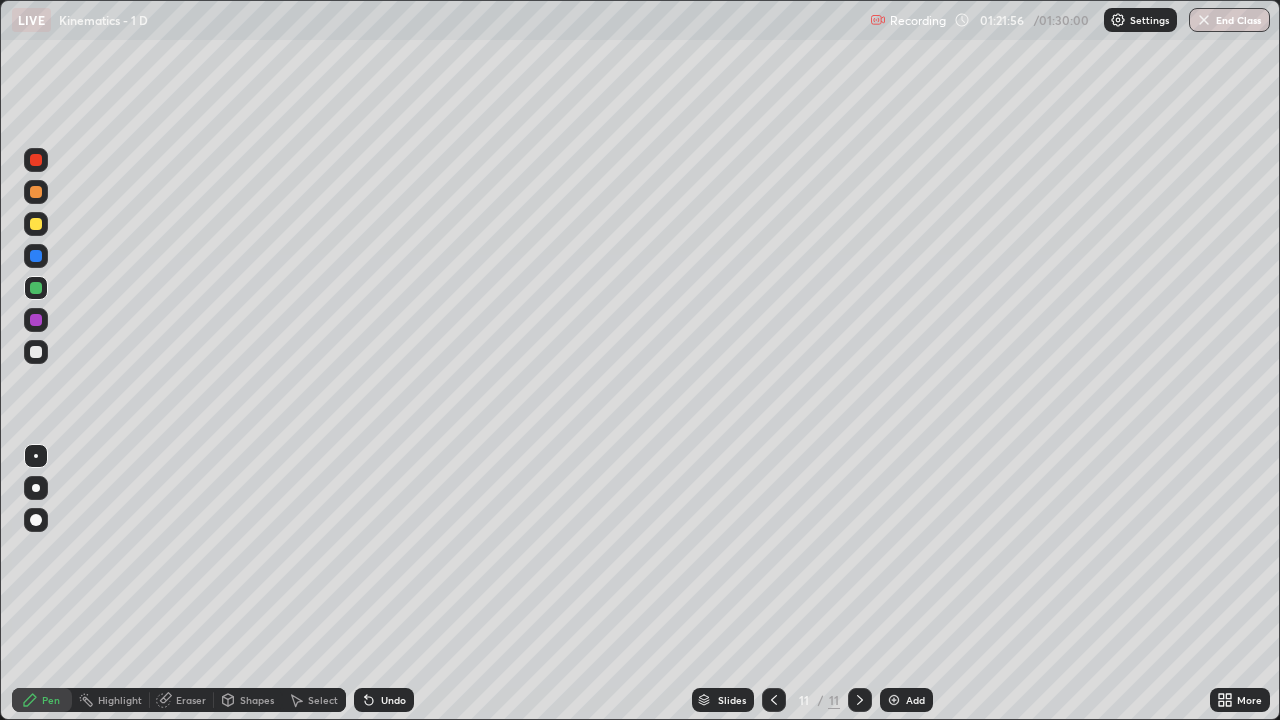 click 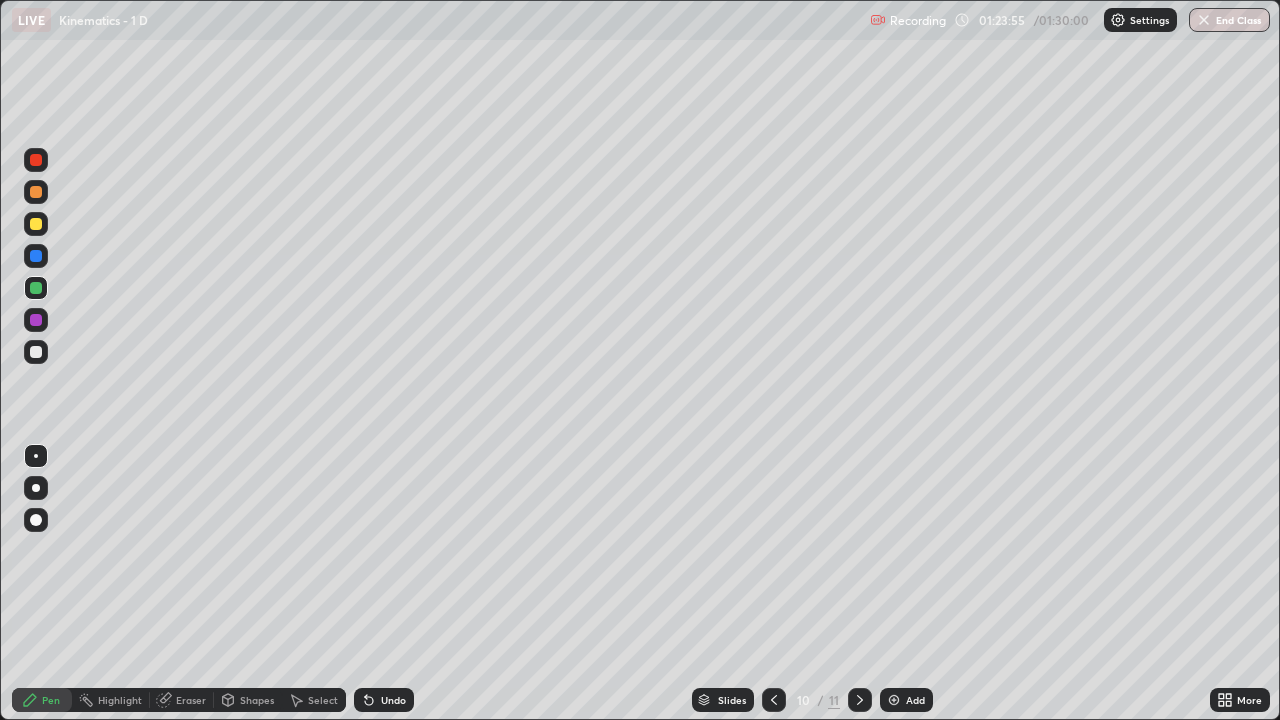 click on "10" at bounding box center (804, 700) 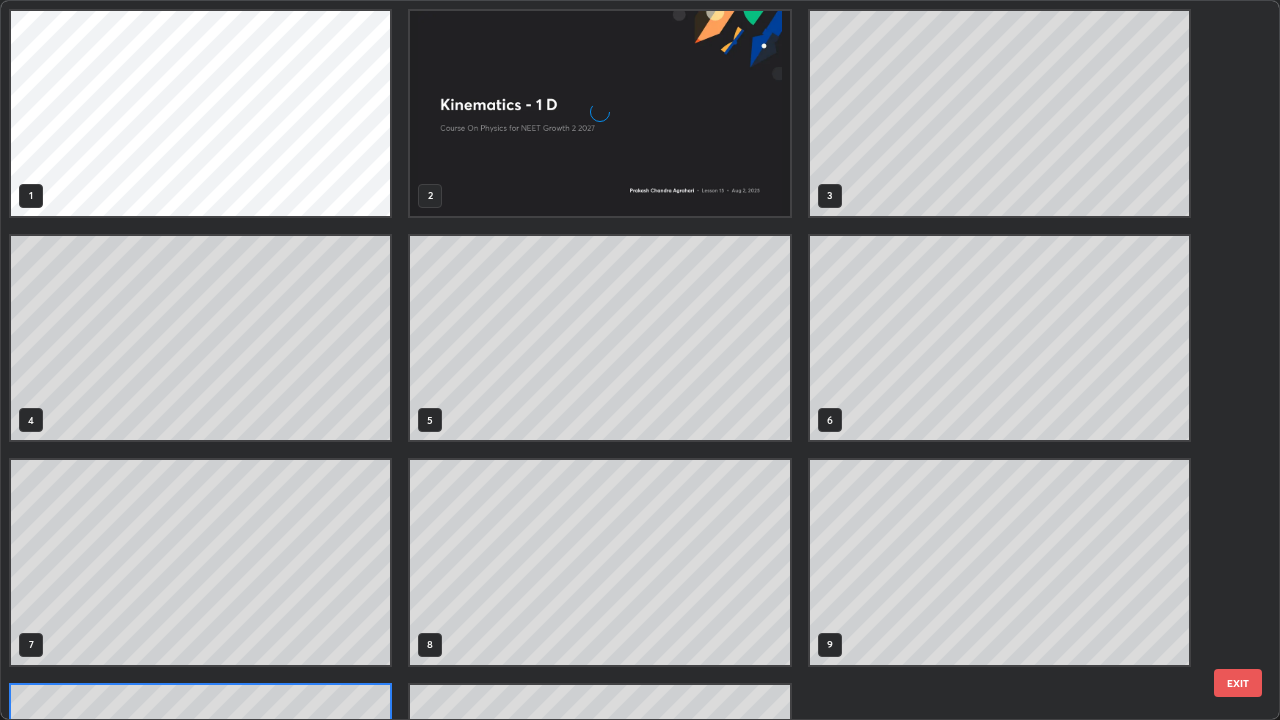 scroll, scrollTop: 180, scrollLeft: 0, axis: vertical 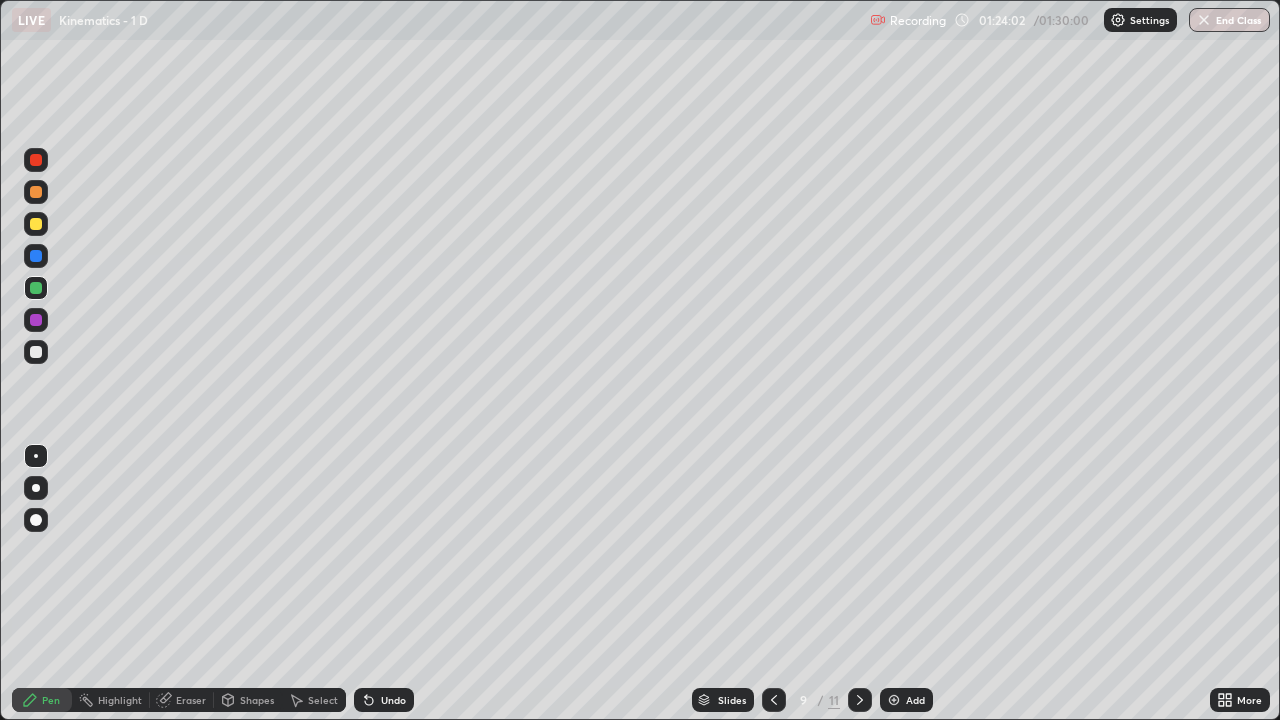 click 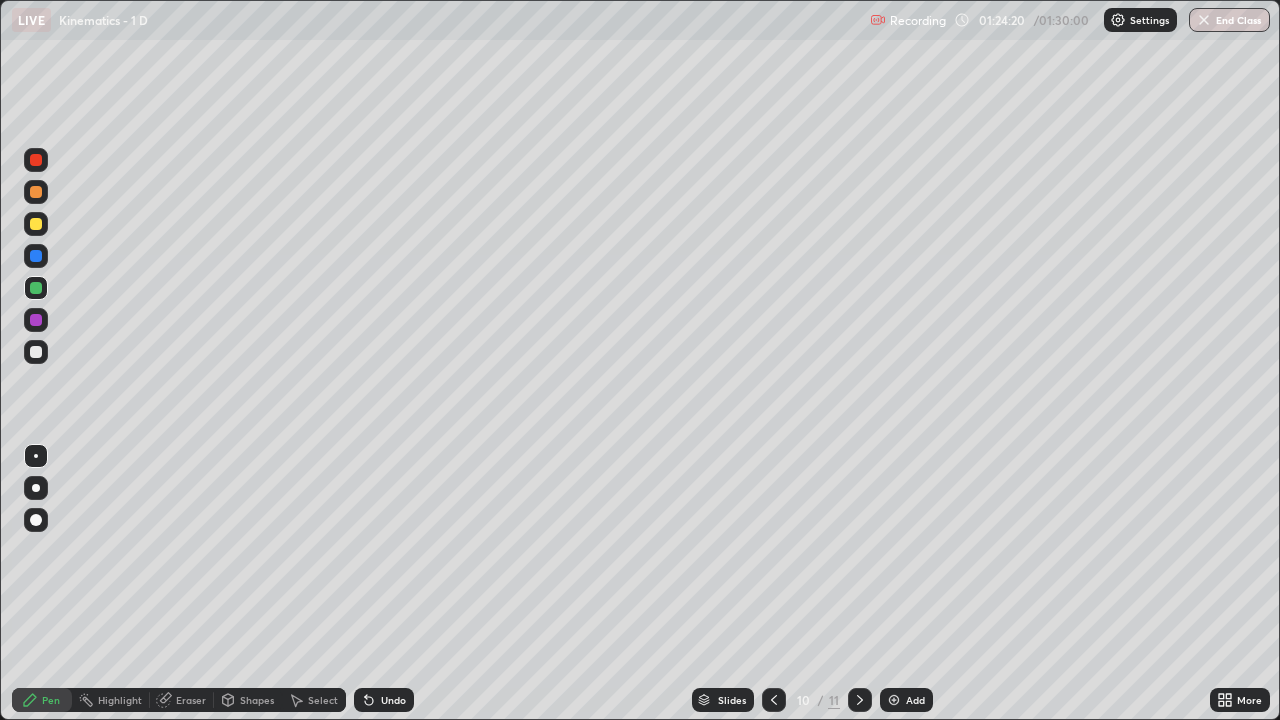 click 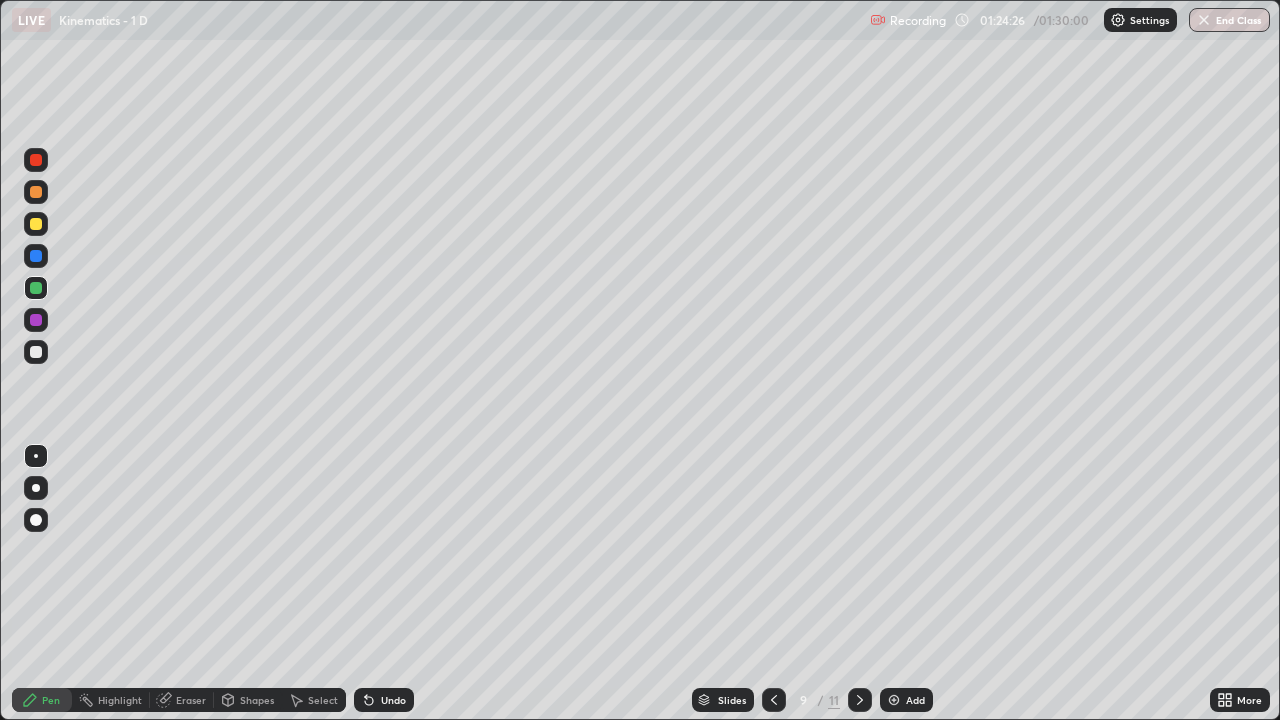 click 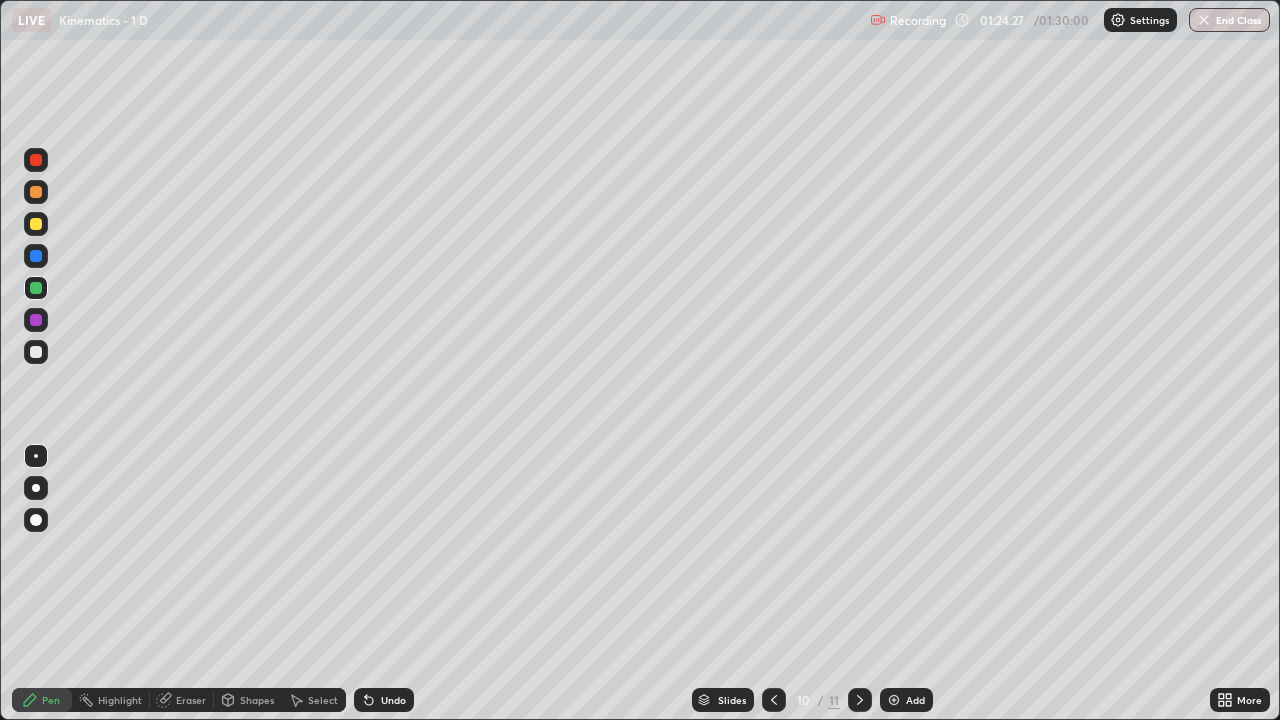 click 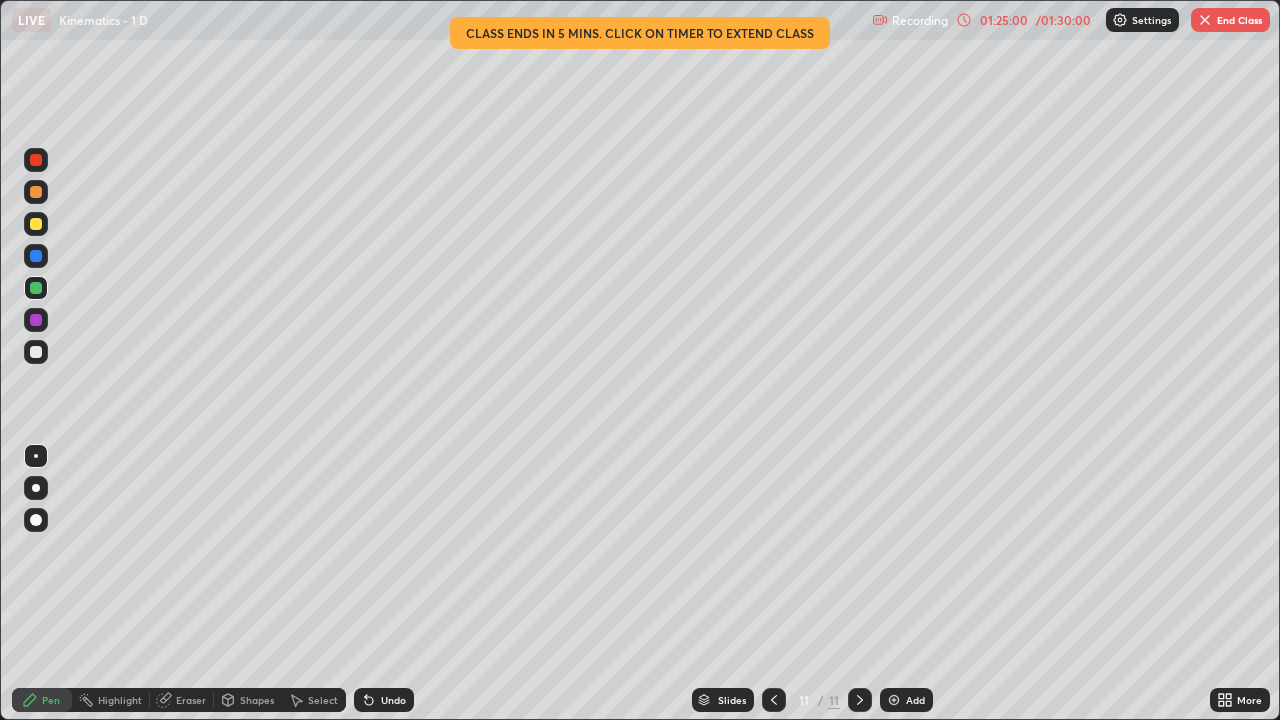 click 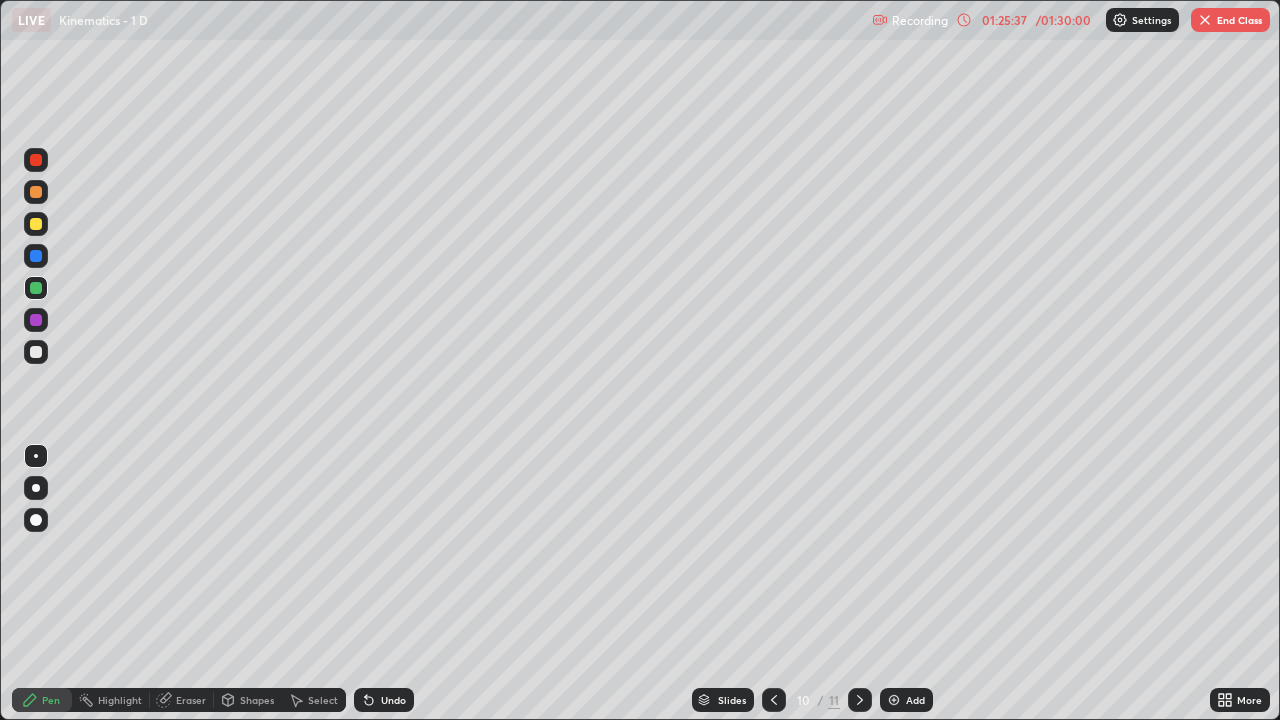 click 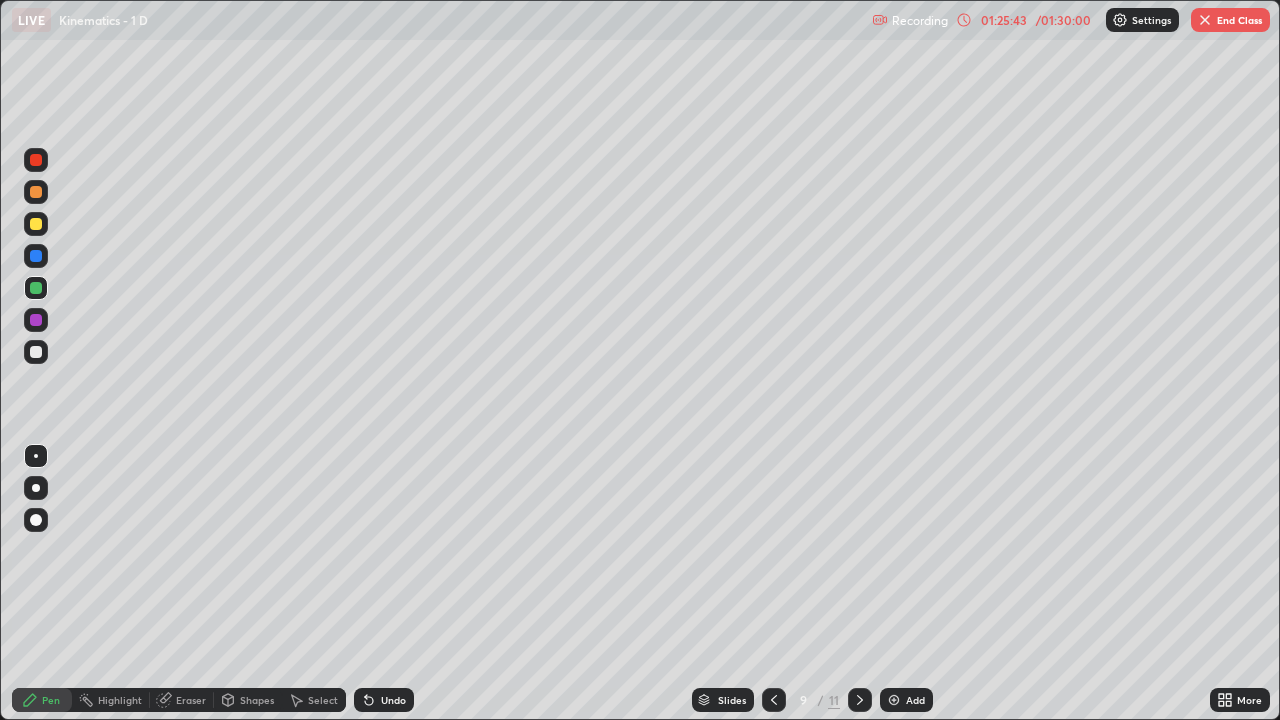 click 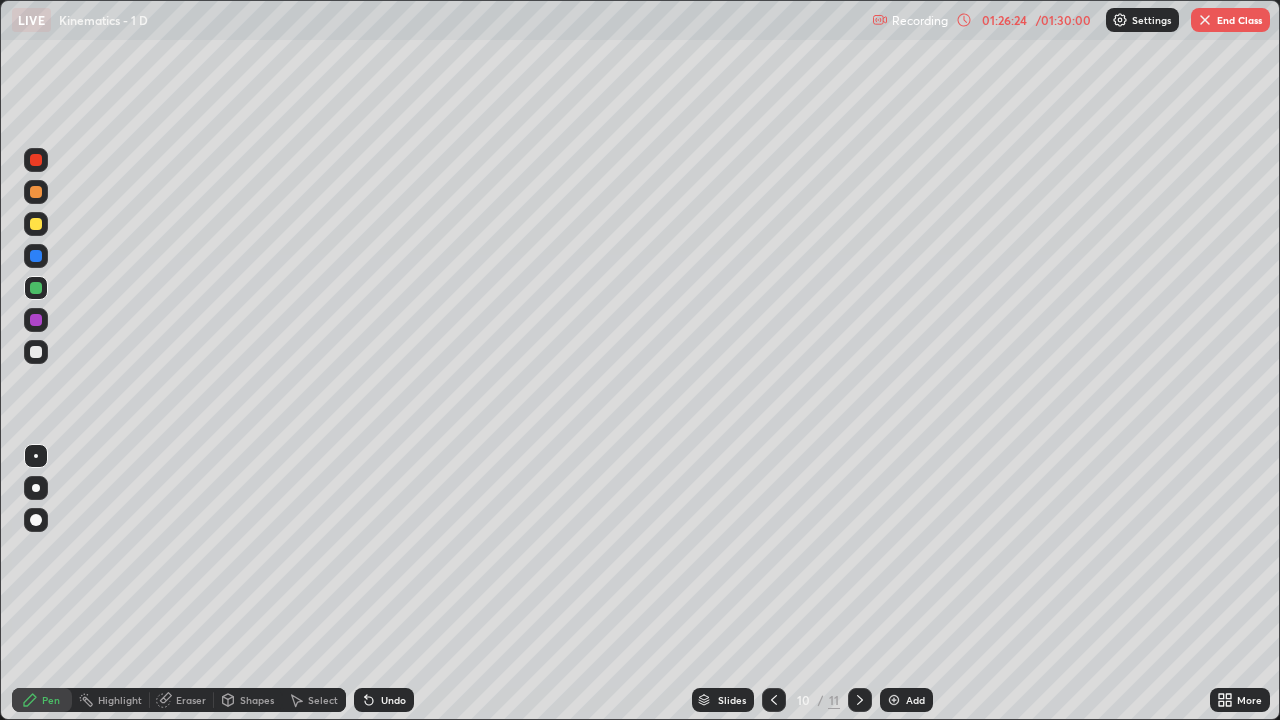 click 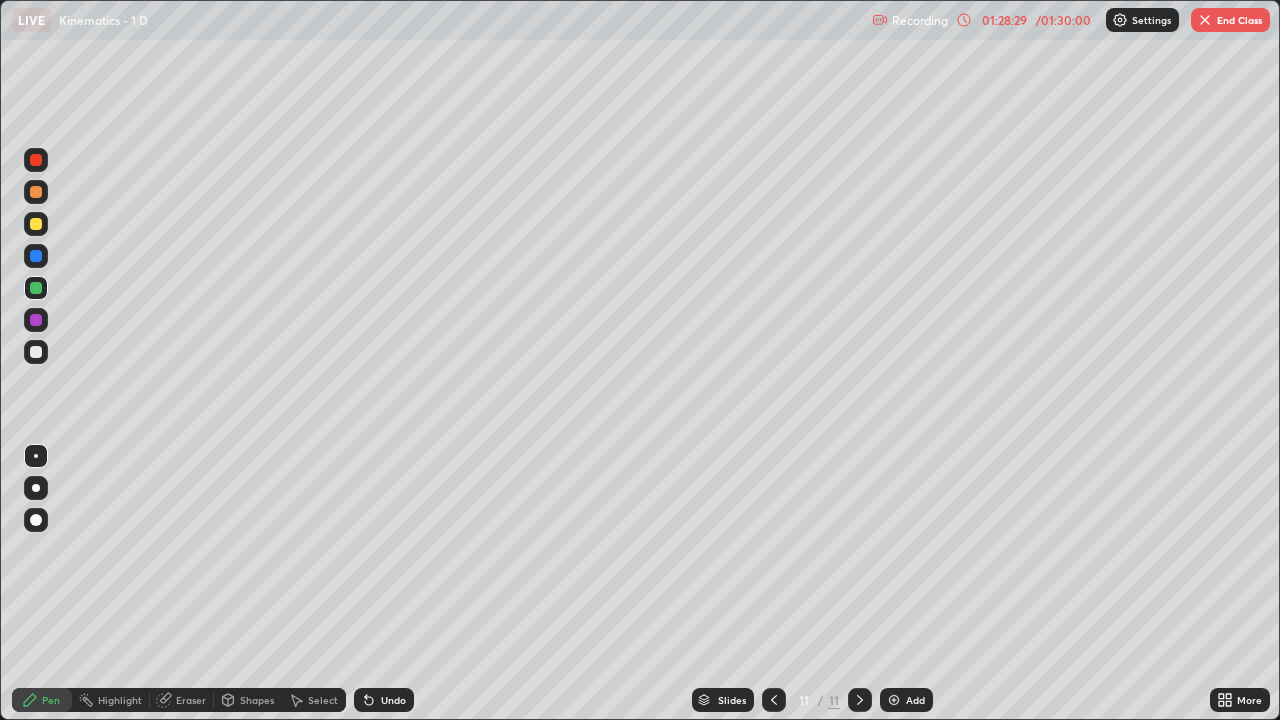 click on "End Class" at bounding box center [1230, 20] 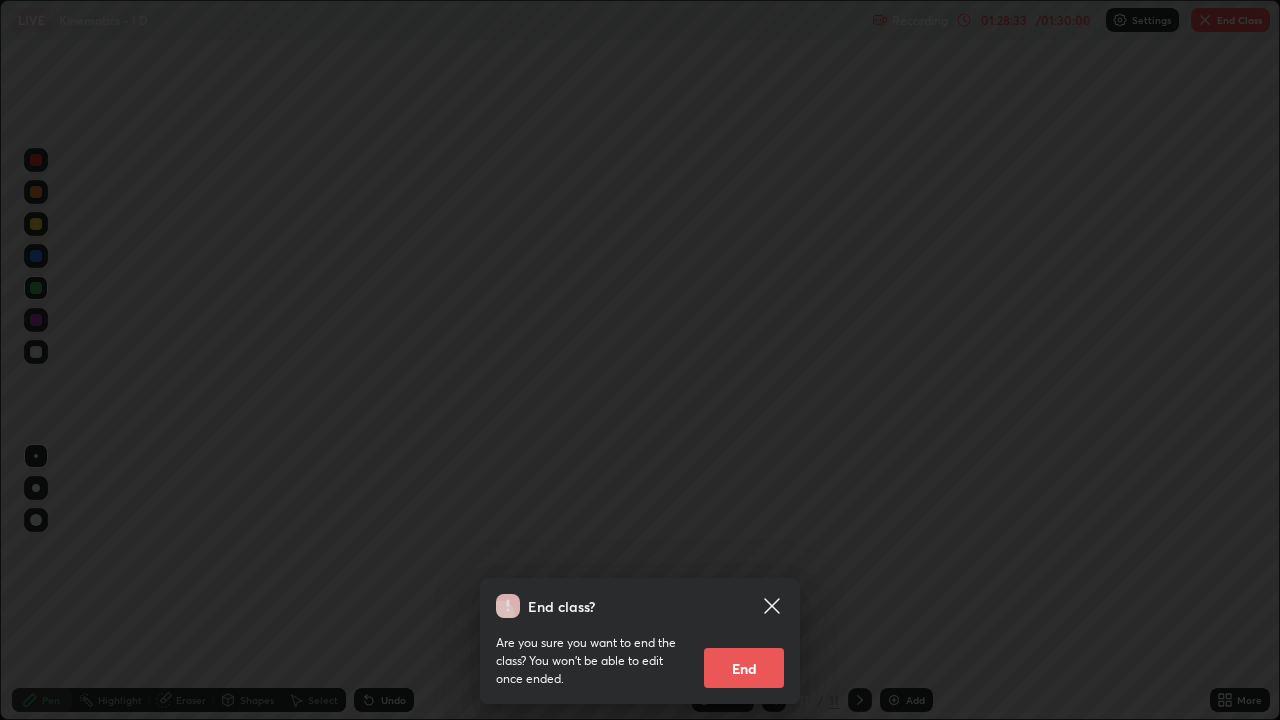 click on "End" at bounding box center [744, 668] 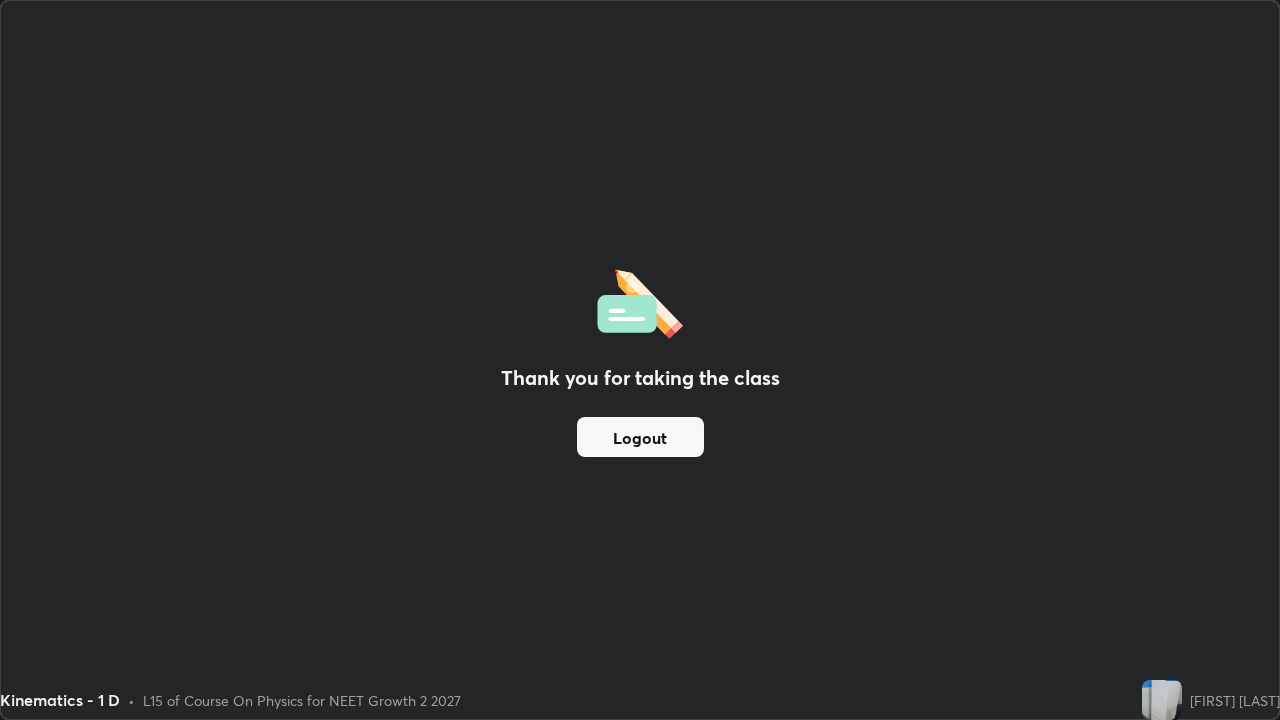 click at bounding box center (1162, 700) 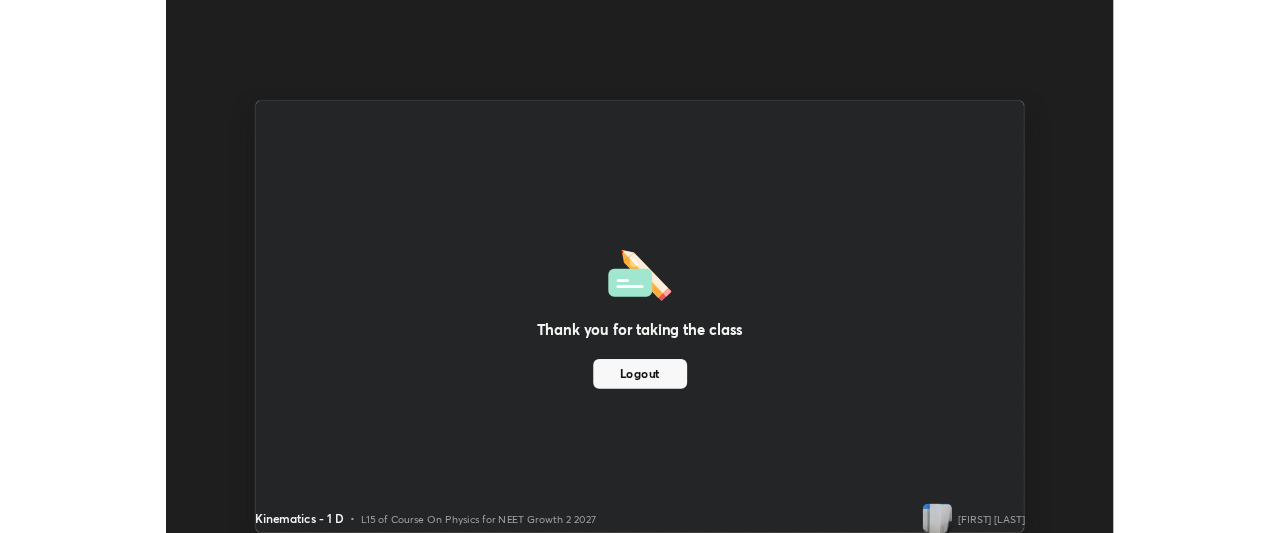 scroll, scrollTop: 533, scrollLeft: 1280, axis: both 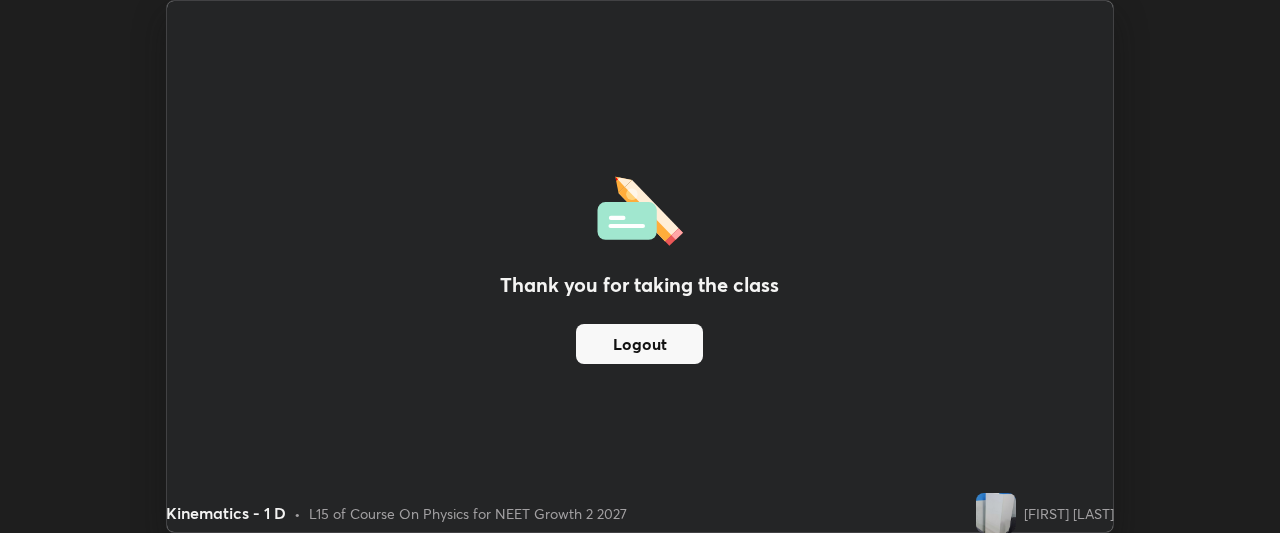 click on "Thank you for taking the class Logout" at bounding box center (640, 266) 